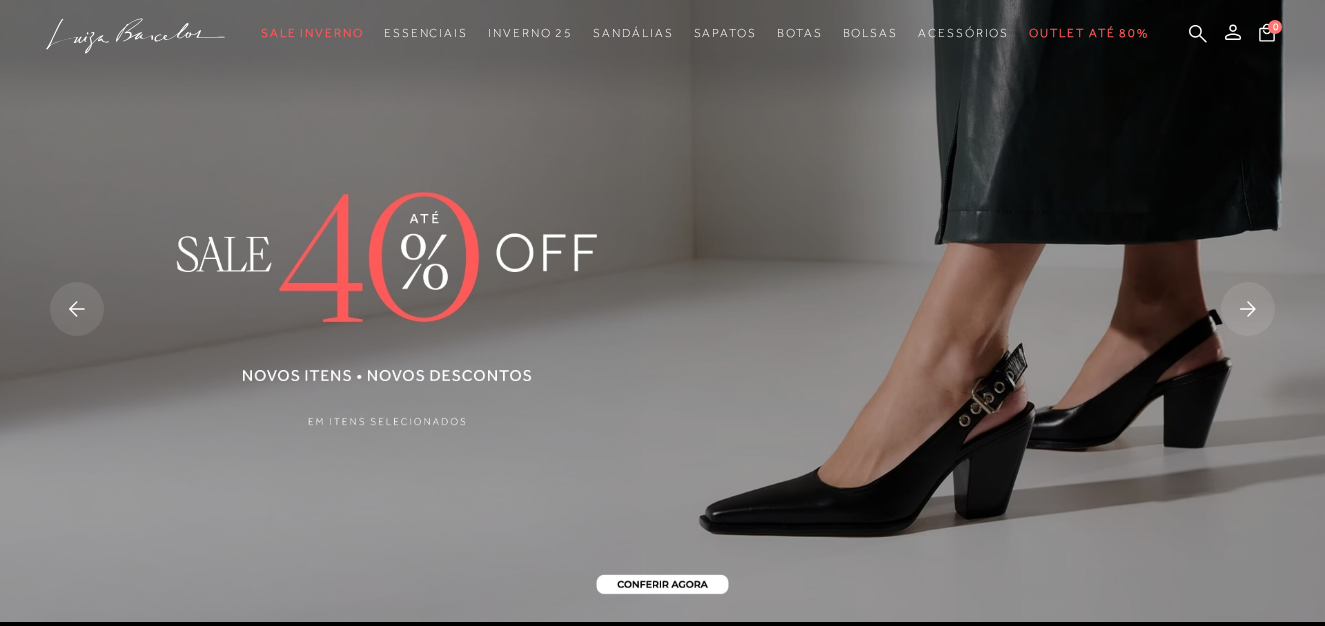 scroll, scrollTop: 0, scrollLeft: 0, axis: both 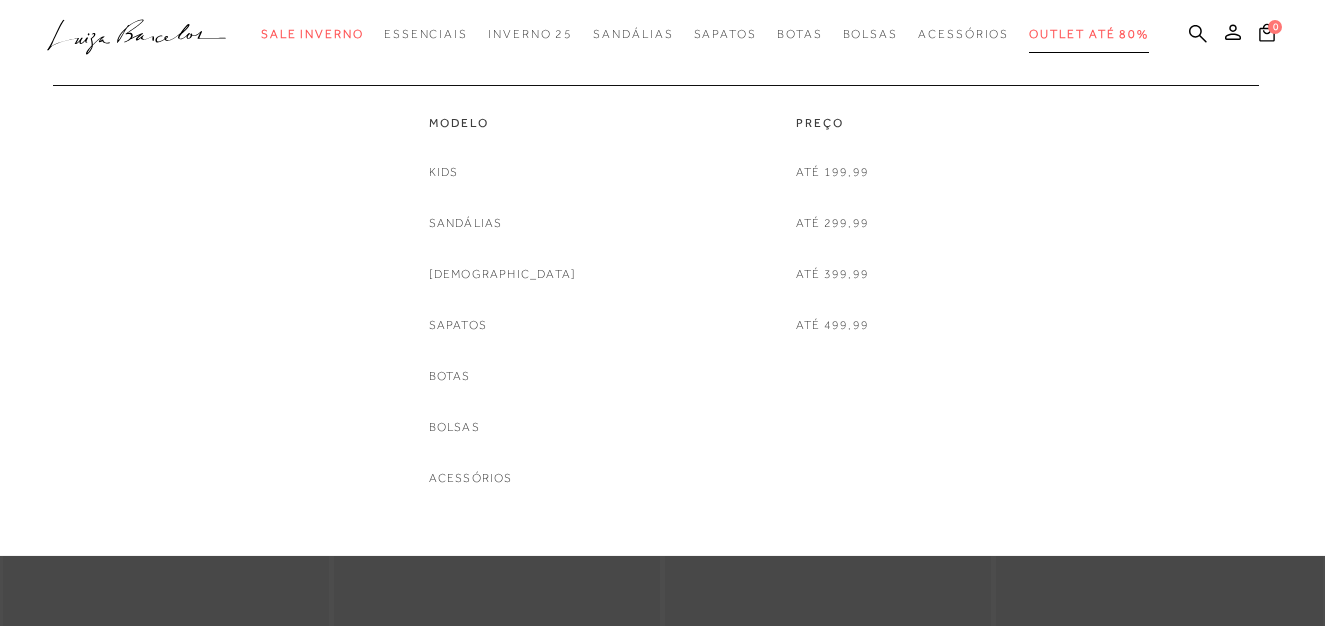 click on "Outlet até 80%" at bounding box center (1089, 34) 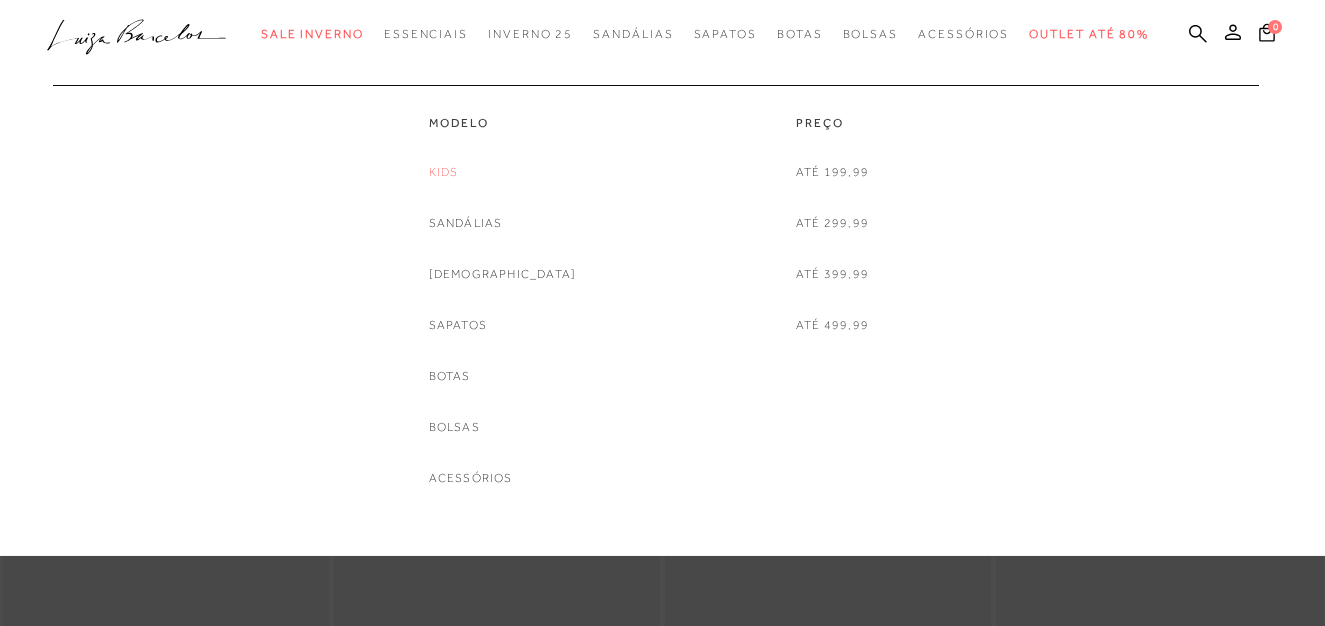click on "Kids" at bounding box center [444, 172] 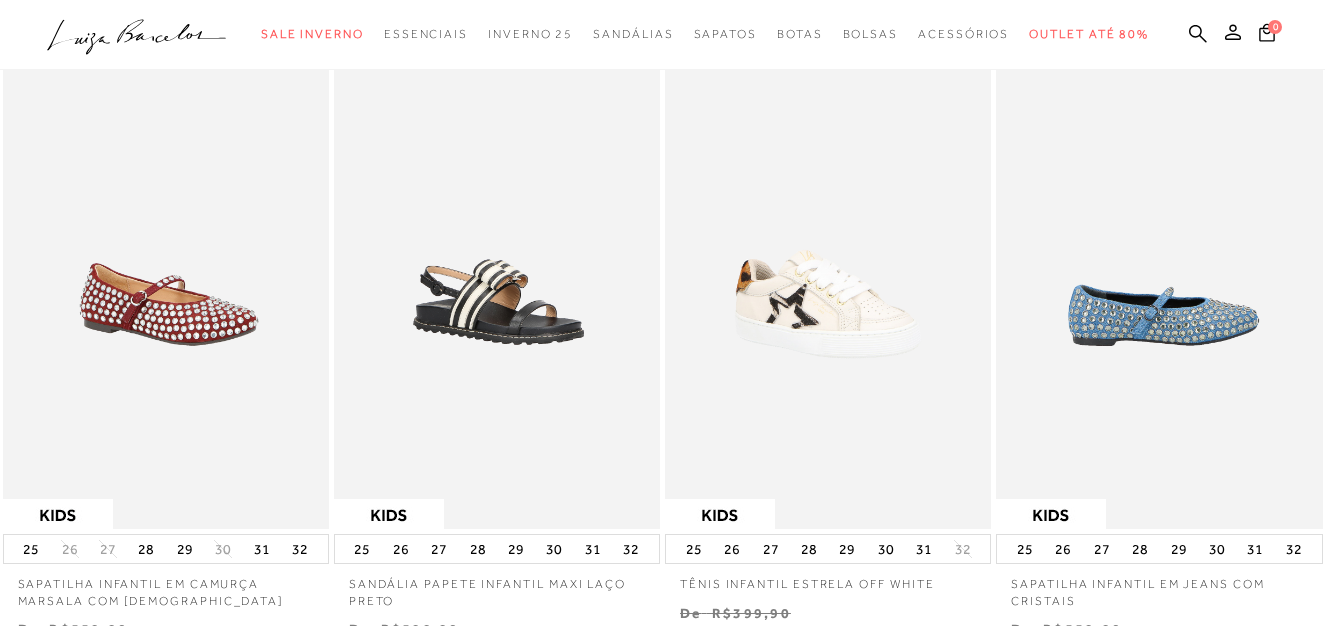 scroll, scrollTop: 0, scrollLeft: 0, axis: both 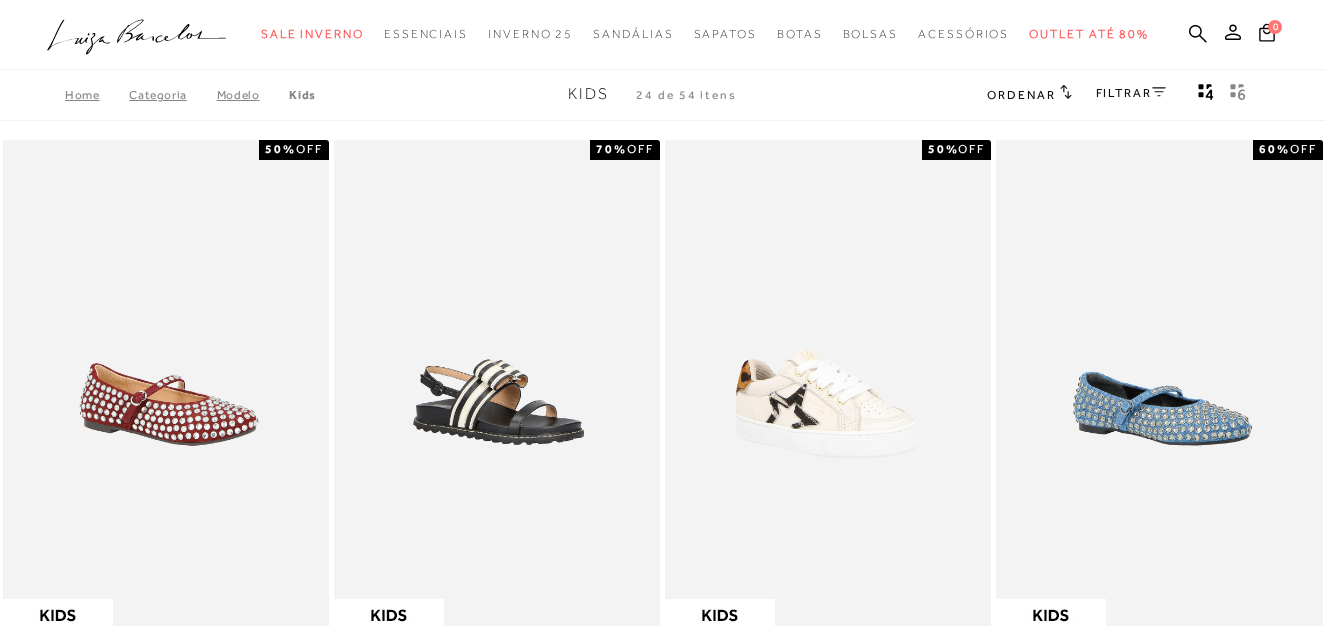 click on "Ordenar" at bounding box center [1021, 95] 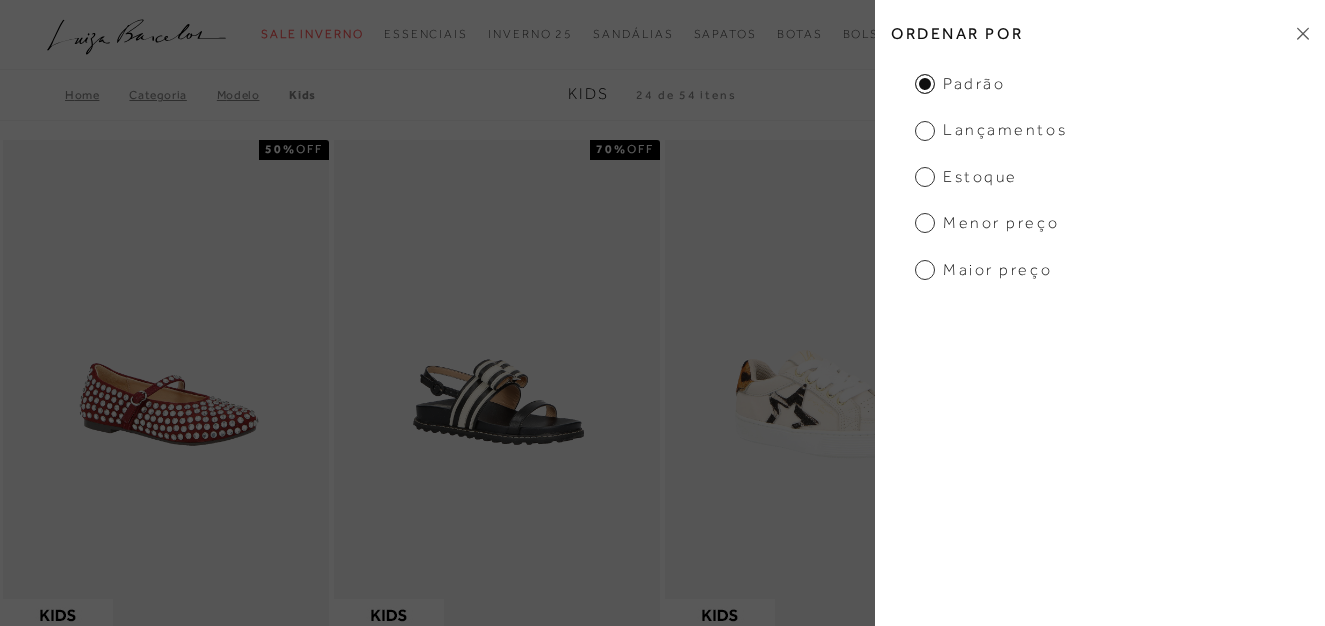 click on "Menor preço" at bounding box center (987, 223) 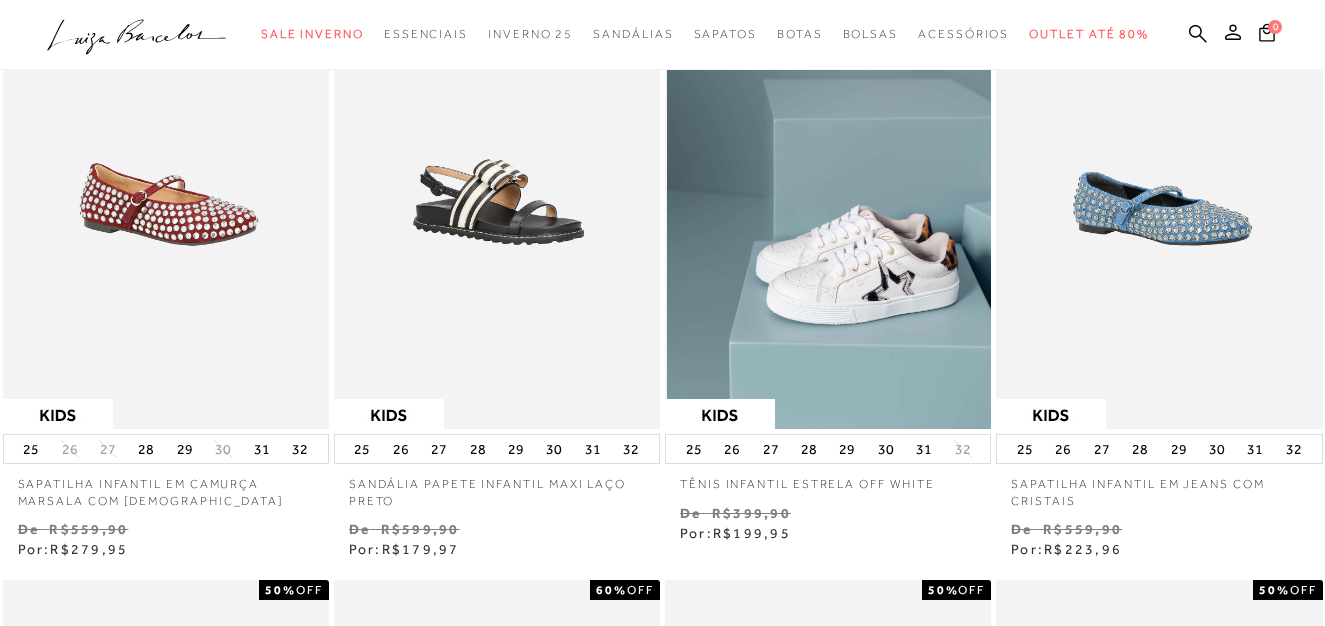 scroll, scrollTop: 0, scrollLeft: 0, axis: both 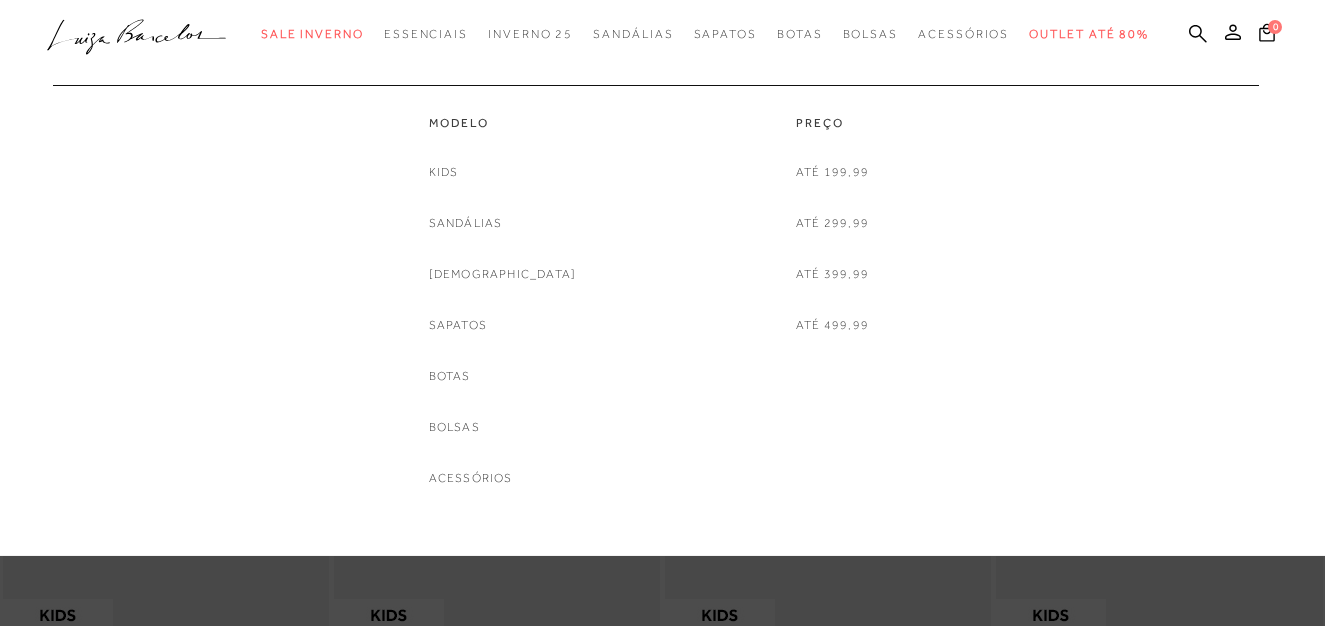 click on "Sandálias" at bounding box center (466, 223) 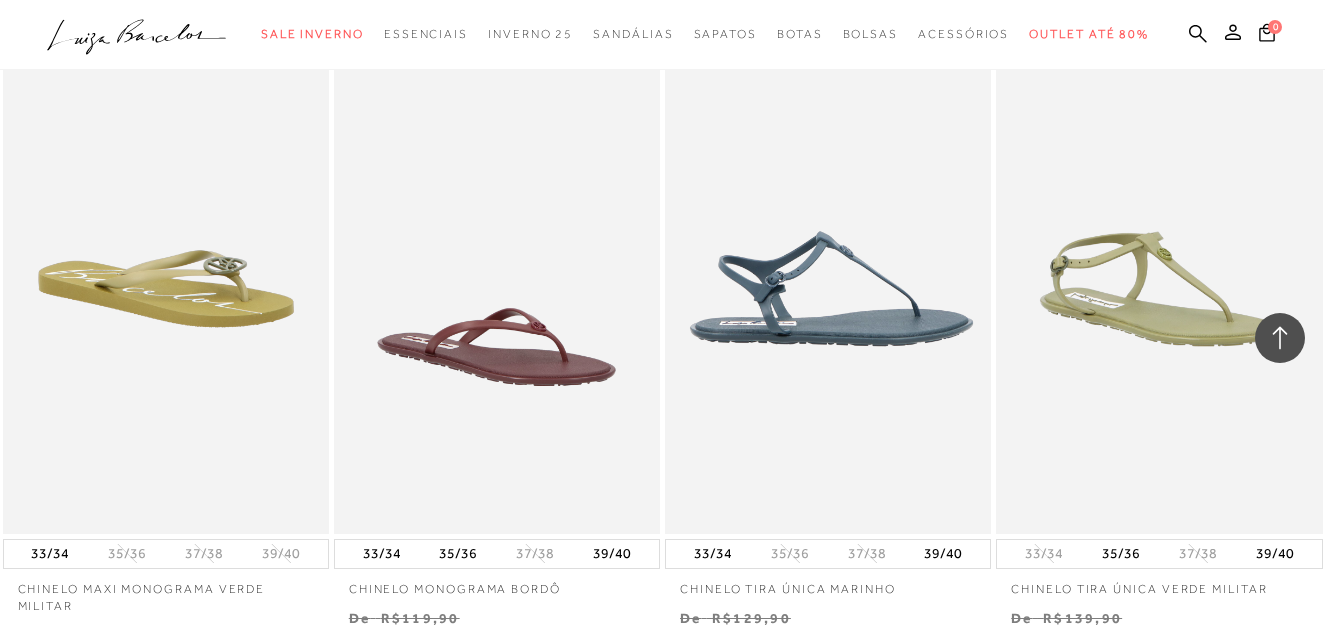 scroll, scrollTop: 2100, scrollLeft: 0, axis: vertical 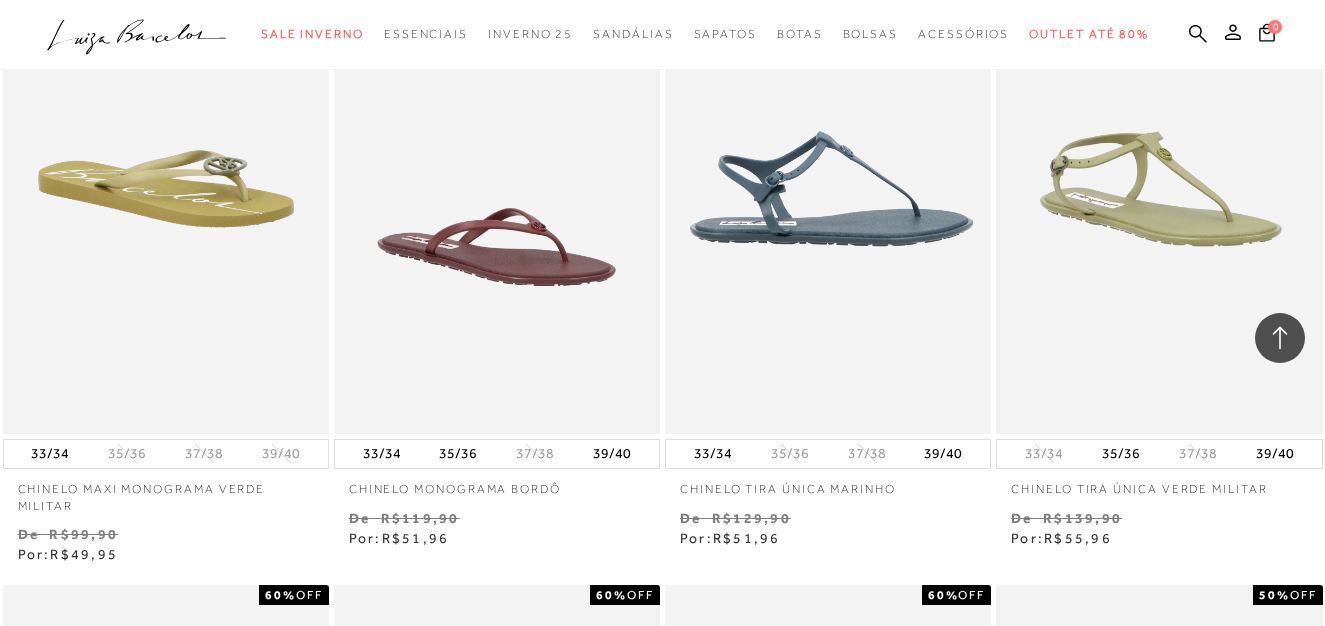 click at bounding box center (829, 188) 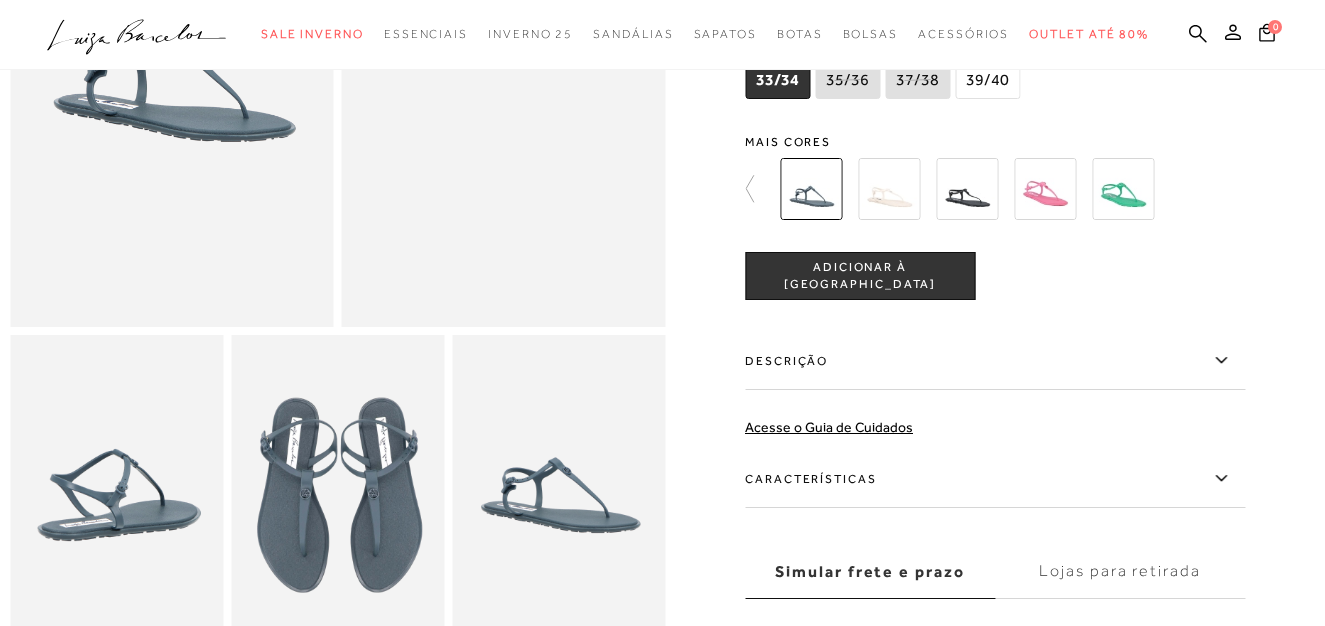 scroll, scrollTop: 400, scrollLeft: 0, axis: vertical 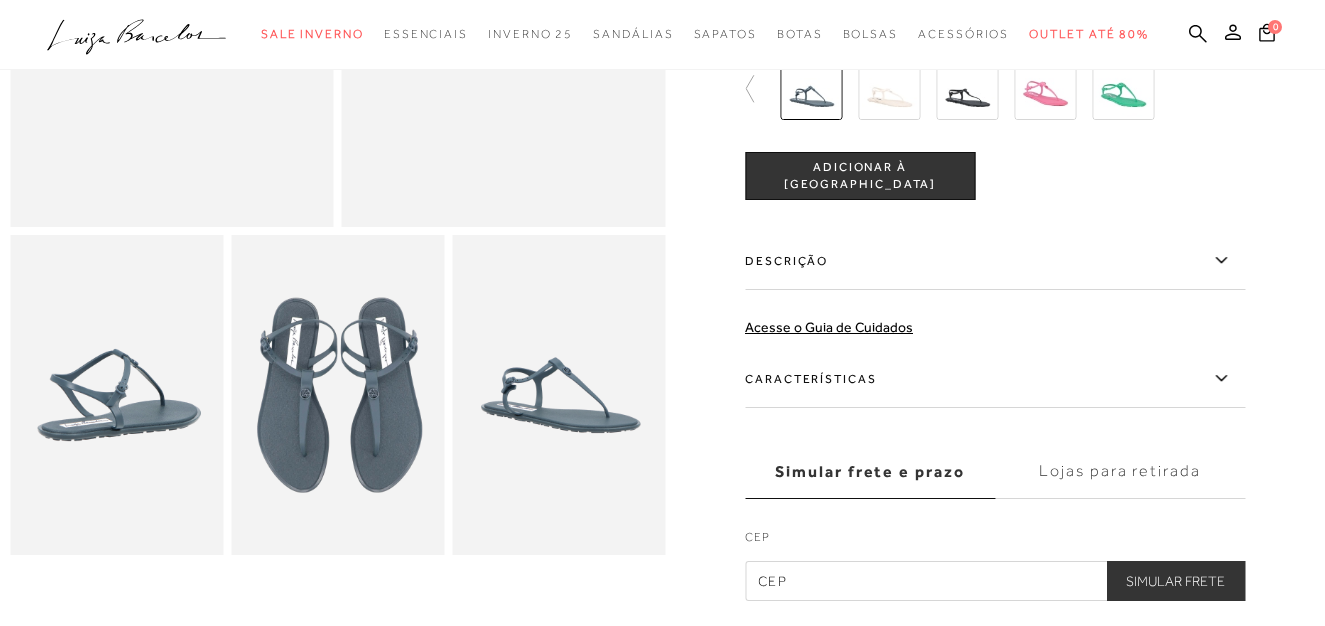 click at bounding box center [337, 395] 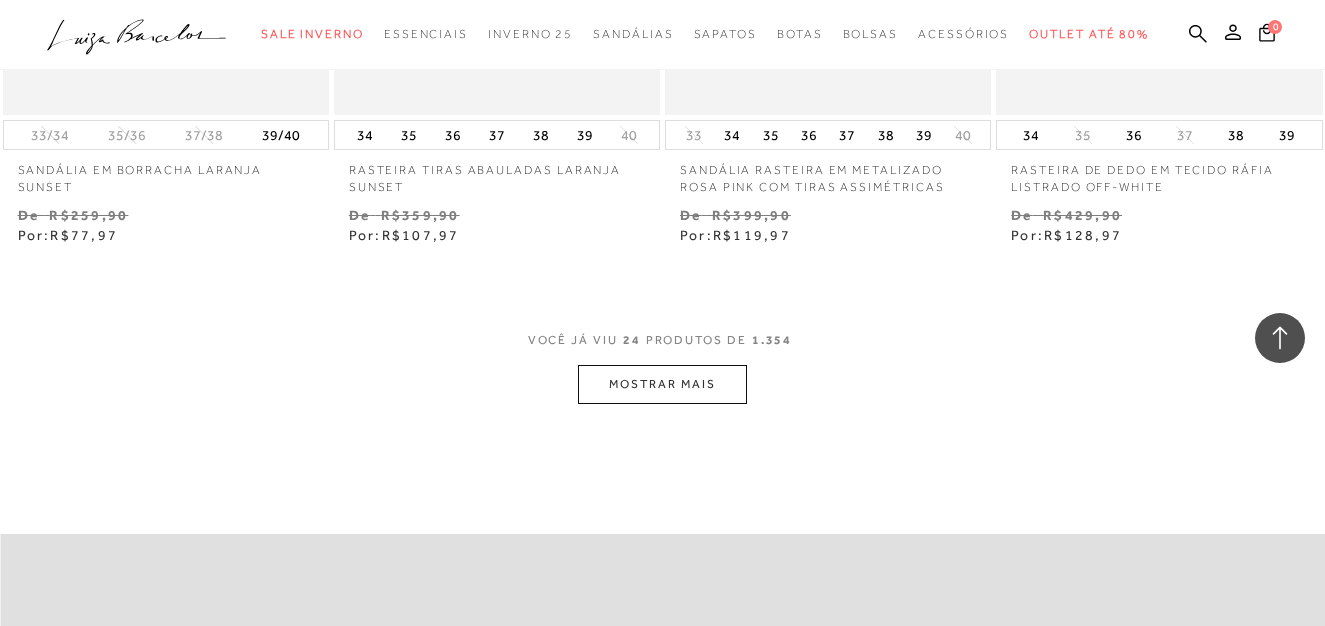 scroll, scrollTop: 3800, scrollLeft: 0, axis: vertical 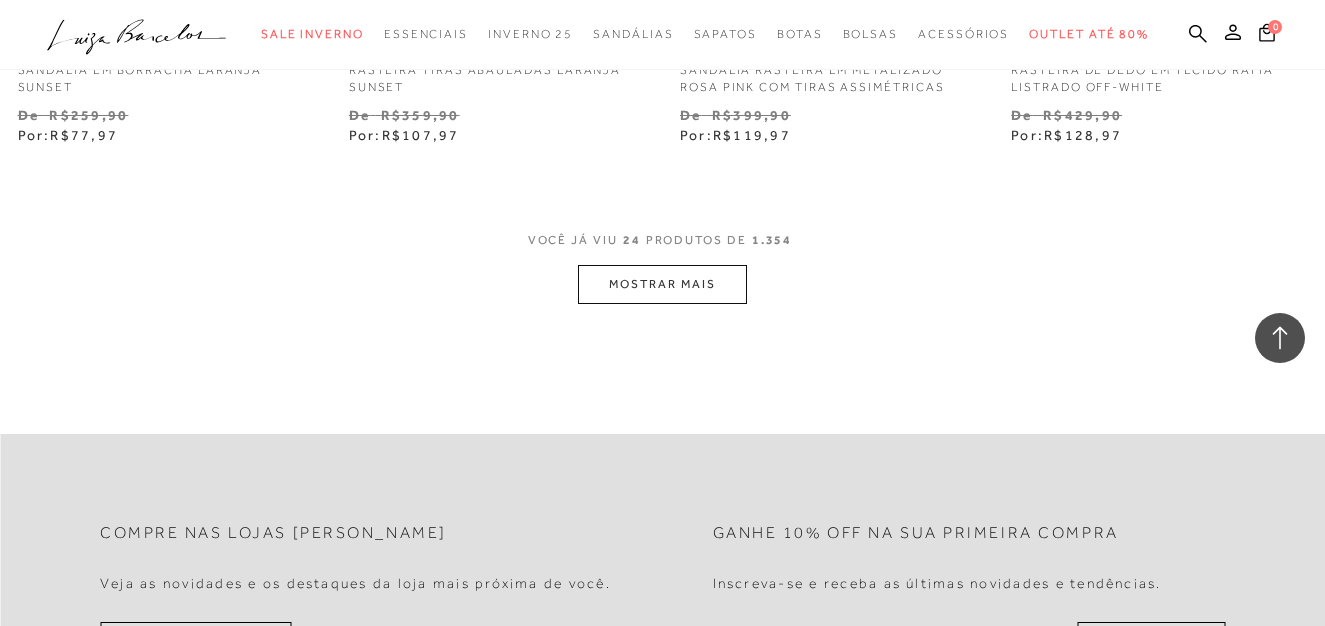 click on "MOSTRAR MAIS" at bounding box center (662, 284) 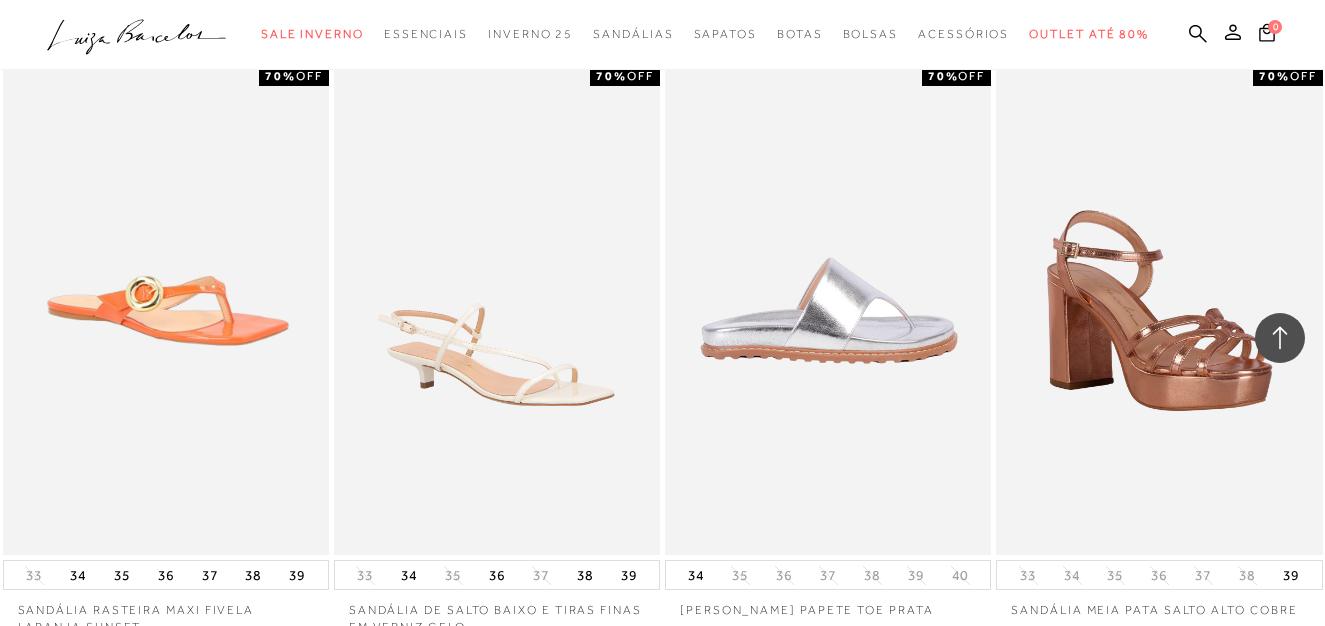scroll, scrollTop: 4000, scrollLeft: 0, axis: vertical 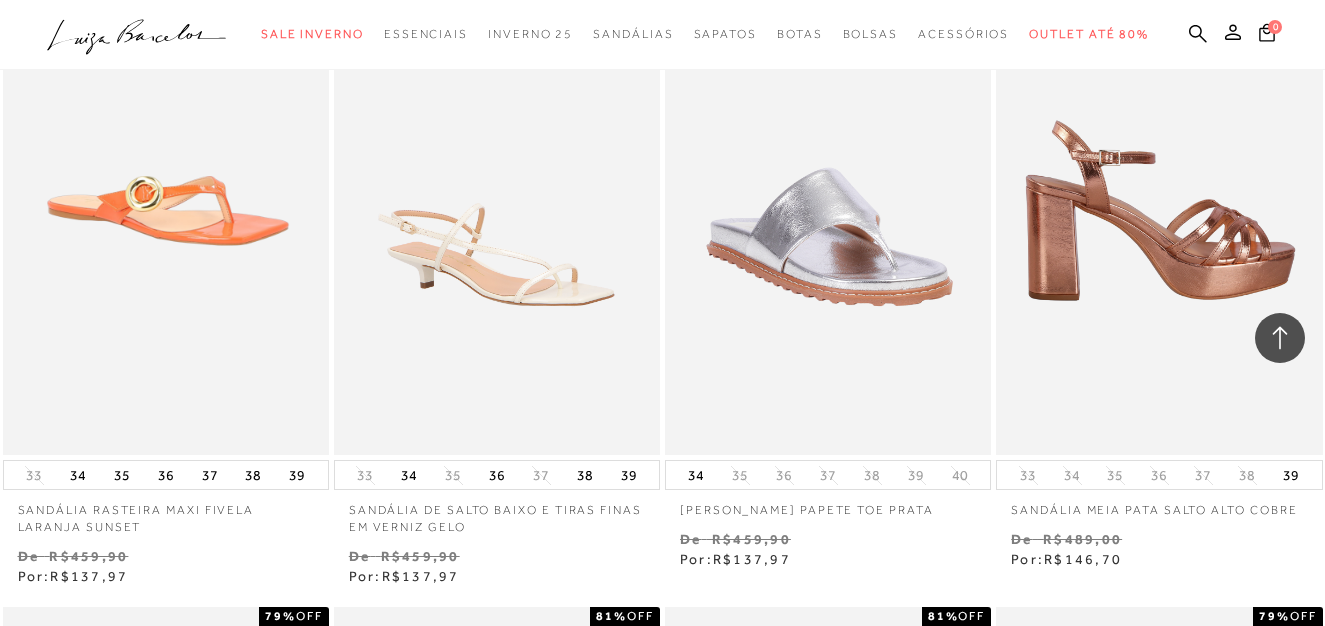 click at bounding box center (1160, 210) 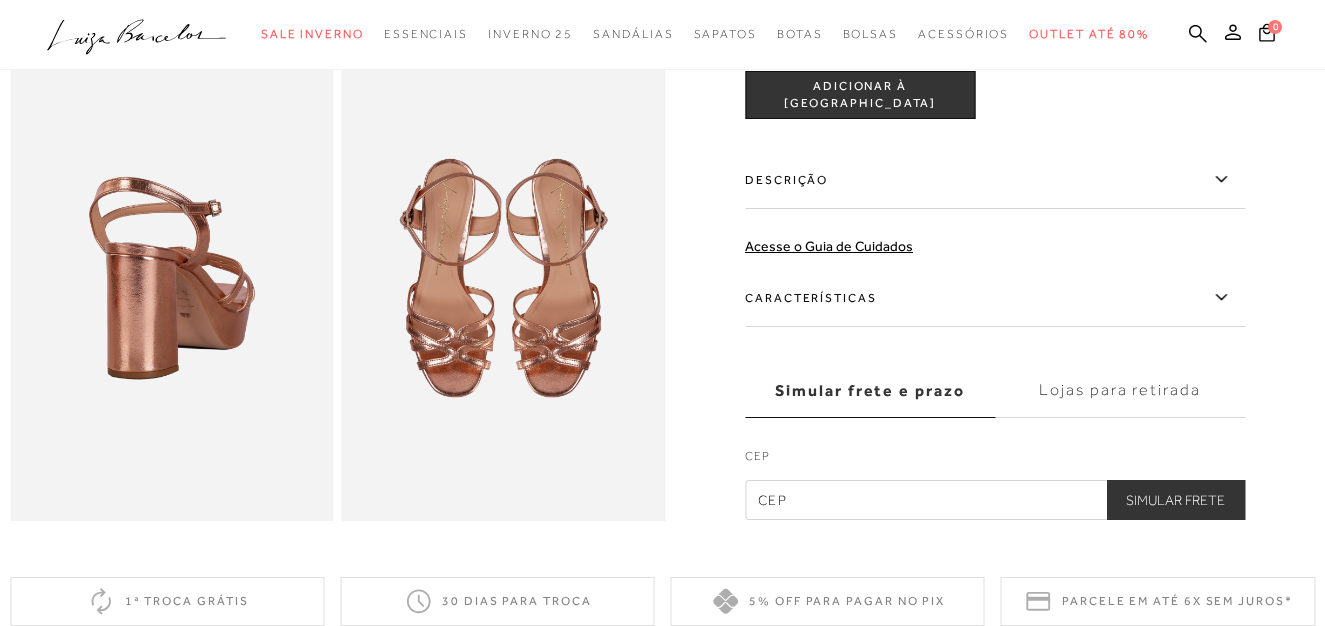 scroll, scrollTop: 500, scrollLeft: 0, axis: vertical 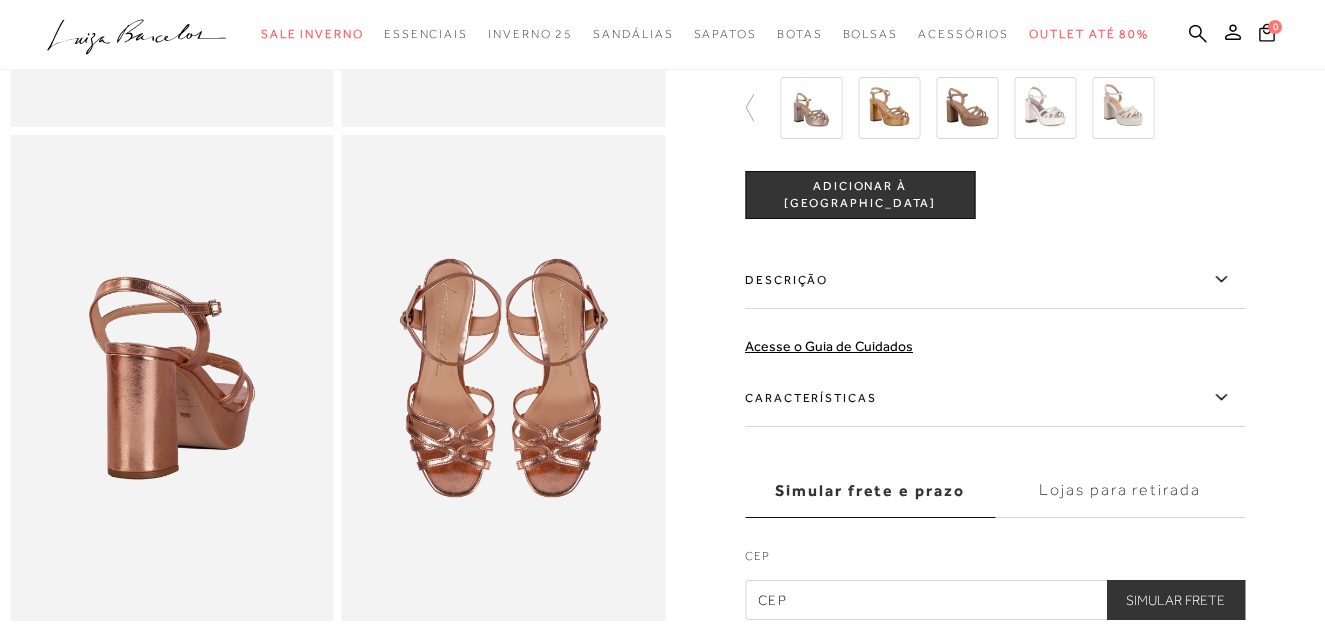click 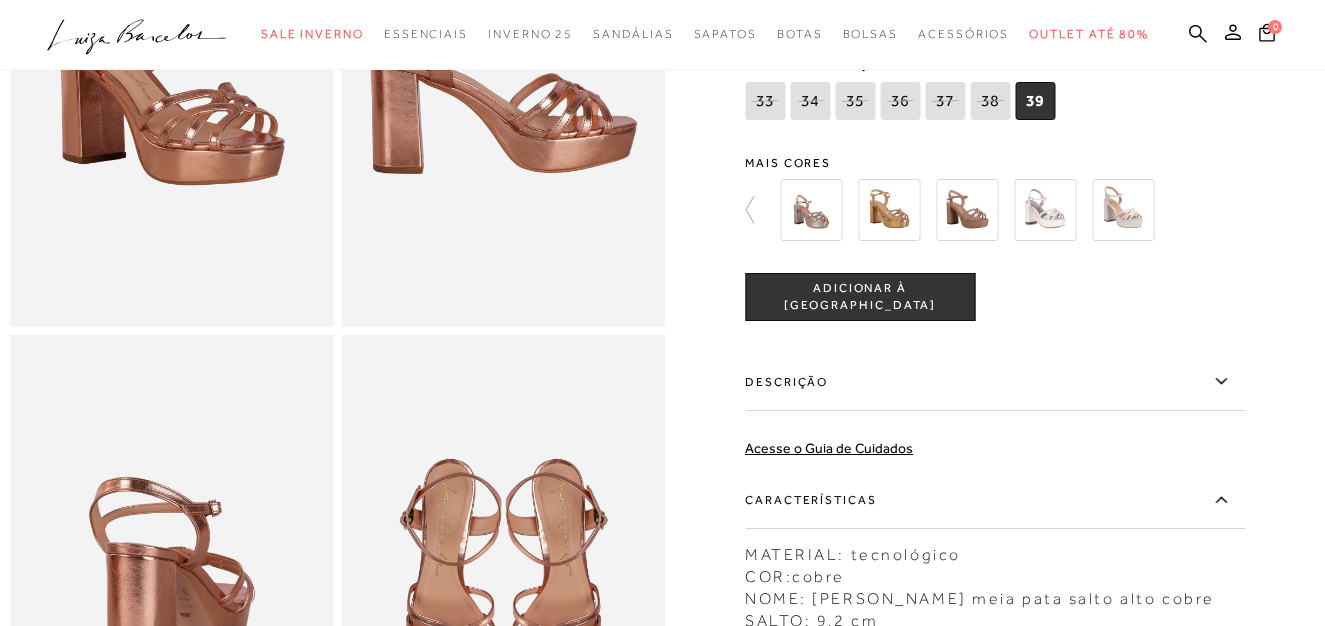 scroll, scrollTop: 200, scrollLeft: 0, axis: vertical 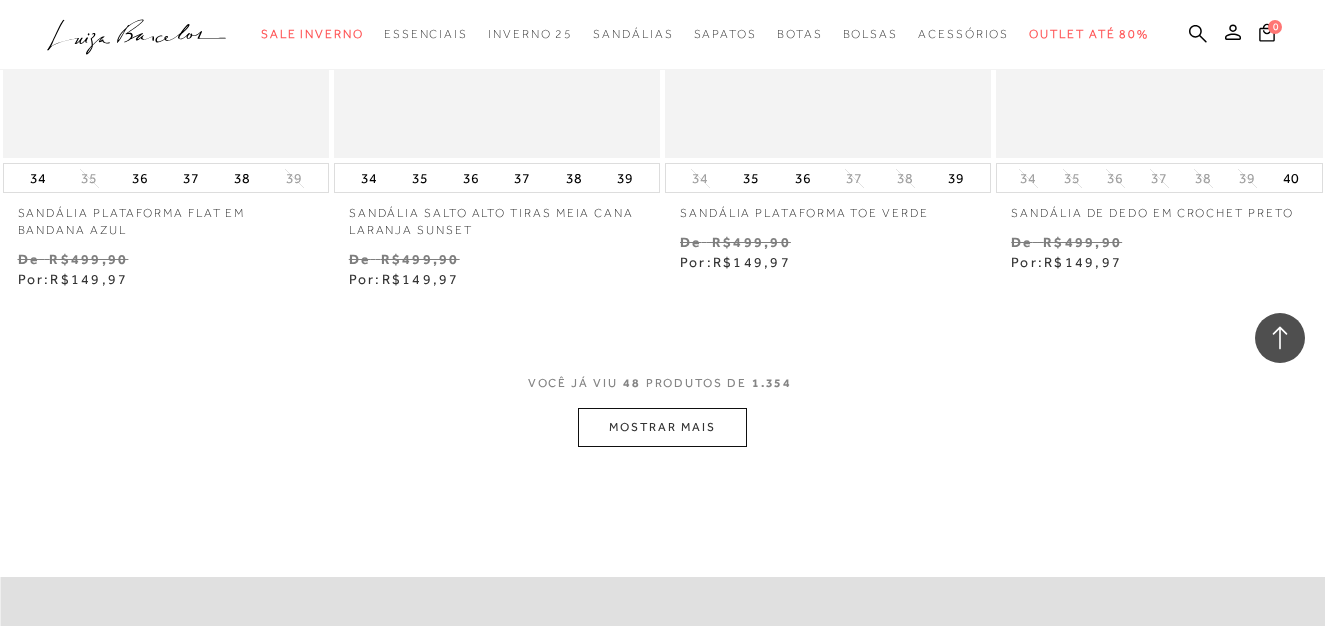 click on "MOSTRAR MAIS" at bounding box center (662, 427) 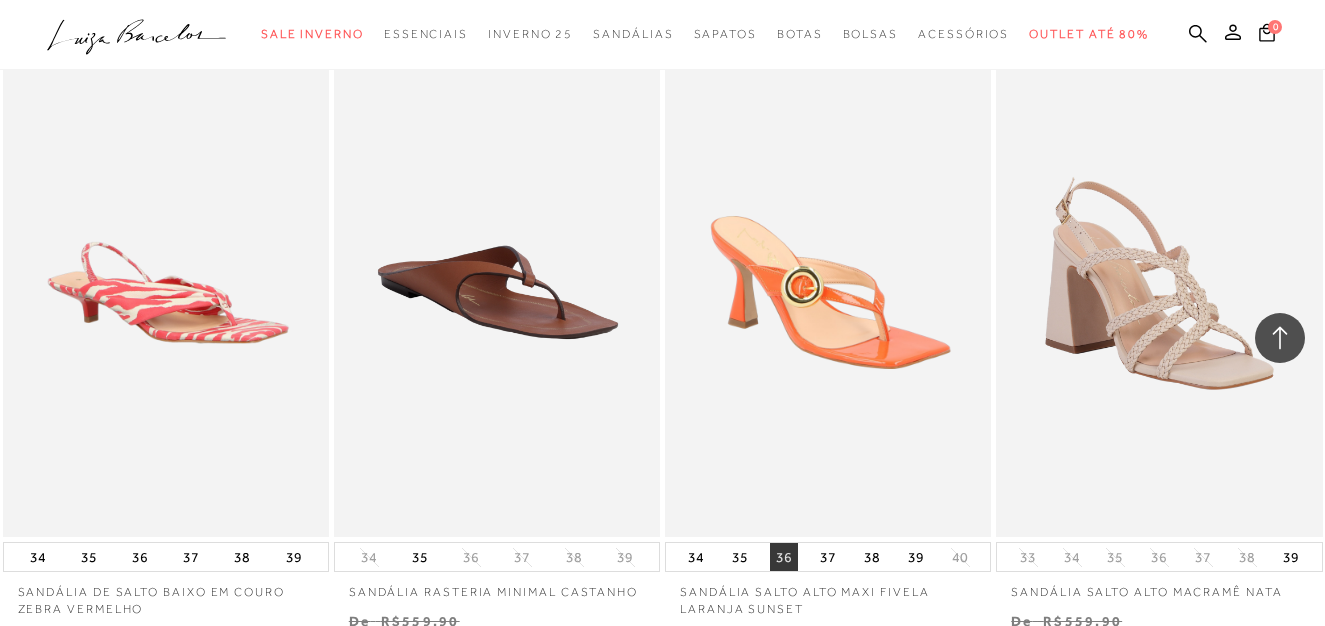 scroll, scrollTop: 9800, scrollLeft: 0, axis: vertical 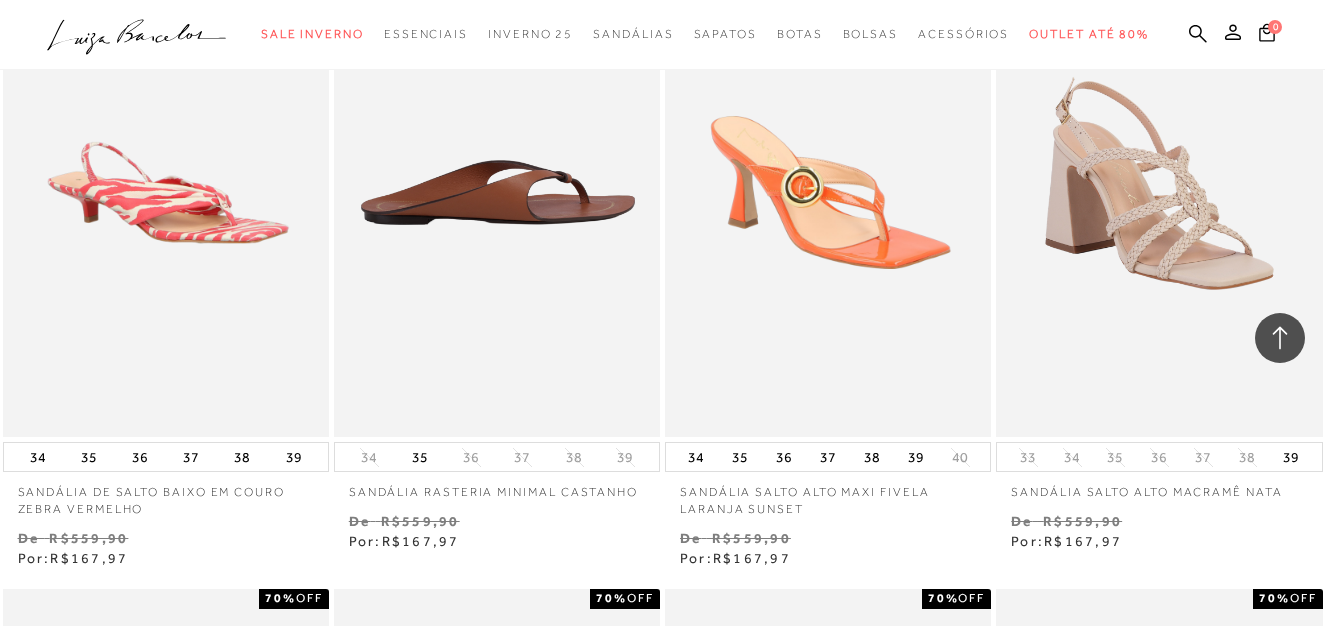 click at bounding box center [498, 192] 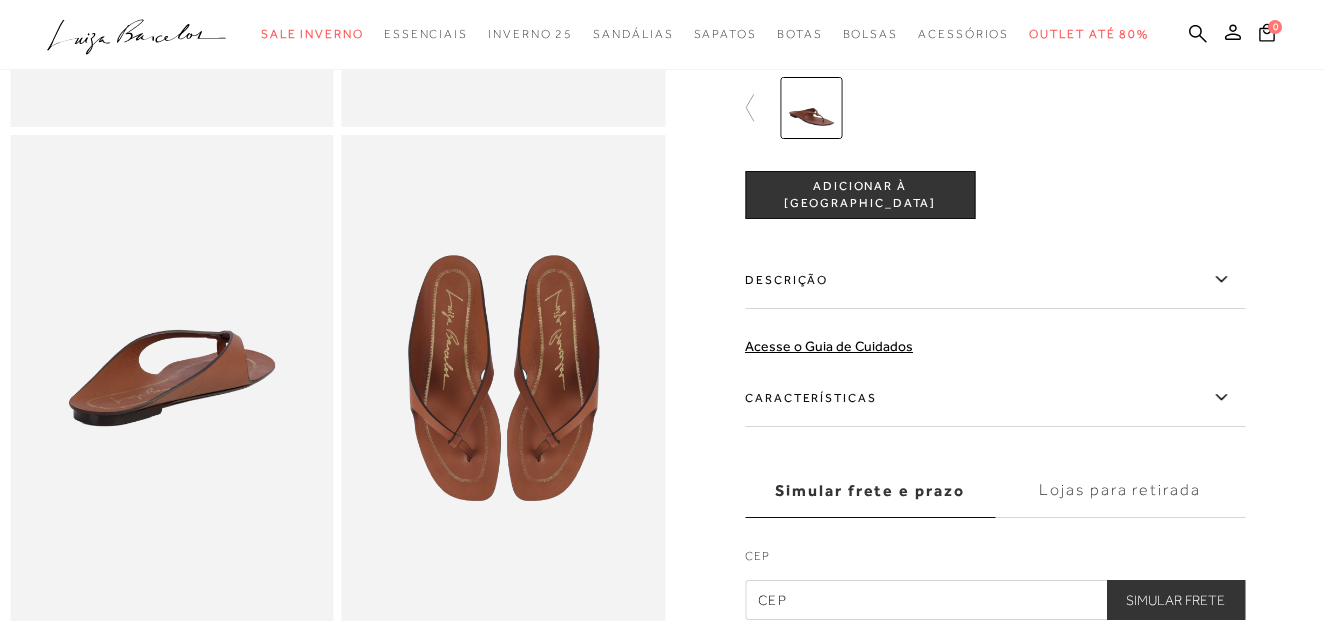 scroll, scrollTop: 300, scrollLeft: 0, axis: vertical 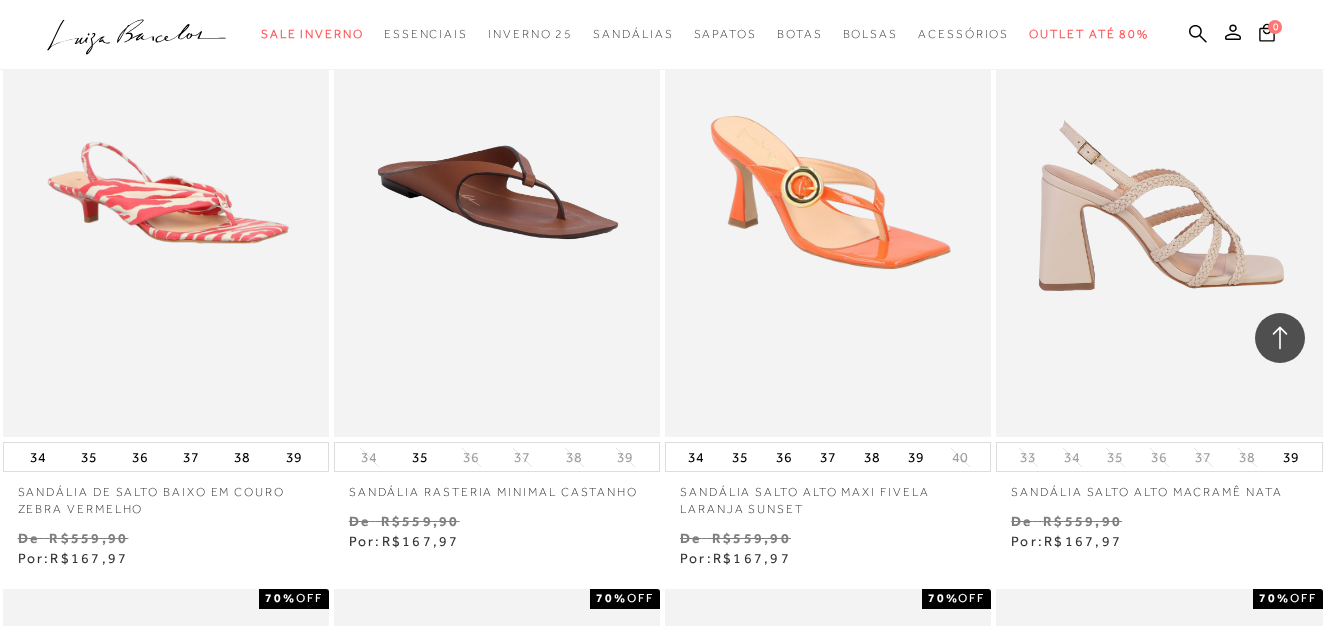 click at bounding box center (1160, 192) 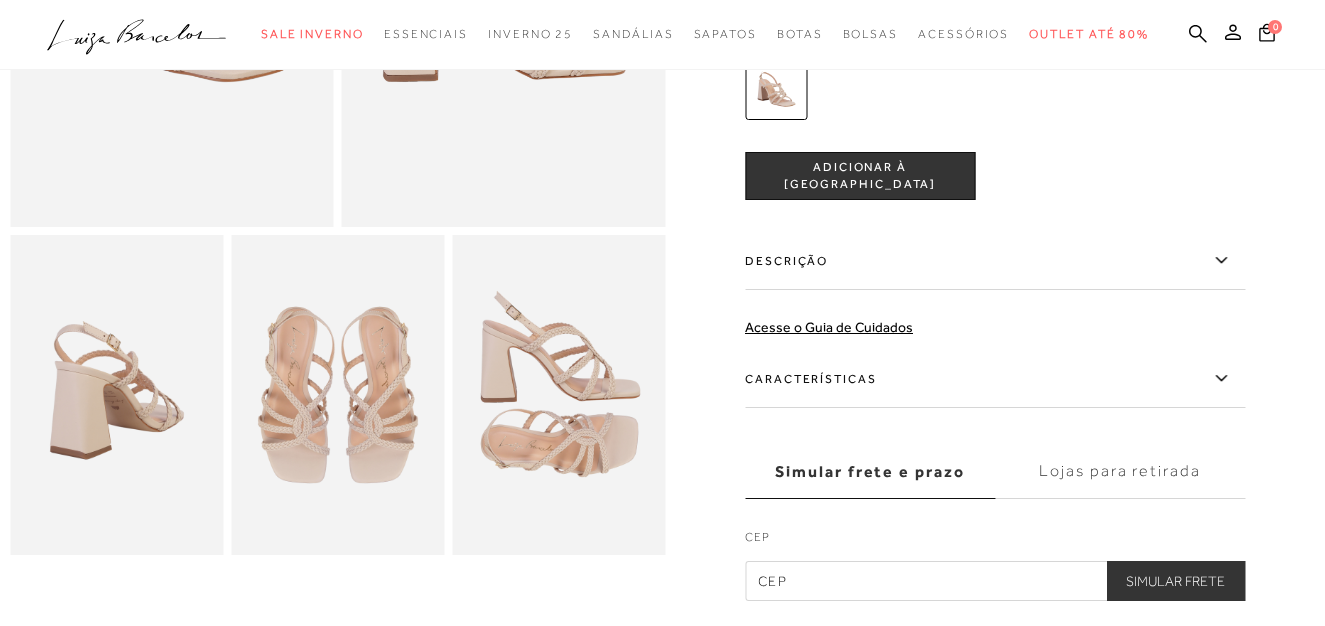 scroll, scrollTop: 500, scrollLeft: 0, axis: vertical 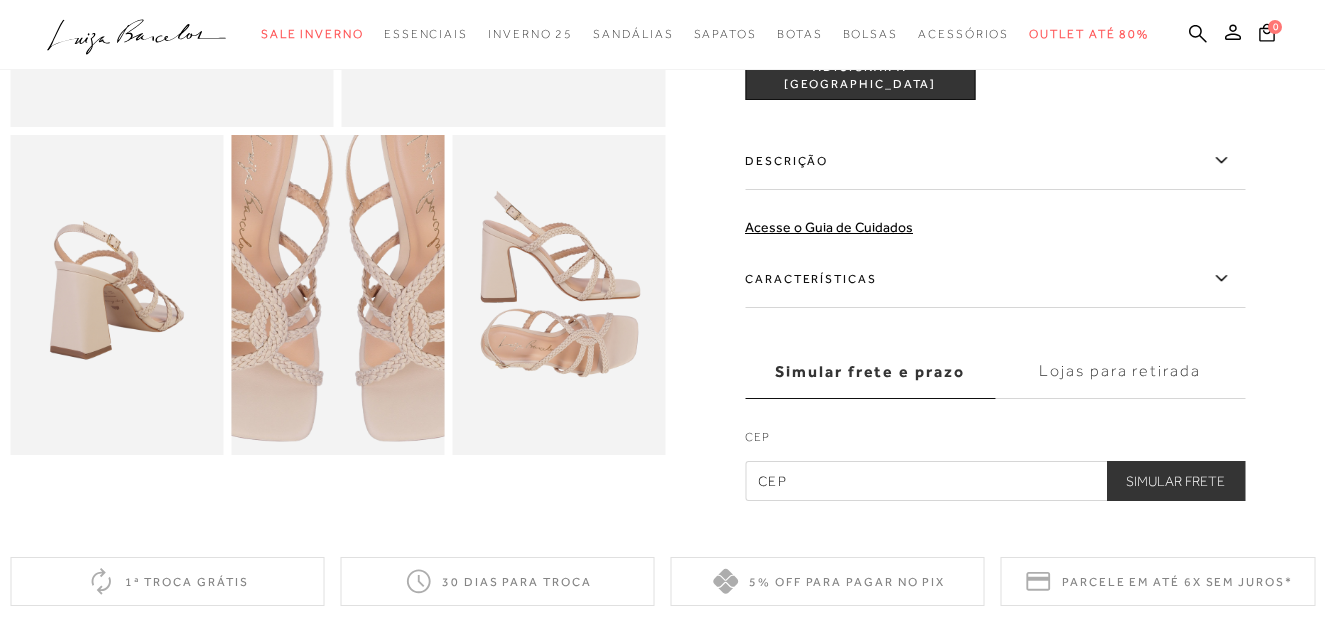 click at bounding box center [339, 264] 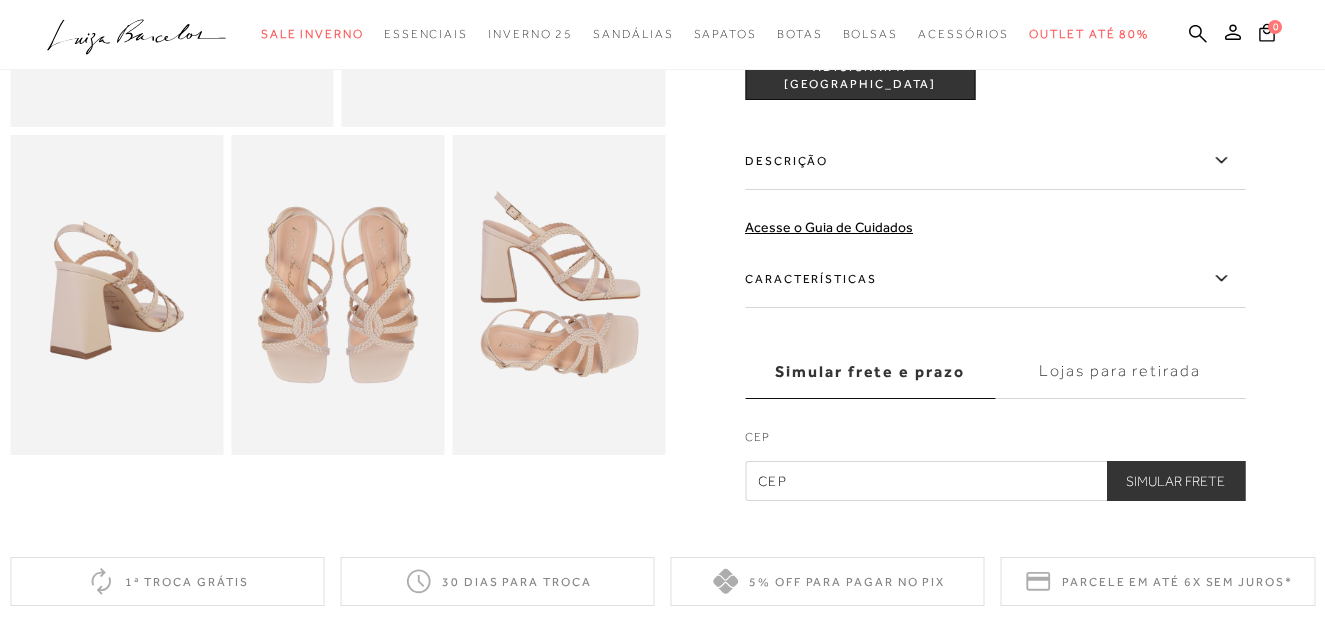 click at bounding box center [116, 295] 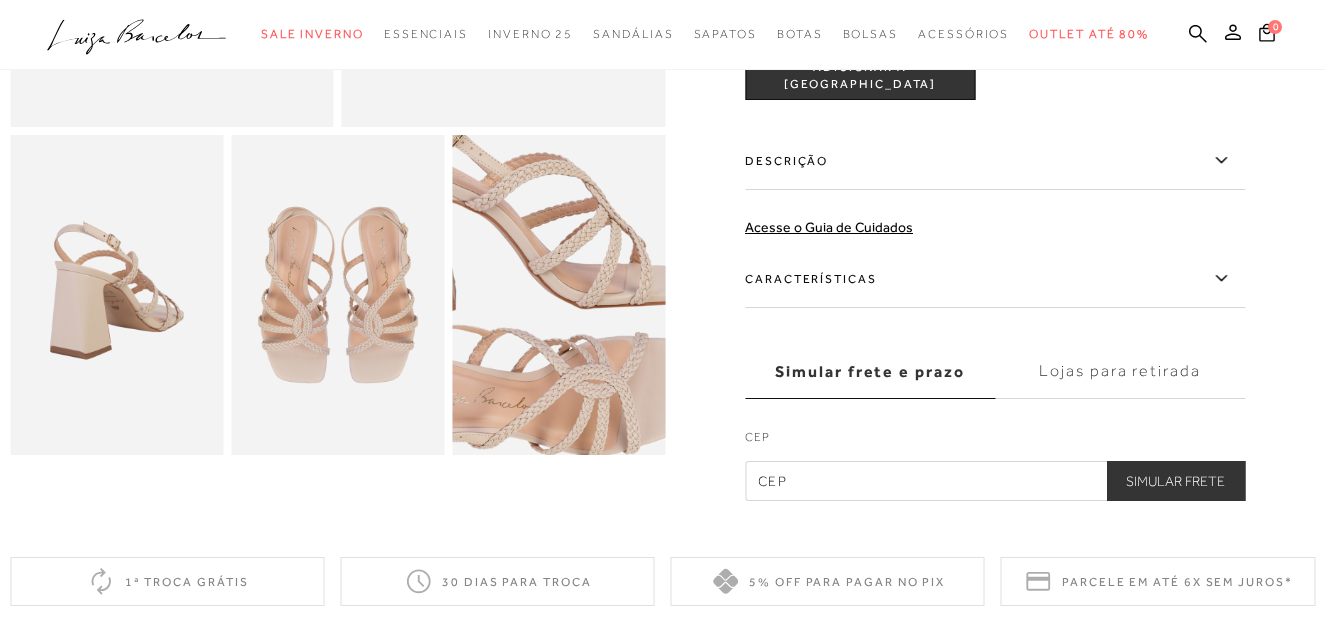 click at bounding box center (539, 296) 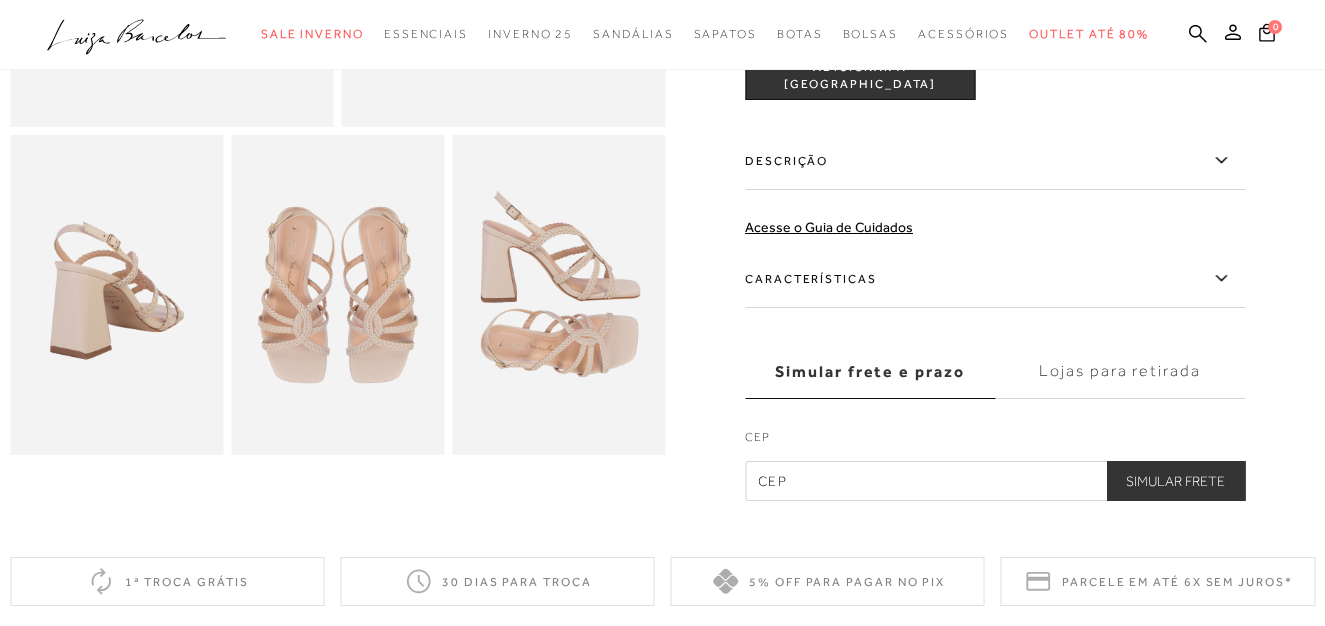 click 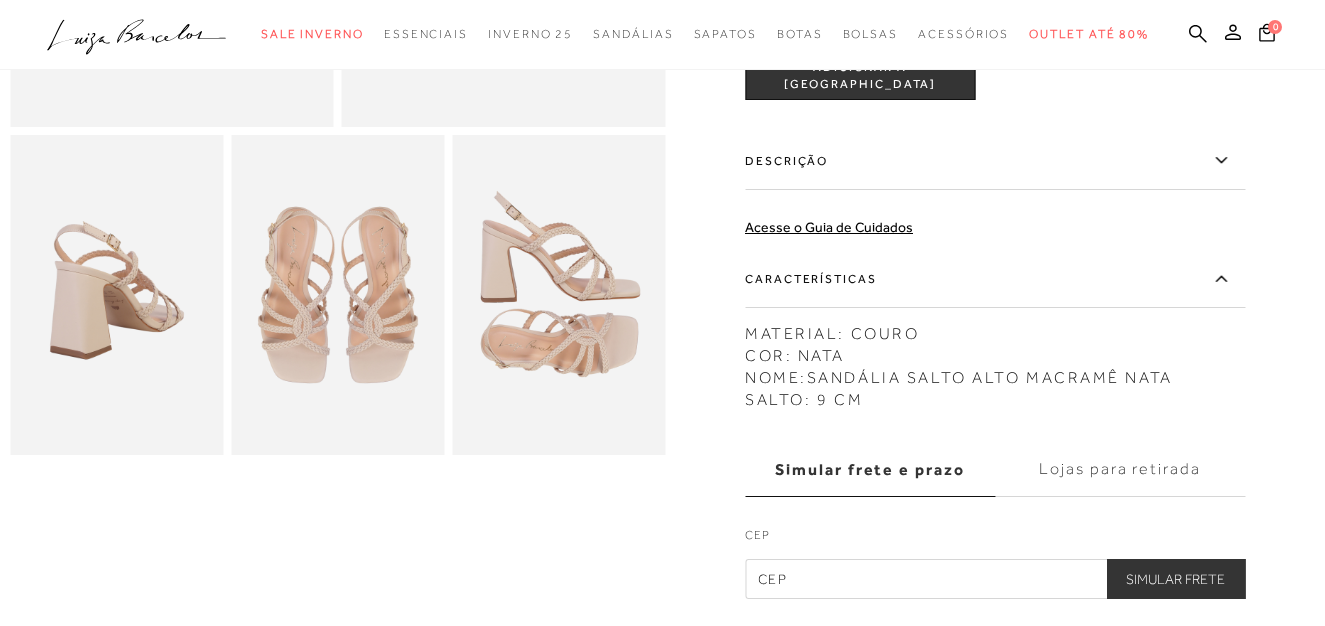 click 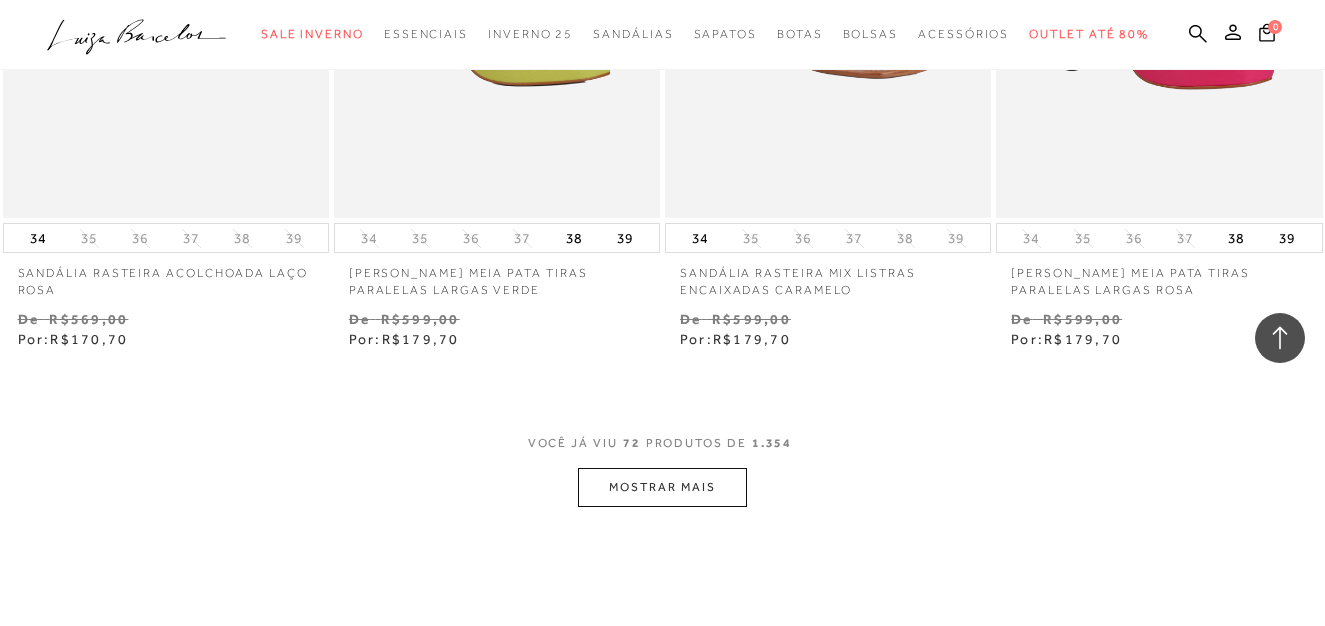 scroll, scrollTop: 11400, scrollLeft: 0, axis: vertical 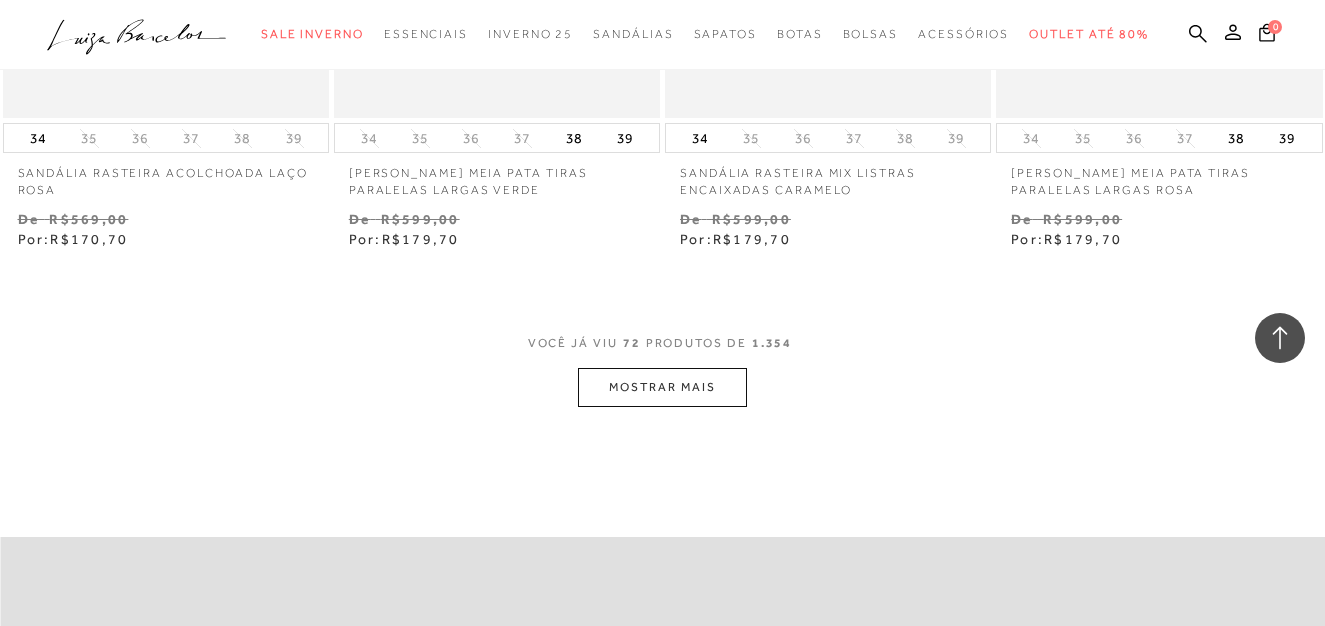 click on "MOSTRAR MAIS" at bounding box center [662, 387] 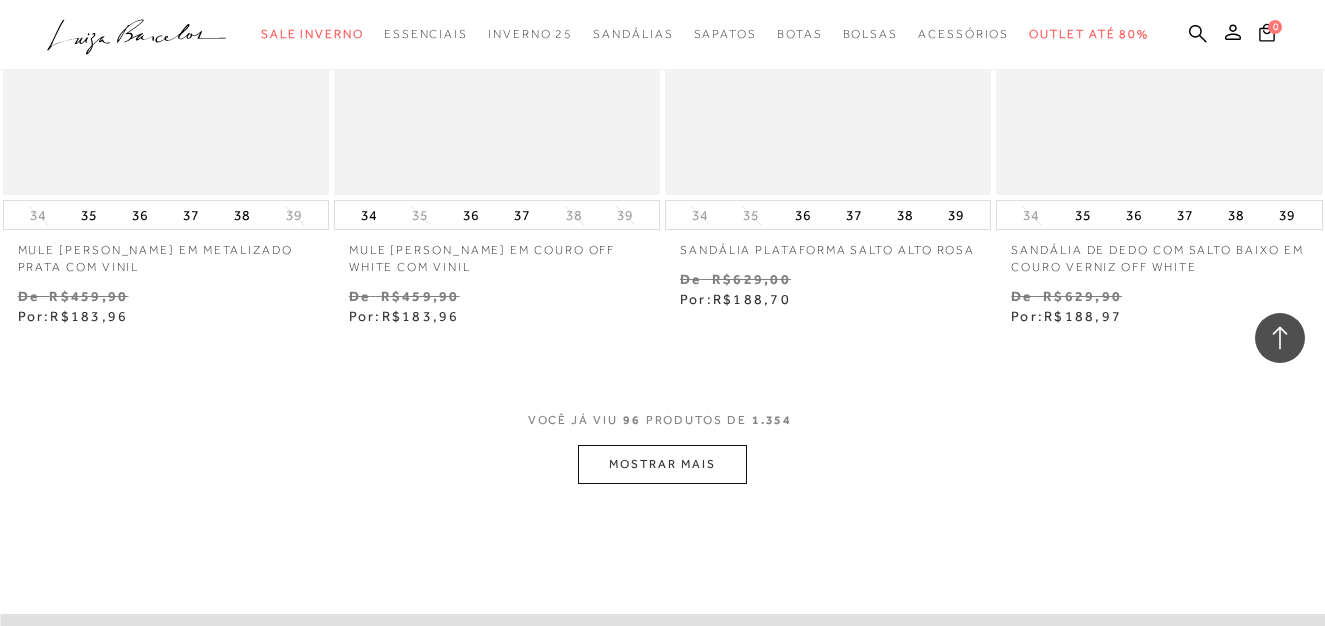 scroll, scrollTop: 15300, scrollLeft: 0, axis: vertical 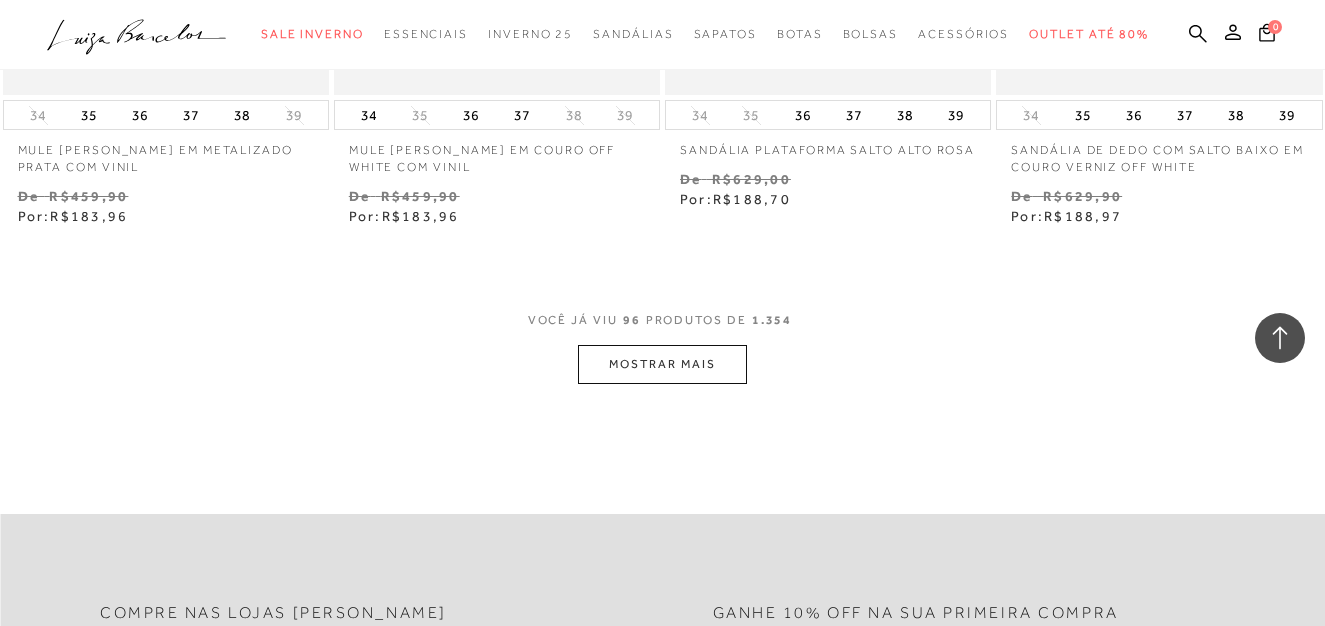 click on "MOSTRAR MAIS" at bounding box center (662, 364) 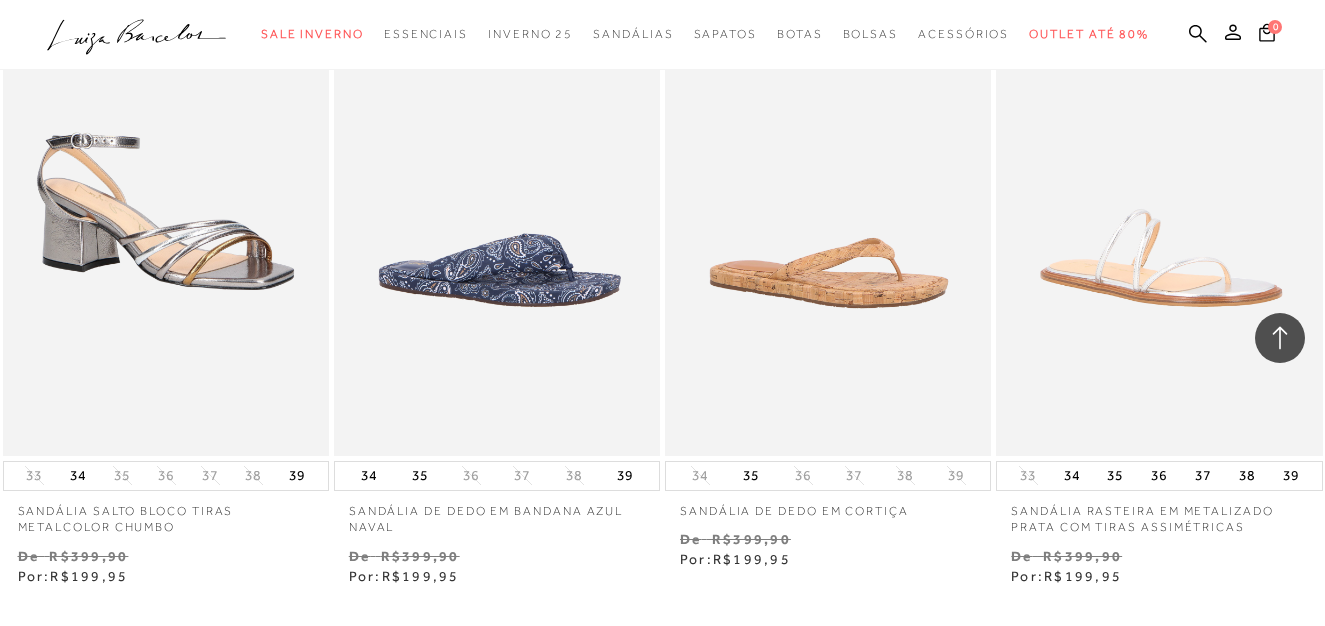 scroll, scrollTop: 19100, scrollLeft: 0, axis: vertical 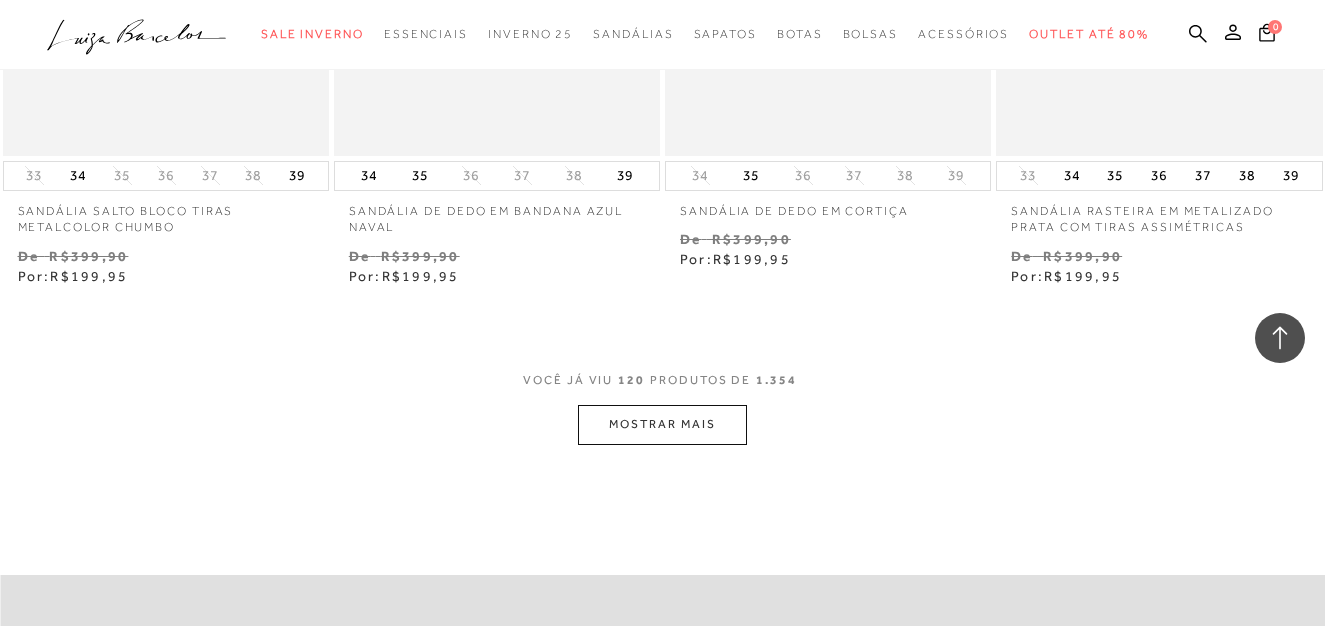 click on "MOSTRAR MAIS" at bounding box center [662, 424] 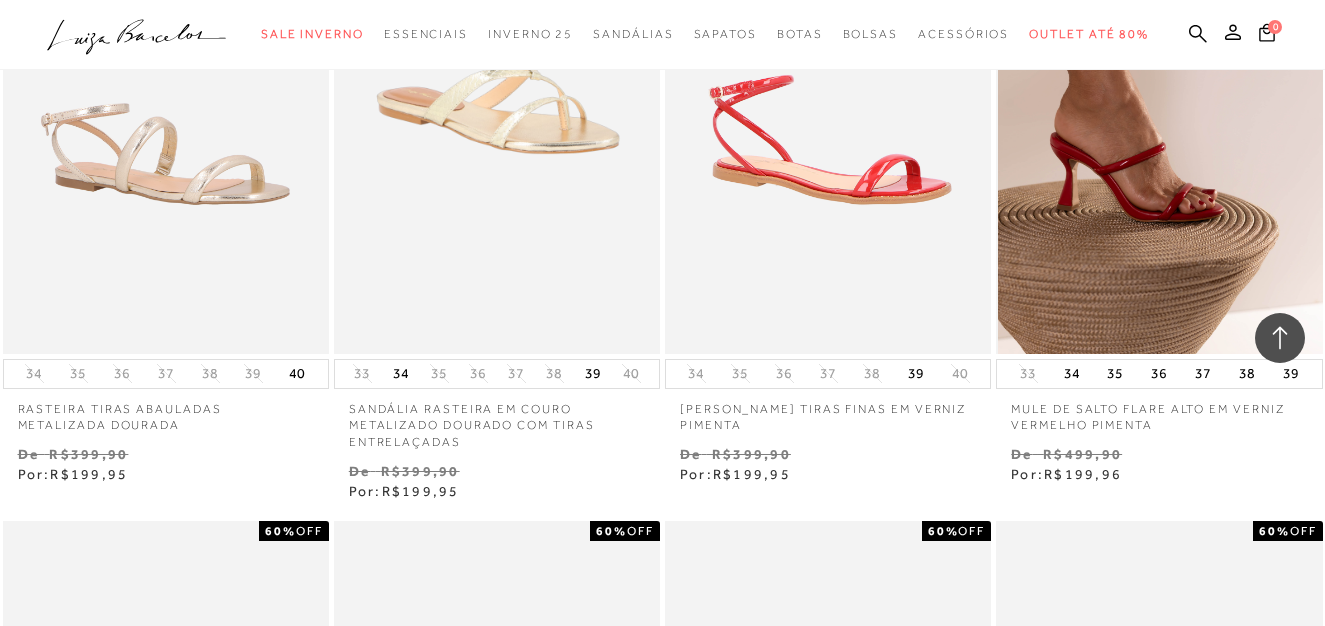 scroll, scrollTop: 20100, scrollLeft: 0, axis: vertical 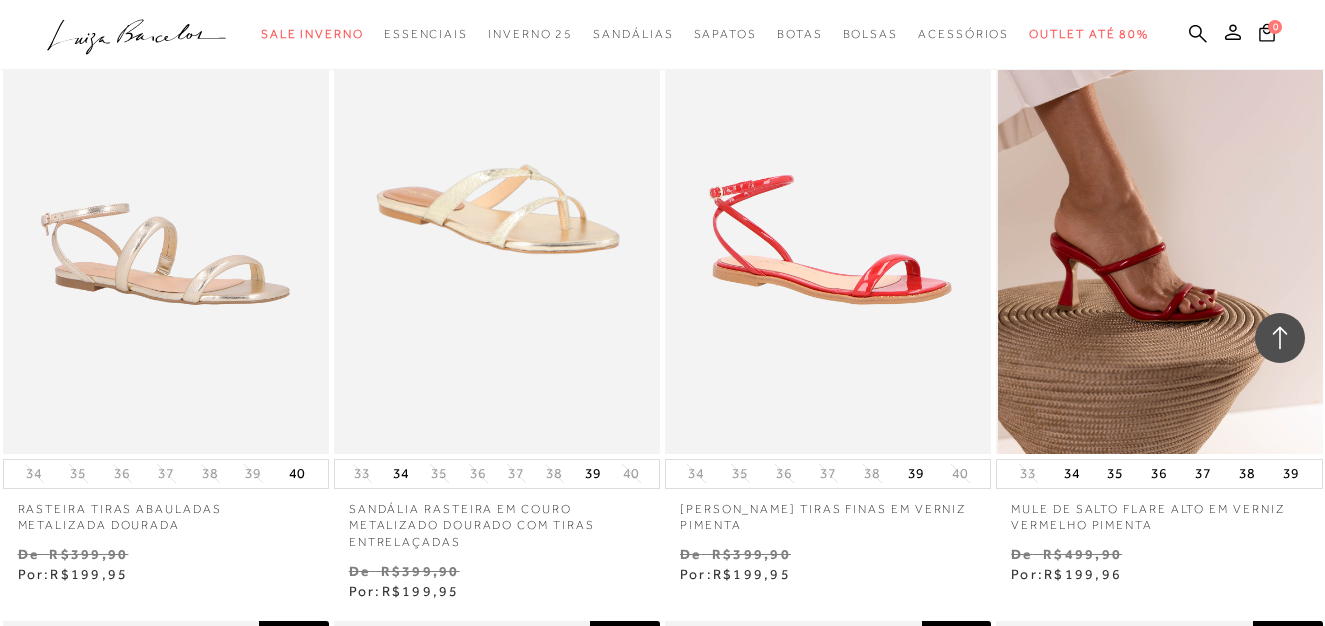 click at bounding box center (1160, 208) 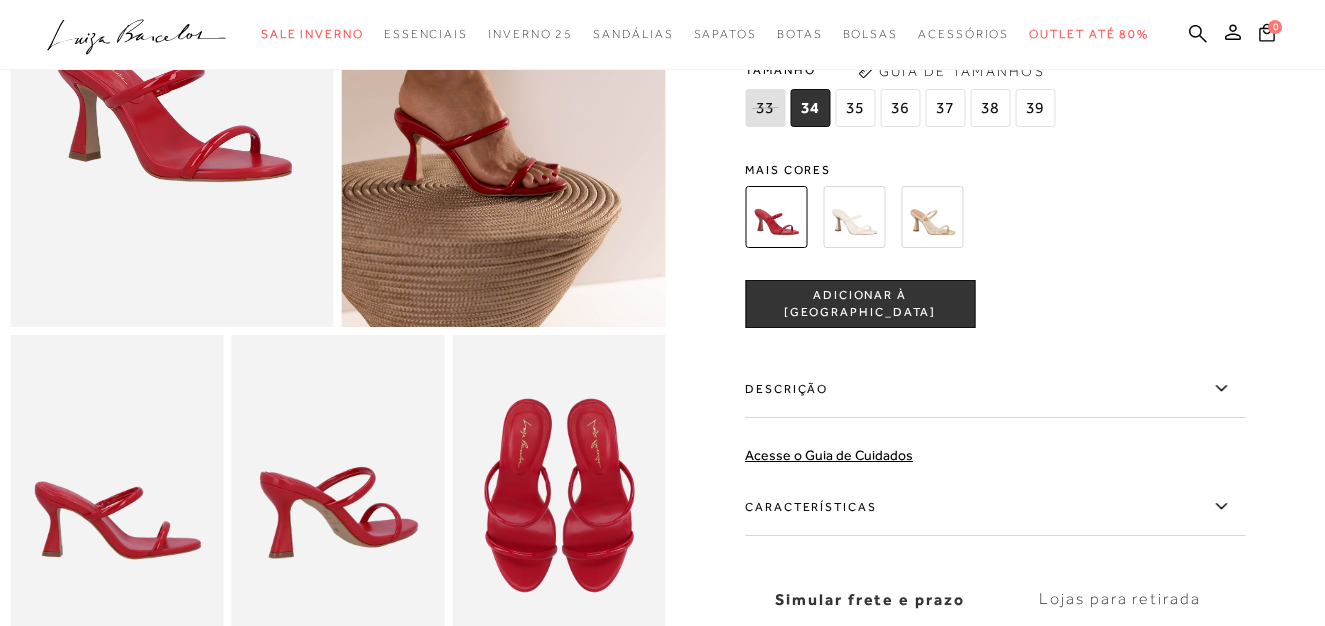 scroll, scrollTop: 400, scrollLeft: 0, axis: vertical 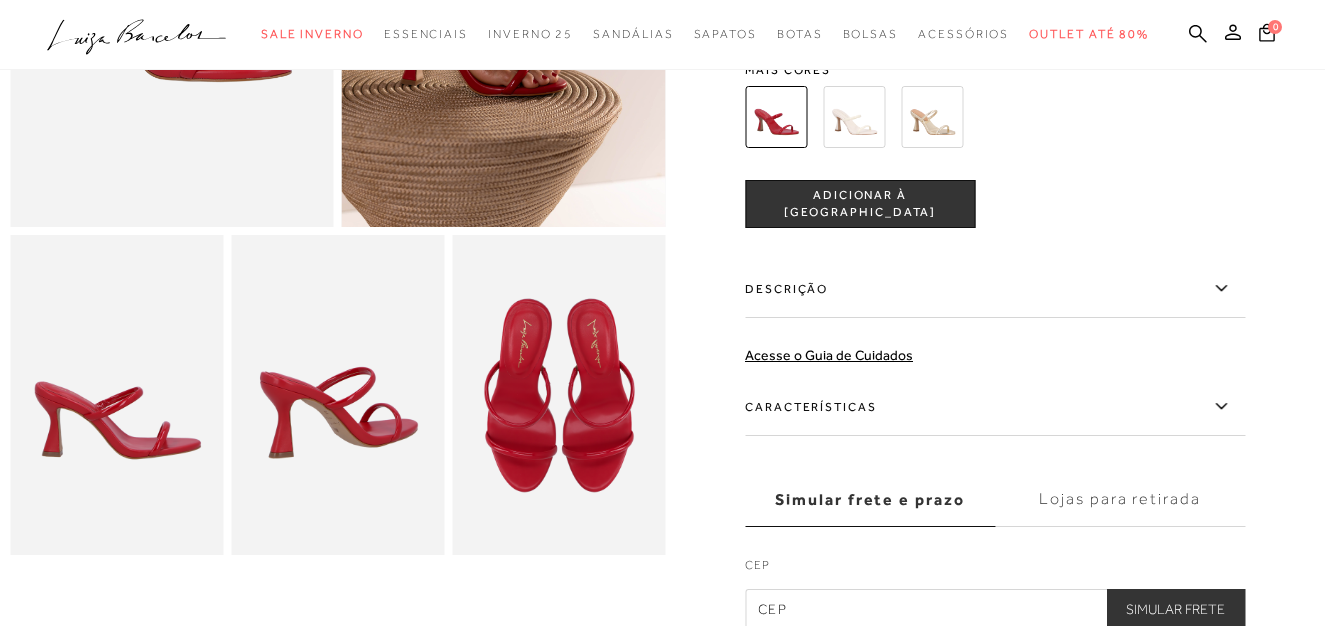 click 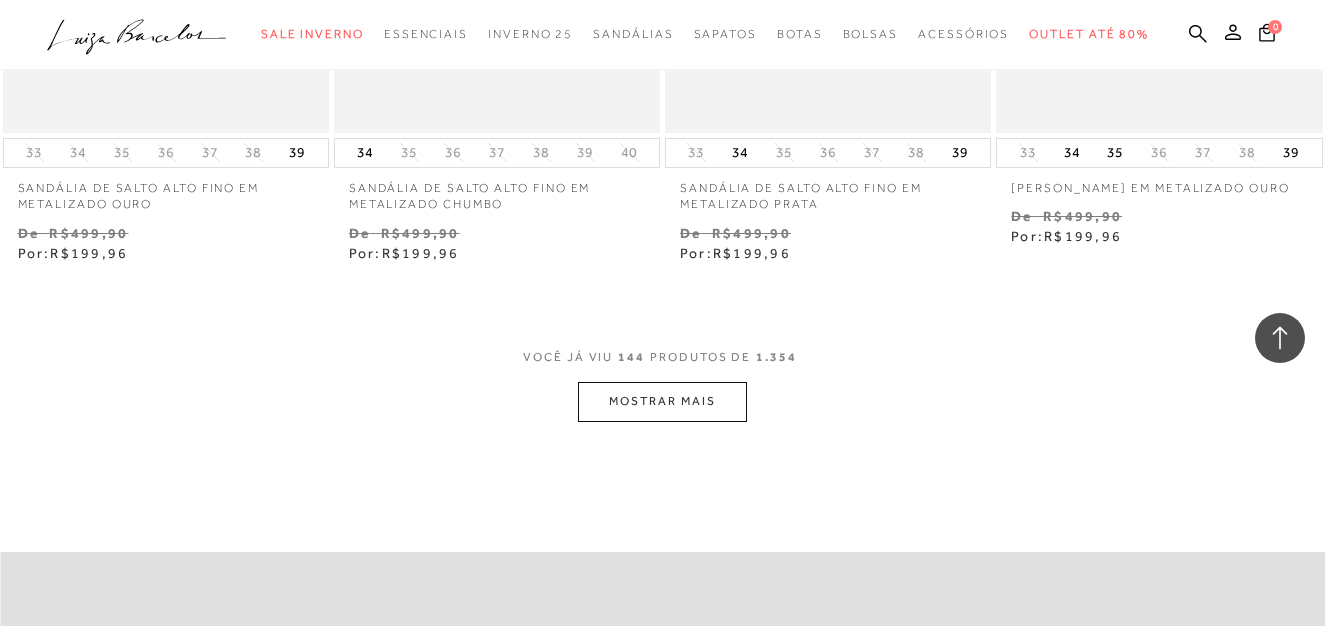 scroll, scrollTop: 23100, scrollLeft: 0, axis: vertical 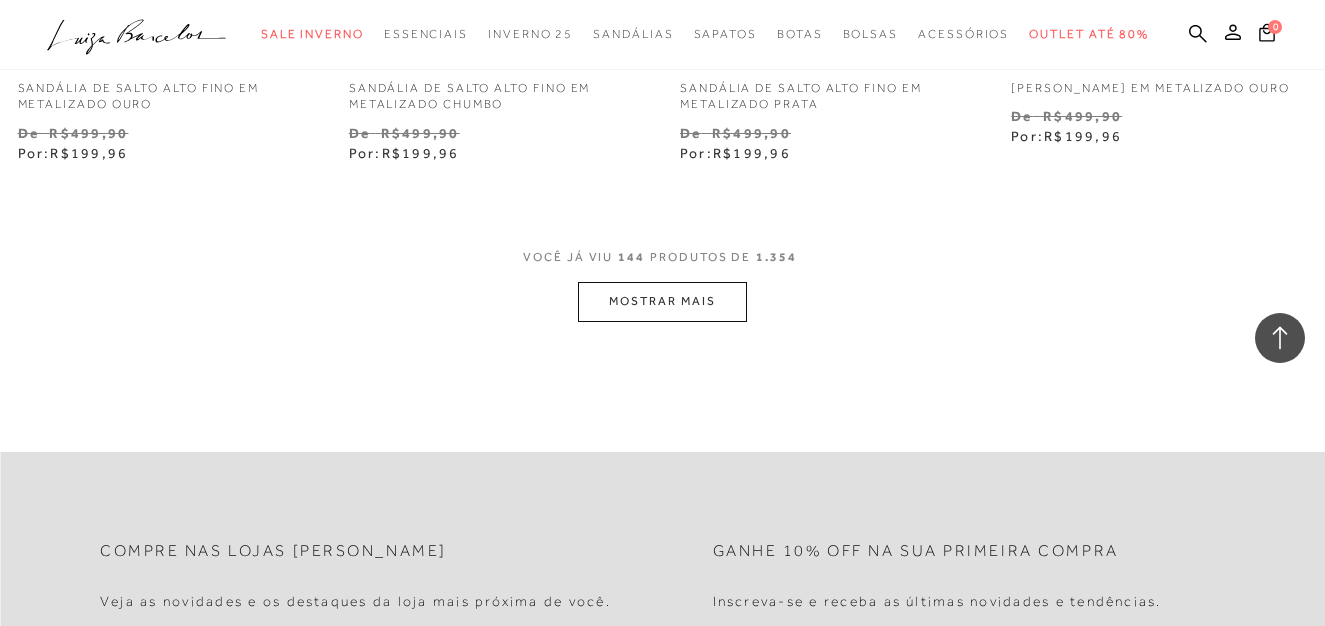 click on "MOSTRAR MAIS" at bounding box center (662, 301) 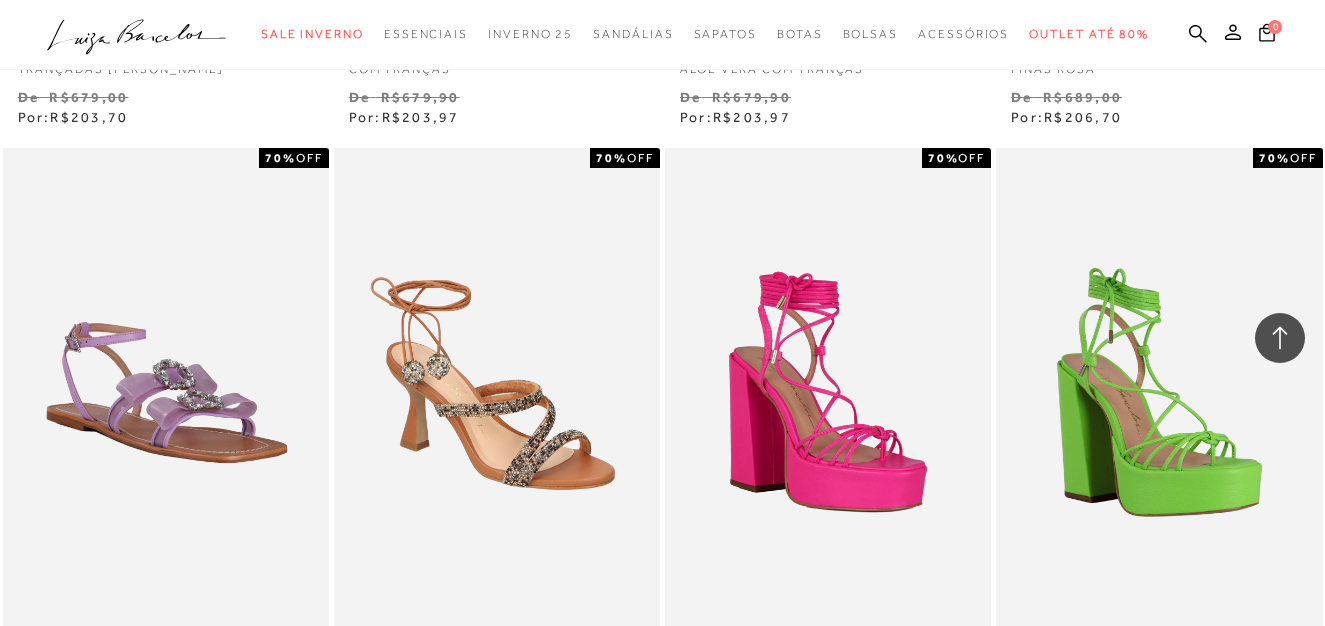 scroll, scrollTop: 24500, scrollLeft: 0, axis: vertical 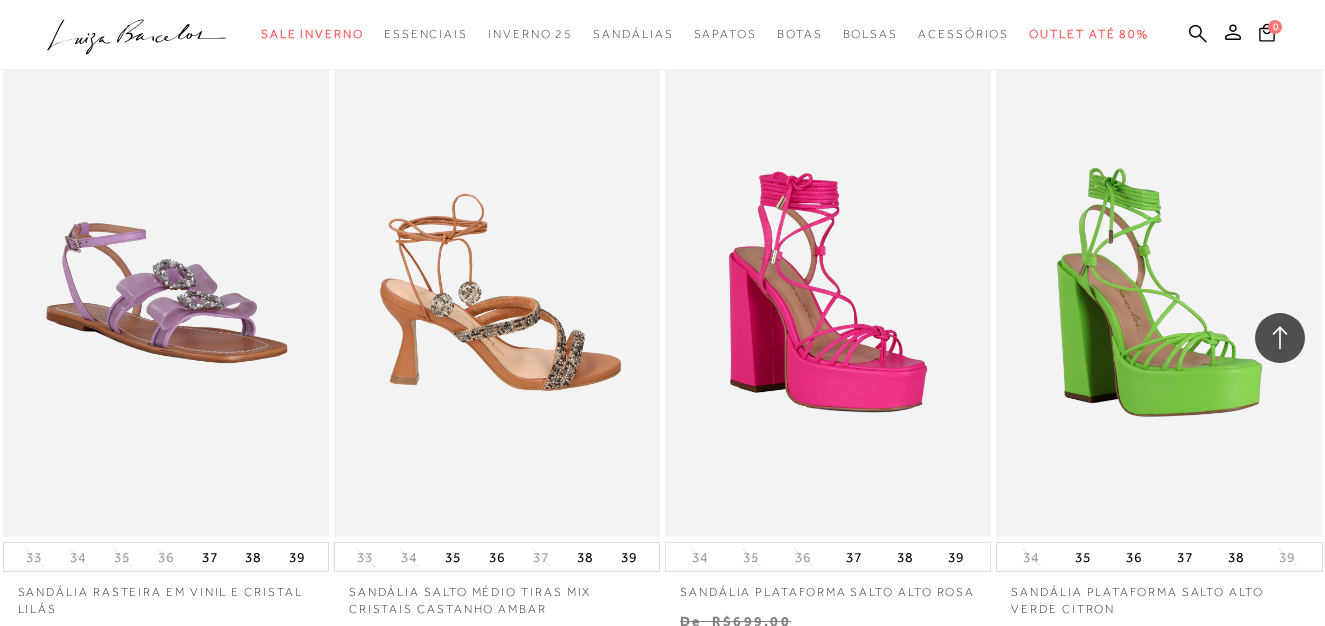 click at bounding box center [498, 292] 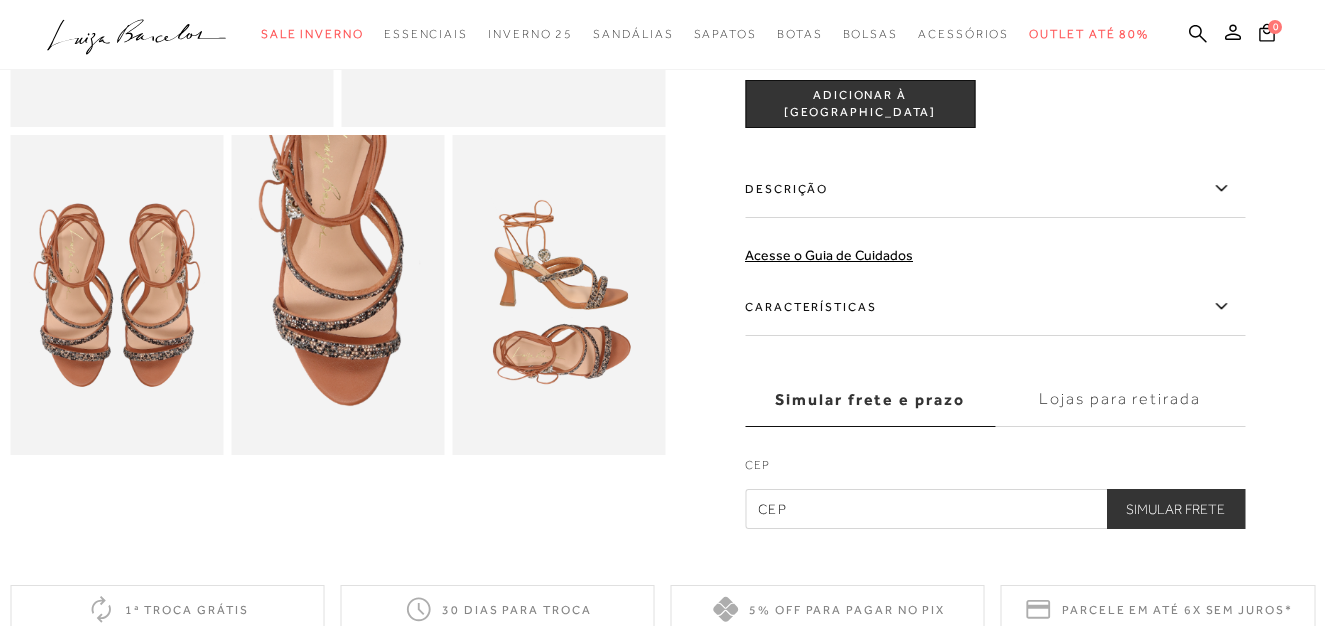 scroll, scrollTop: 0, scrollLeft: 0, axis: both 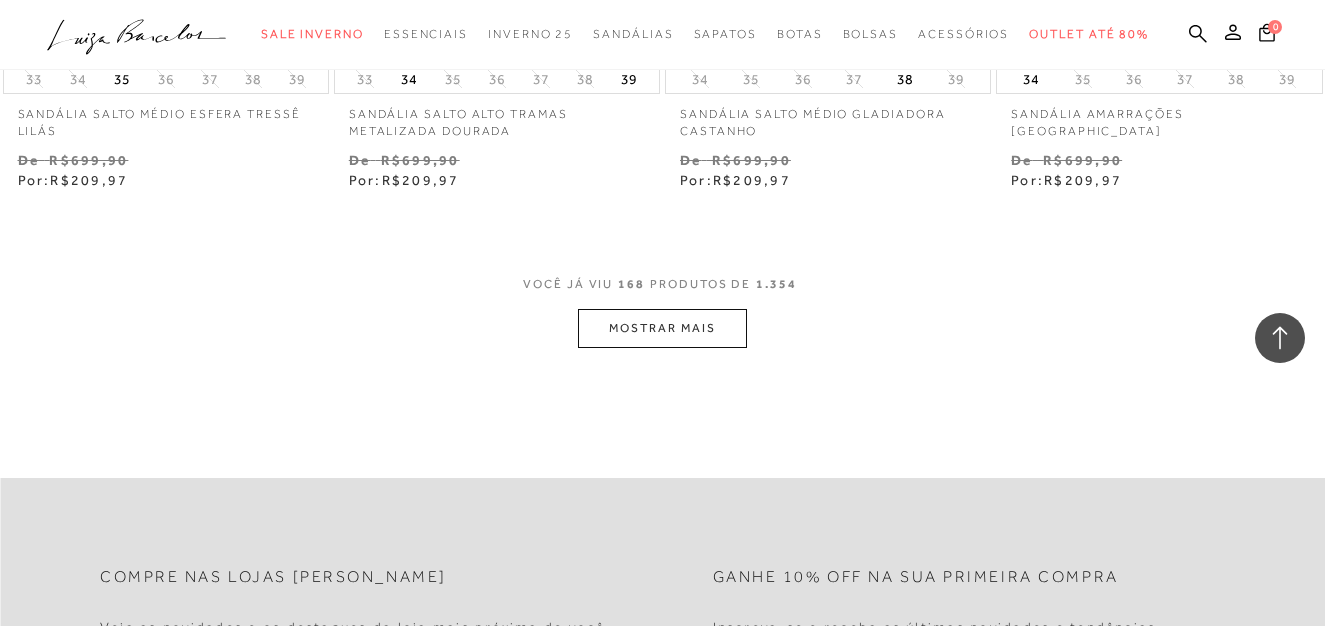 click on "MOSTRAR MAIS" at bounding box center [662, 328] 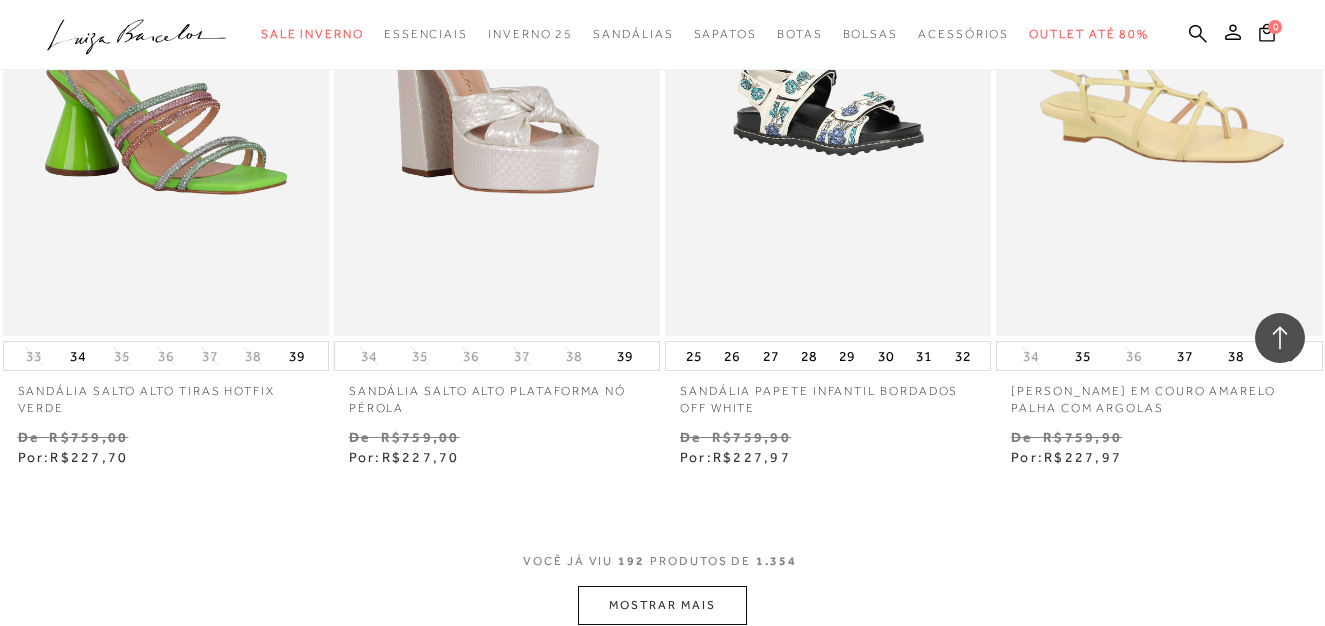 scroll, scrollTop: 30600, scrollLeft: 0, axis: vertical 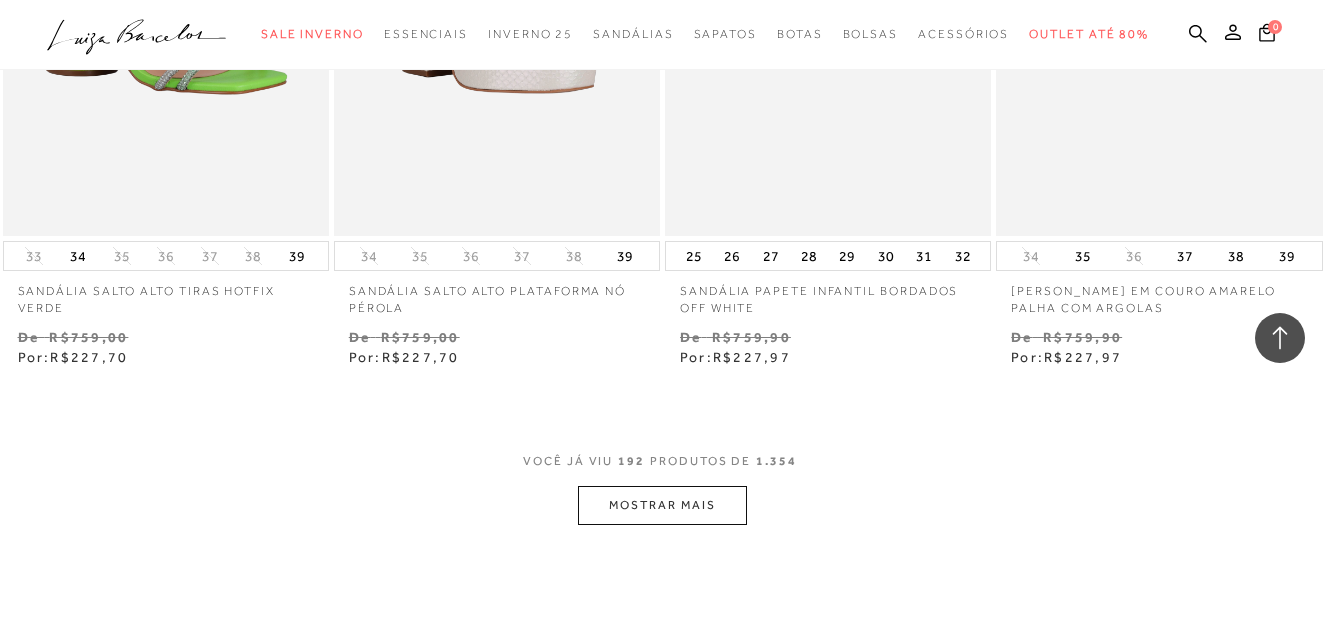 click on "MOSTRAR MAIS" at bounding box center (662, 505) 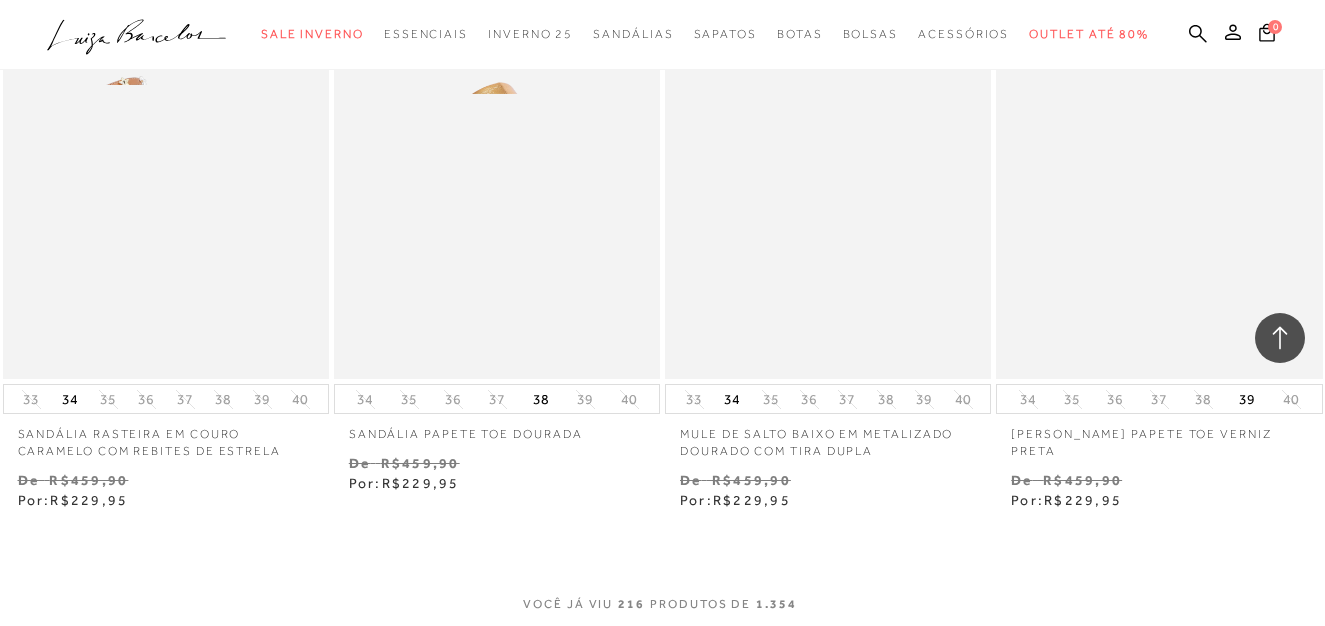 scroll, scrollTop: 34700, scrollLeft: 0, axis: vertical 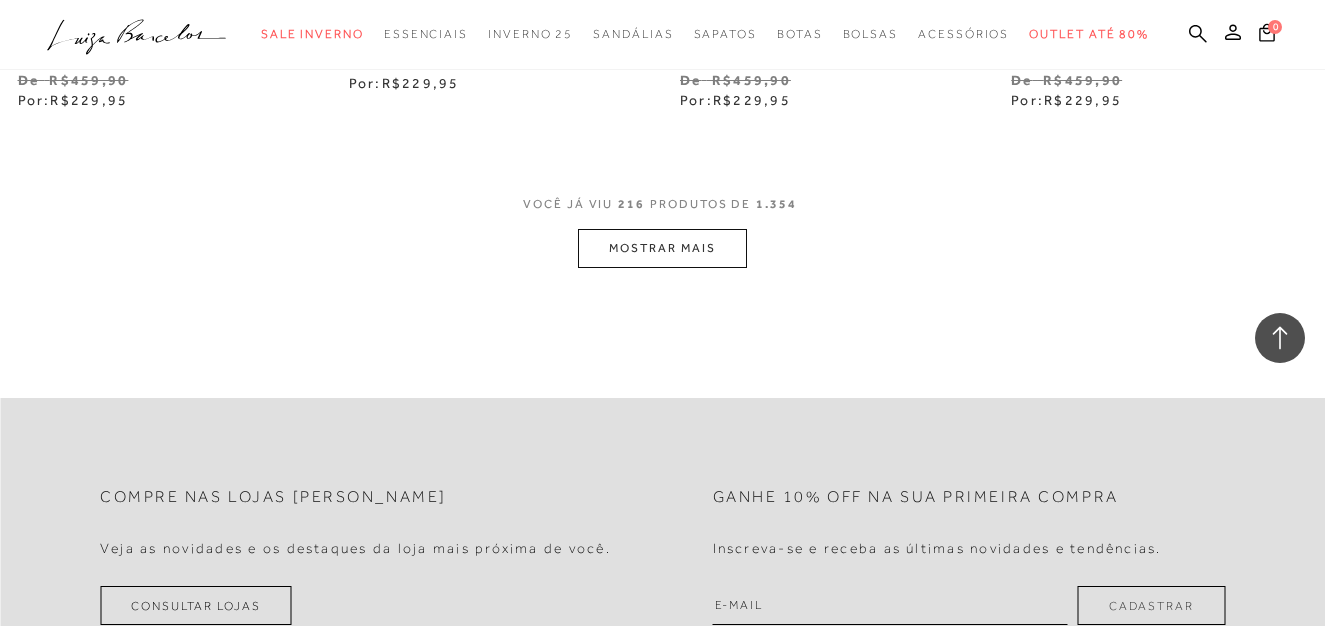 click on "MOSTRAR MAIS" at bounding box center [662, 248] 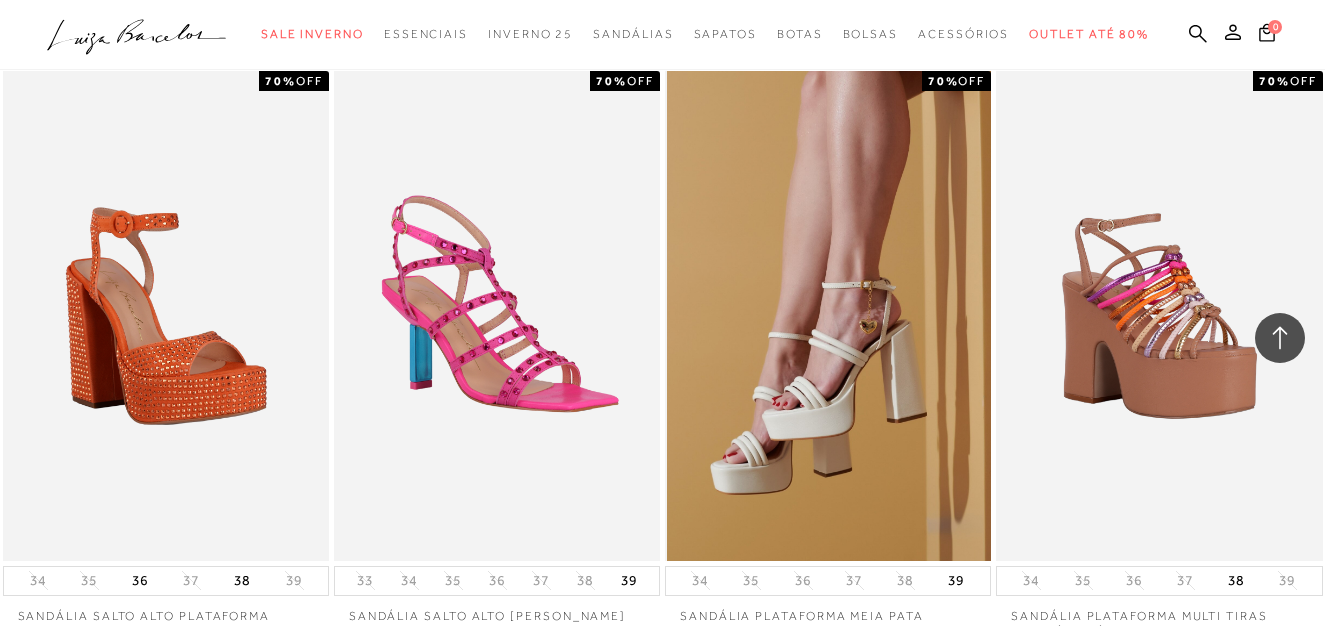scroll, scrollTop: 35500, scrollLeft: 0, axis: vertical 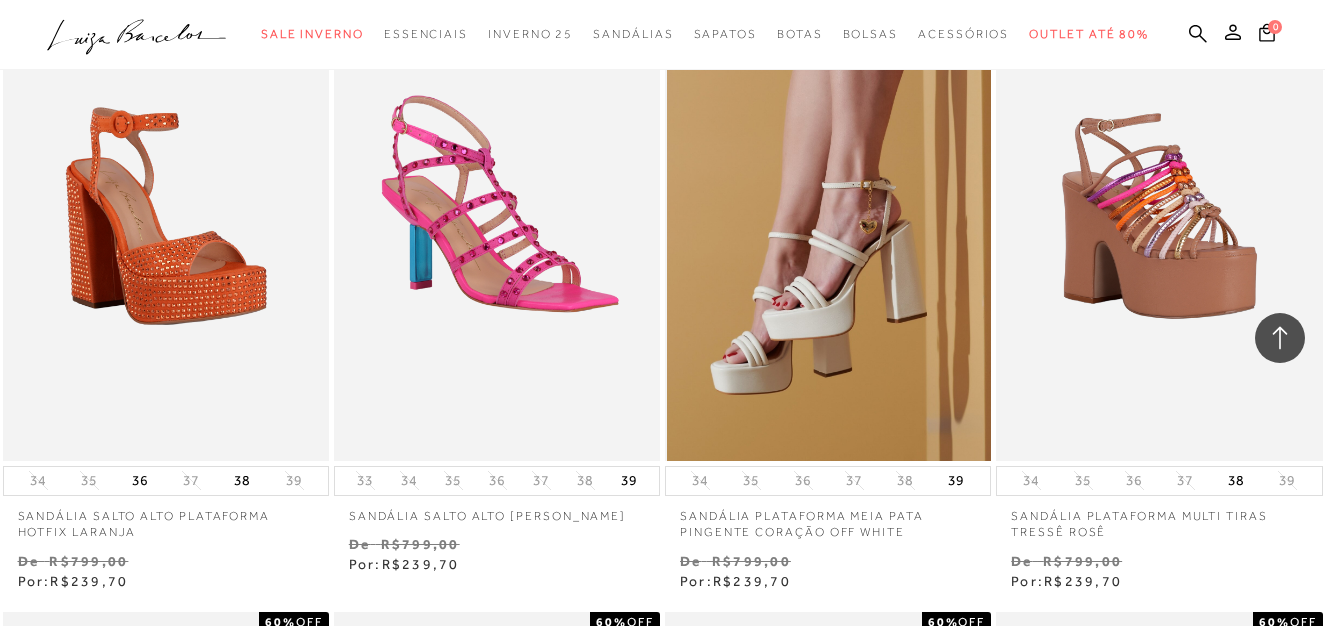 click at bounding box center [829, 215] 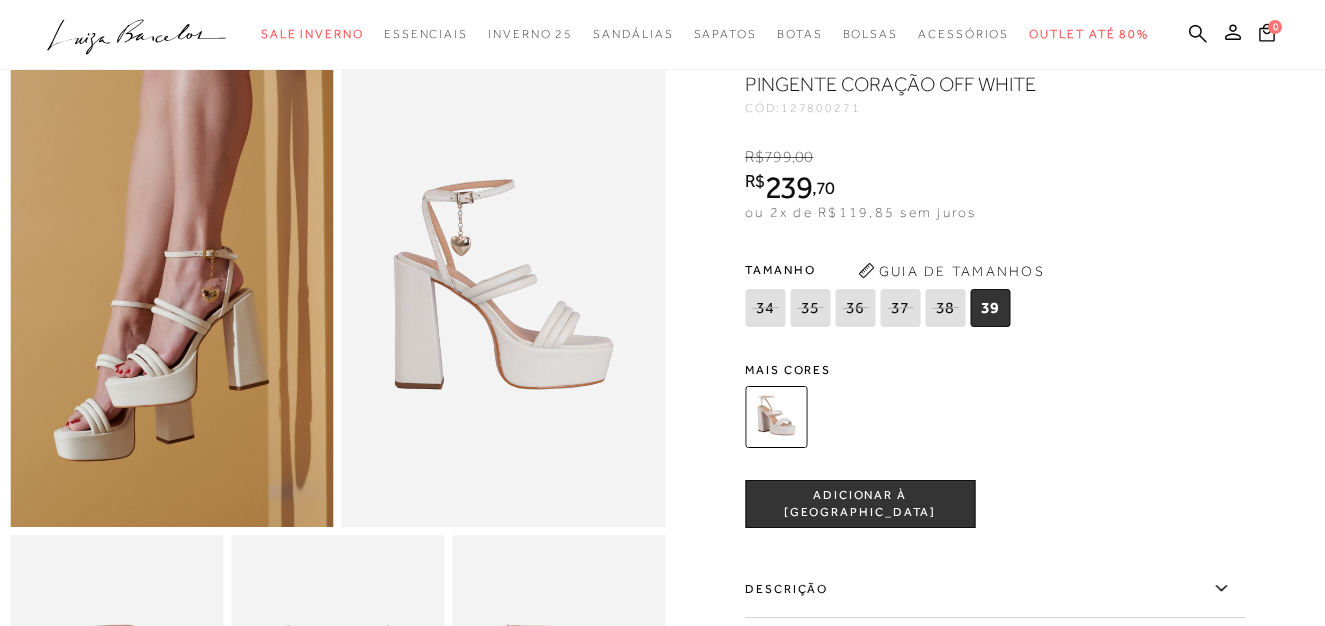 scroll, scrollTop: 0, scrollLeft: 0, axis: both 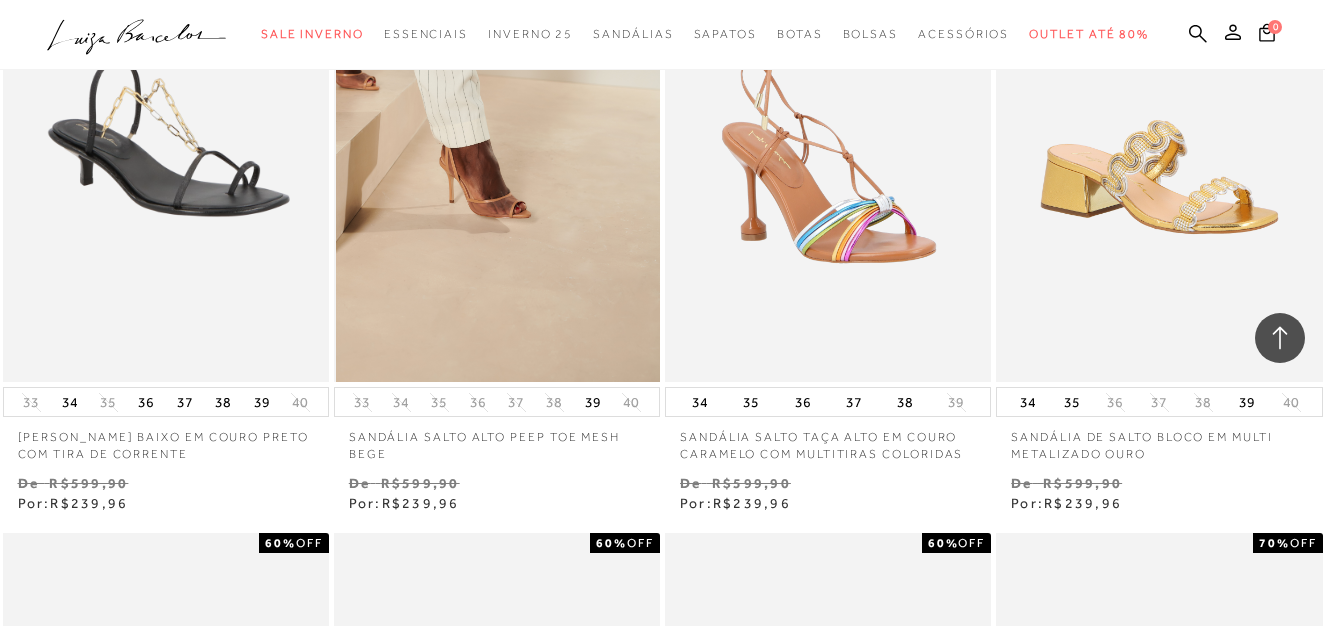 click at bounding box center [498, 137] 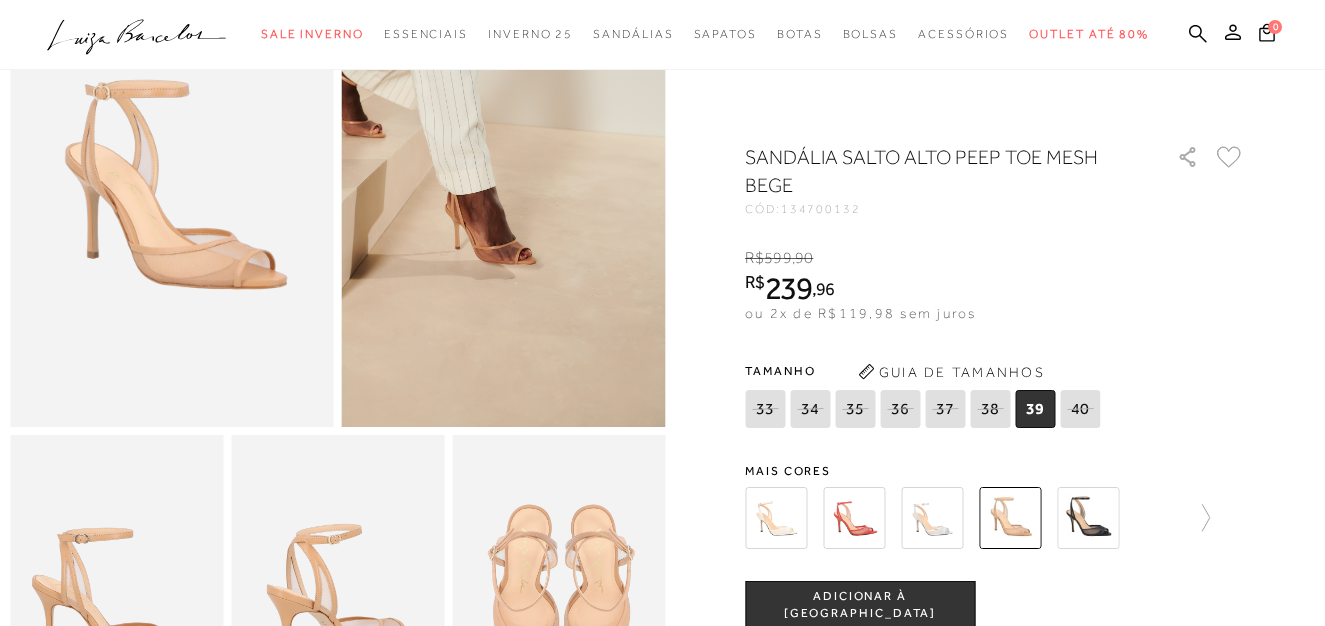 scroll, scrollTop: 100, scrollLeft: 0, axis: vertical 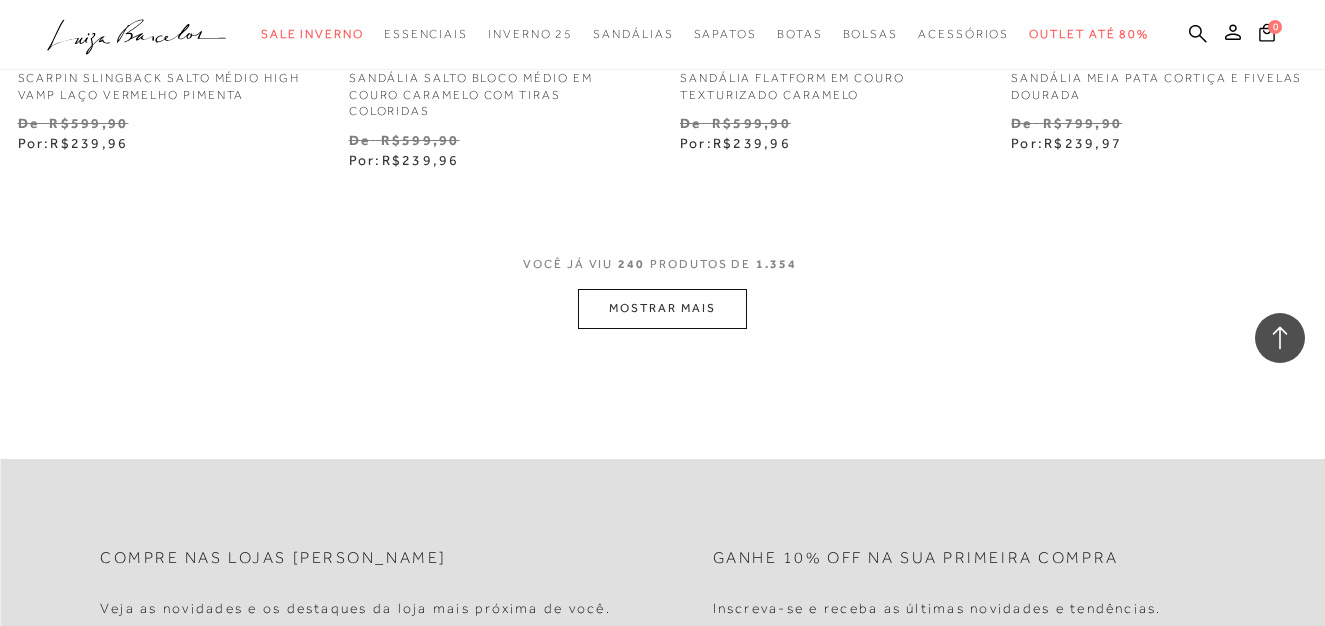 click on "MOSTRAR MAIS" at bounding box center (662, 308) 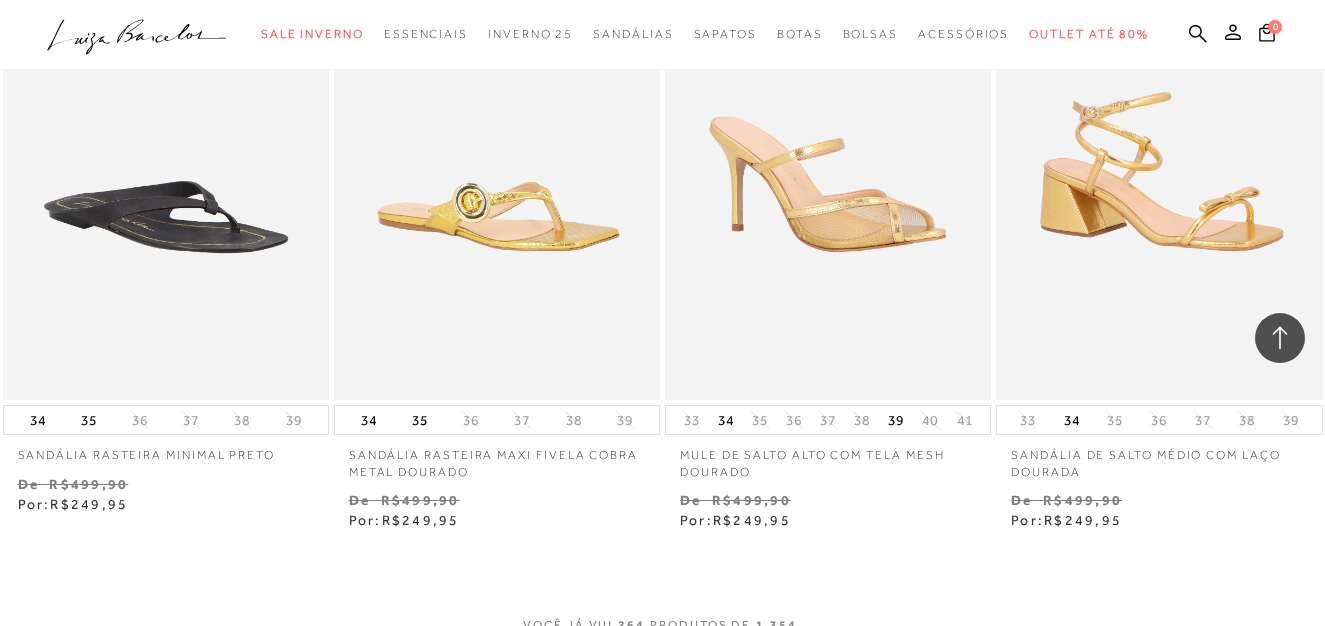 scroll, scrollTop: 42400, scrollLeft: 0, axis: vertical 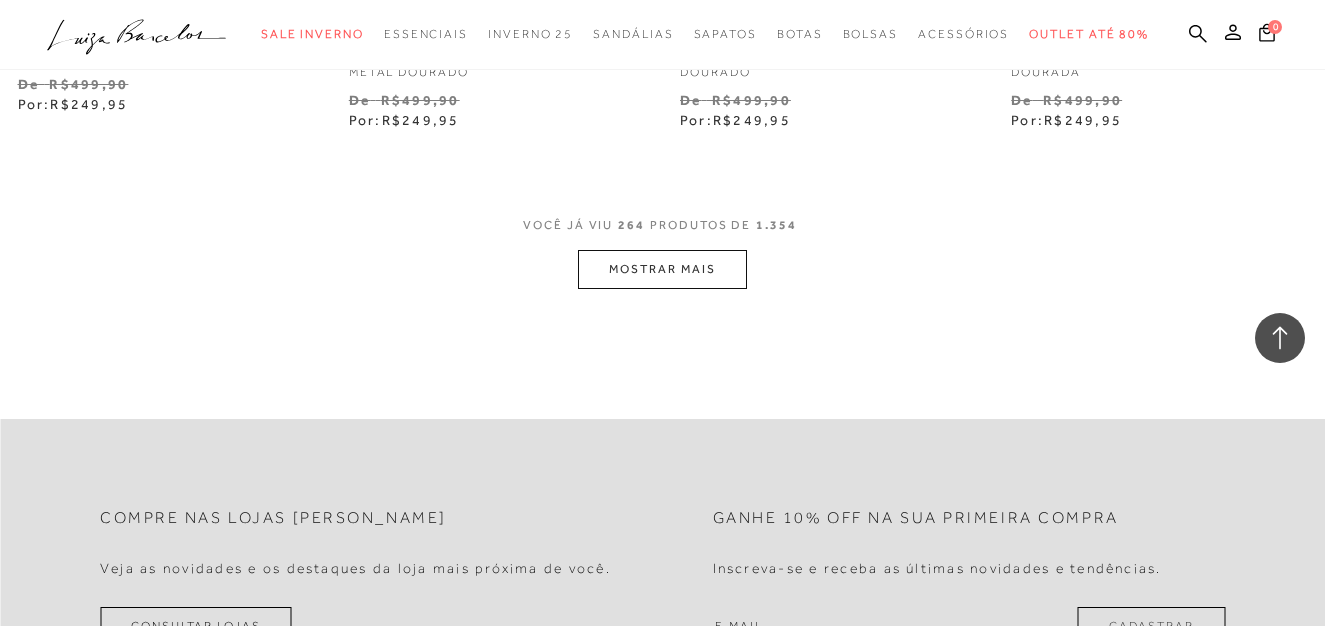 click on "MOSTRAR MAIS" at bounding box center [662, 269] 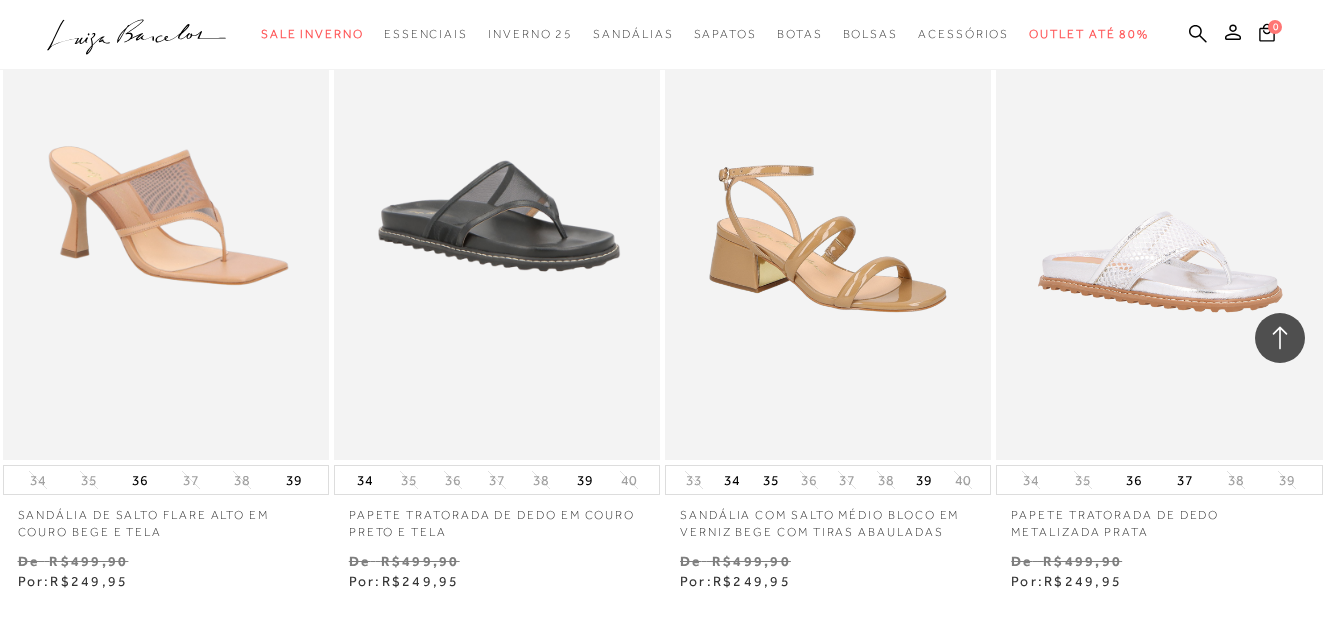 scroll, scrollTop: 46100, scrollLeft: 0, axis: vertical 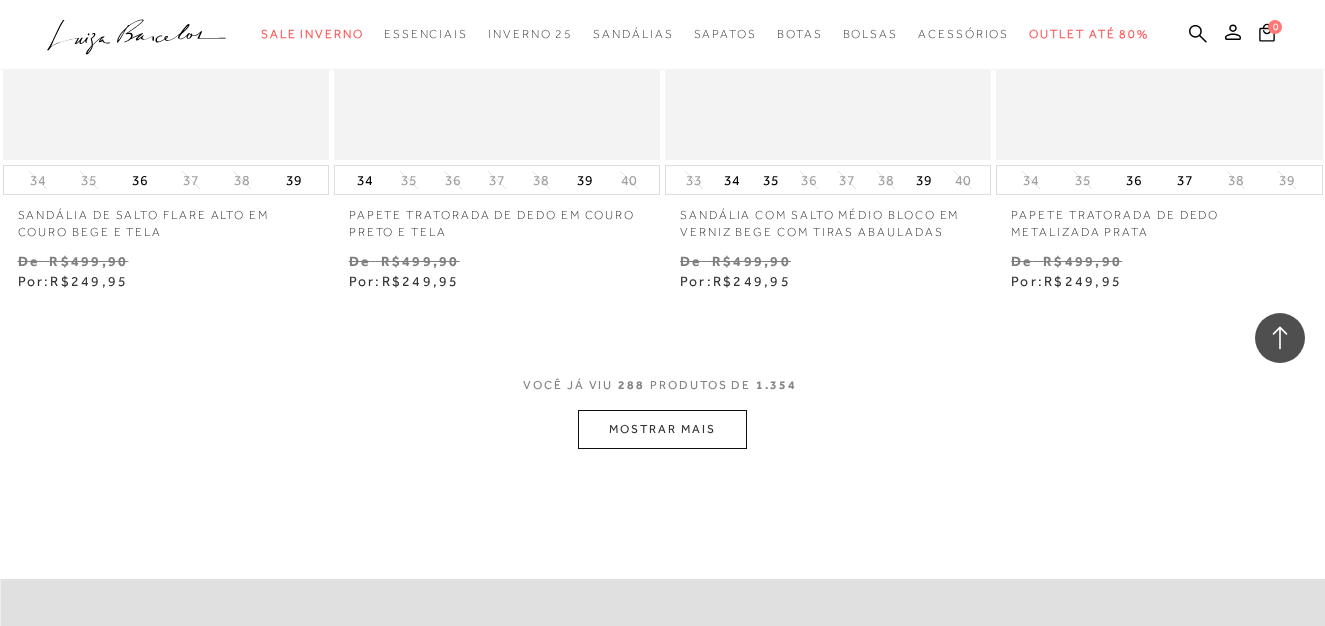click on "MOSTRAR MAIS" at bounding box center [662, 429] 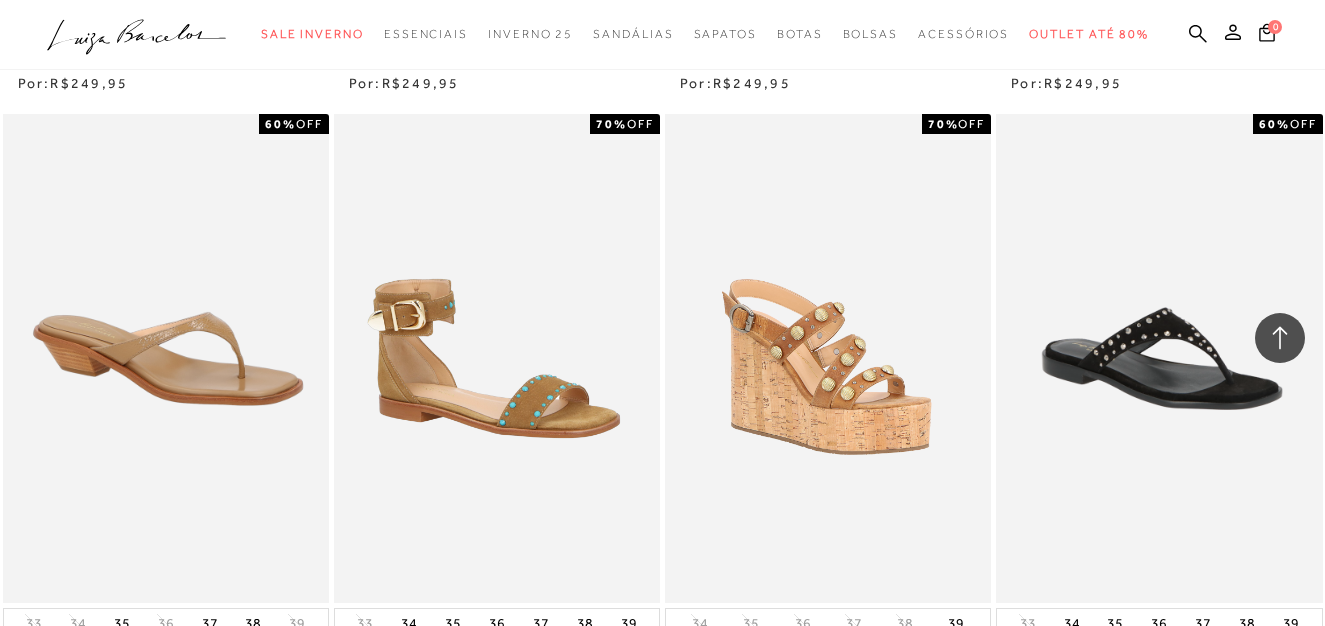 scroll, scrollTop: 50000, scrollLeft: 0, axis: vertical 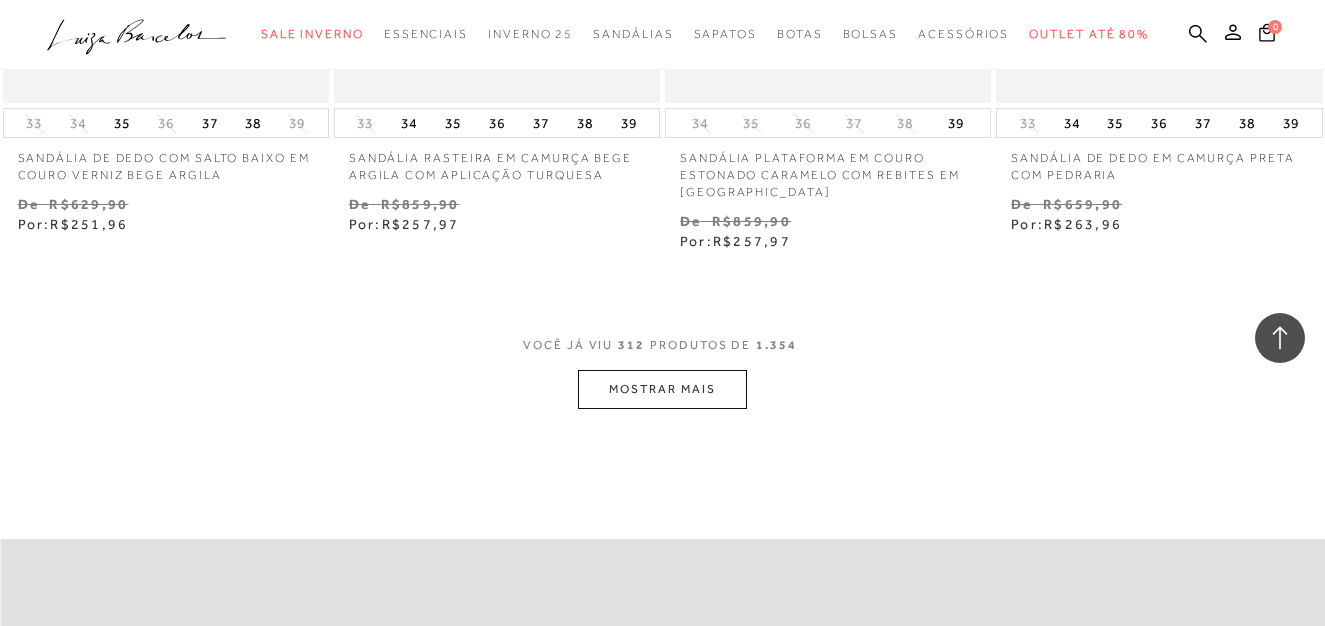 click on "MOSTRAR MAIS" at bounding box center (662, 389) 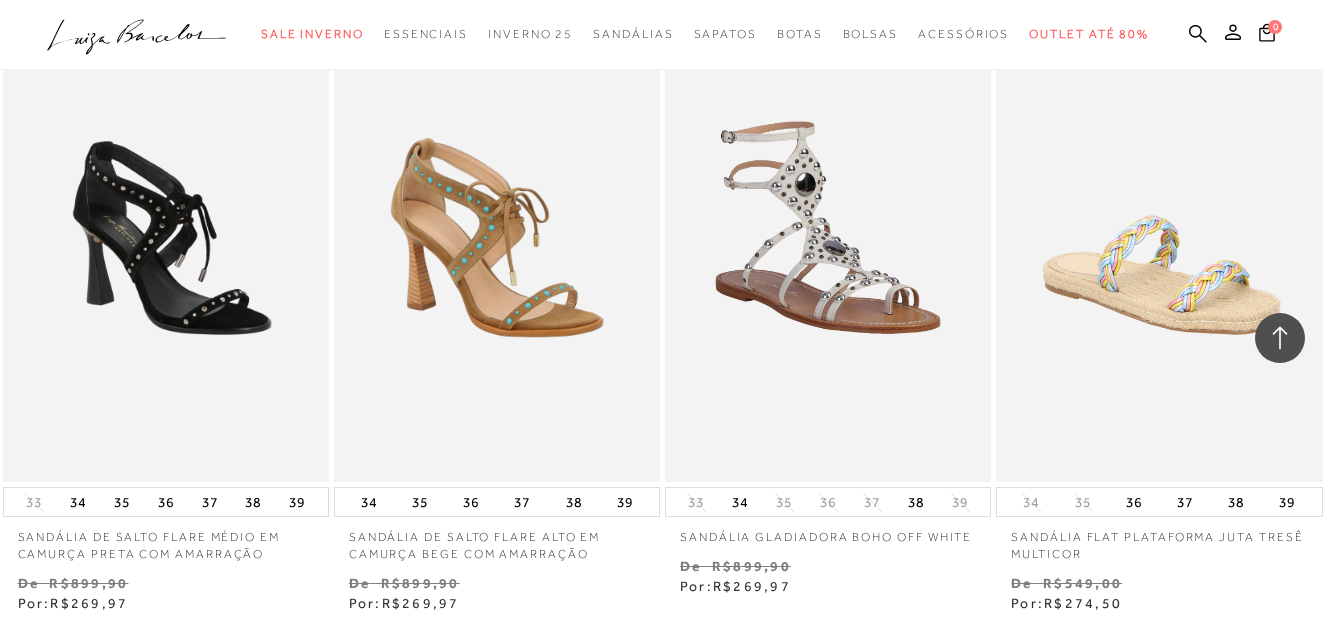 scroll, scrollTop: 53400, scrollLeft: 0, axis: vertical 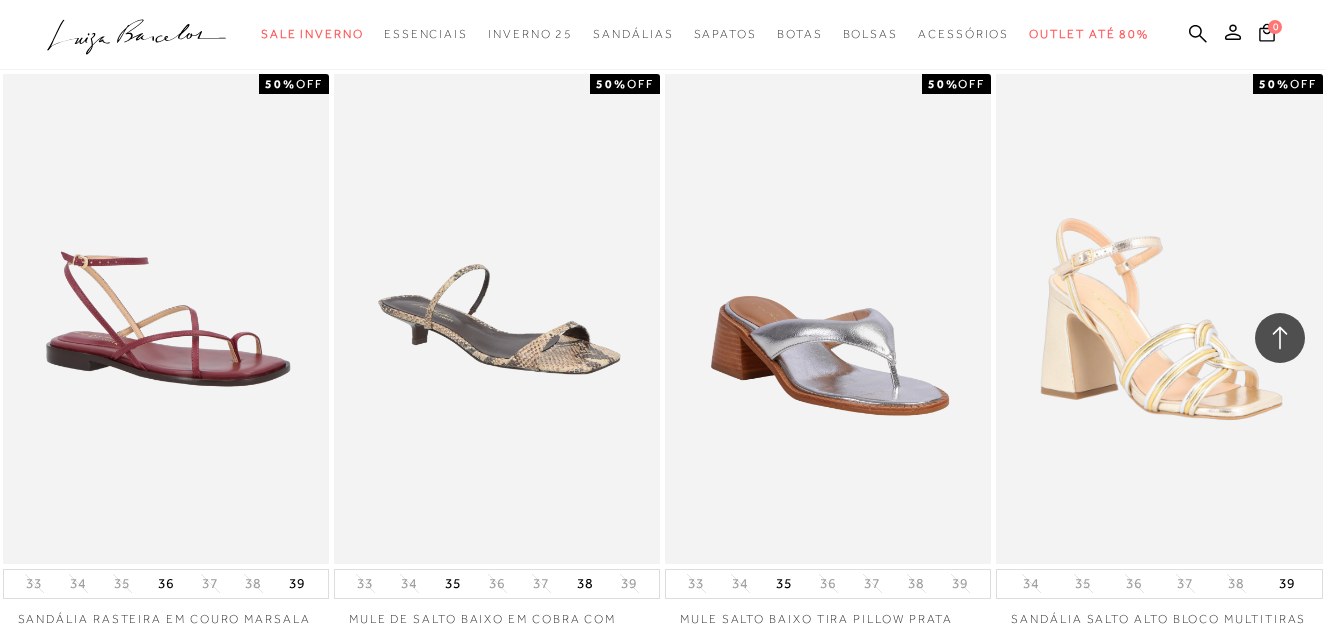 click on "MOSTRAR MAIS" at bounding box center (662, 832) 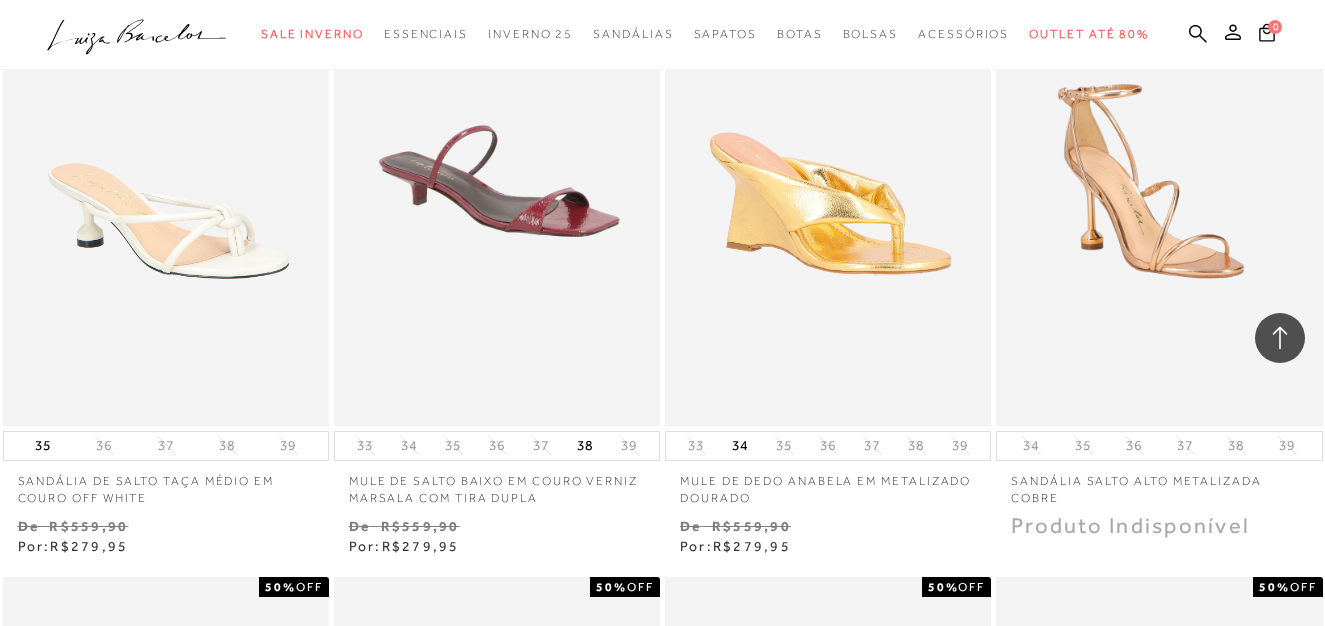 scroll, scrollTop: 57300, scrollLeft: 0, axis: vertical 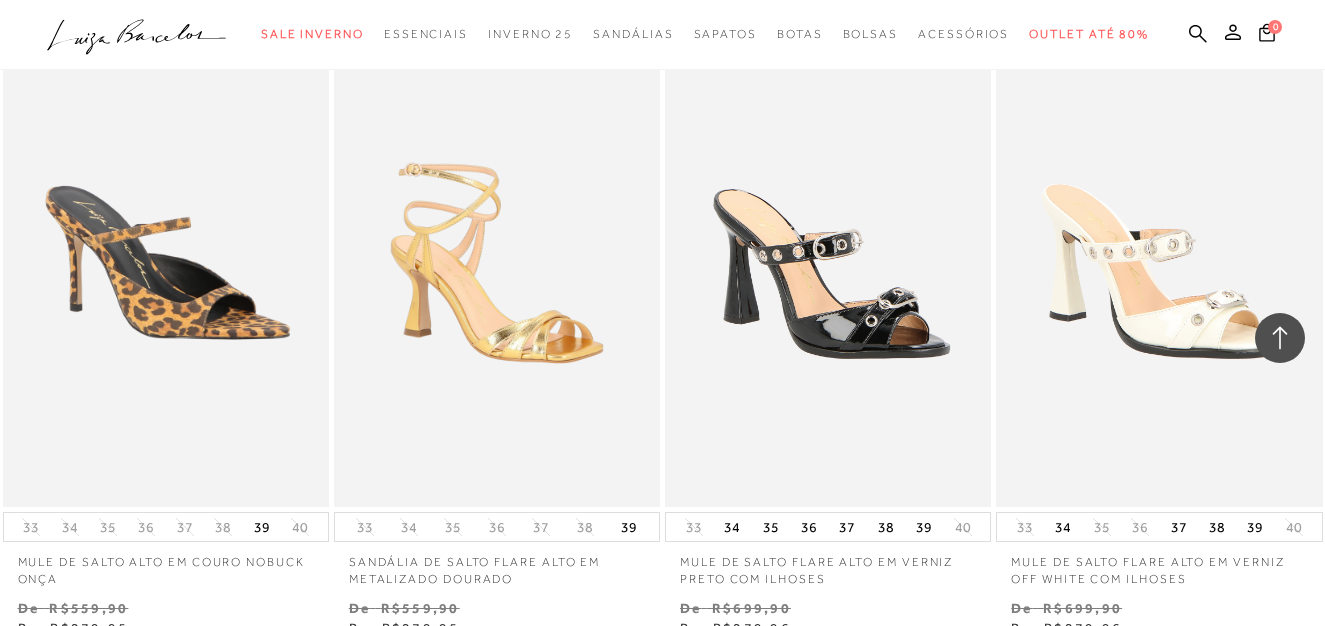 click on "MOSTRAR MAIS" at bounding box center [662, 776] 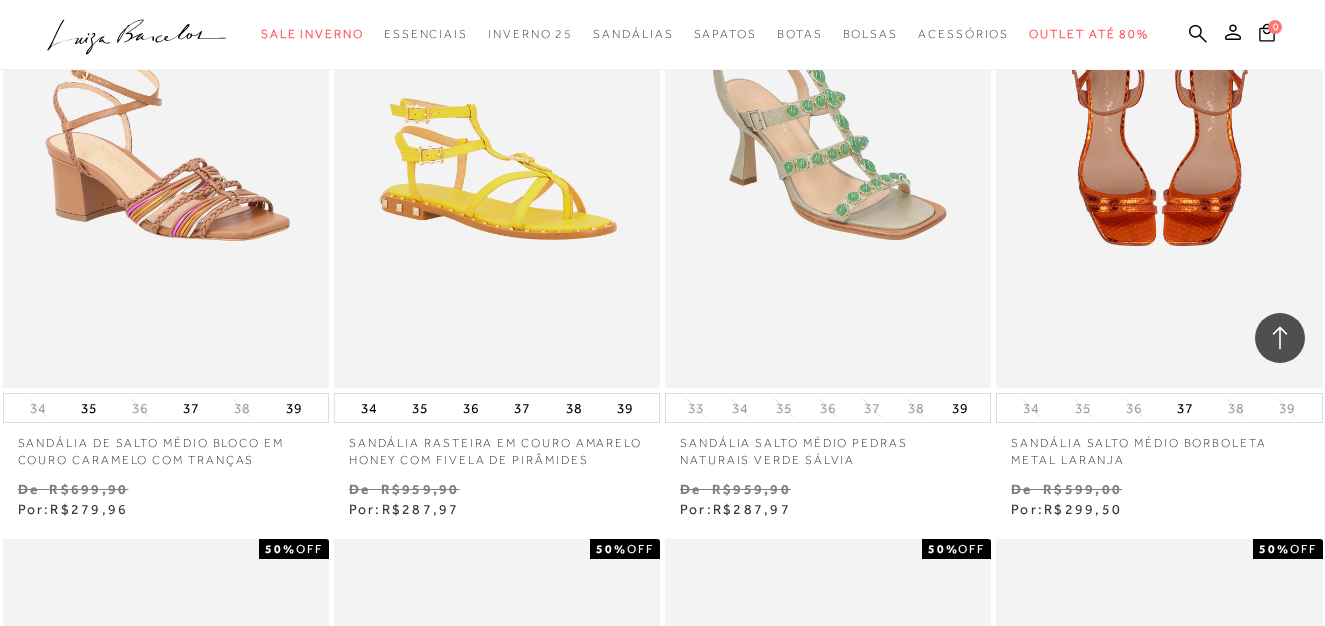 scroll, scrollTop: 59200, scrollLeft: 0, axis: vertical 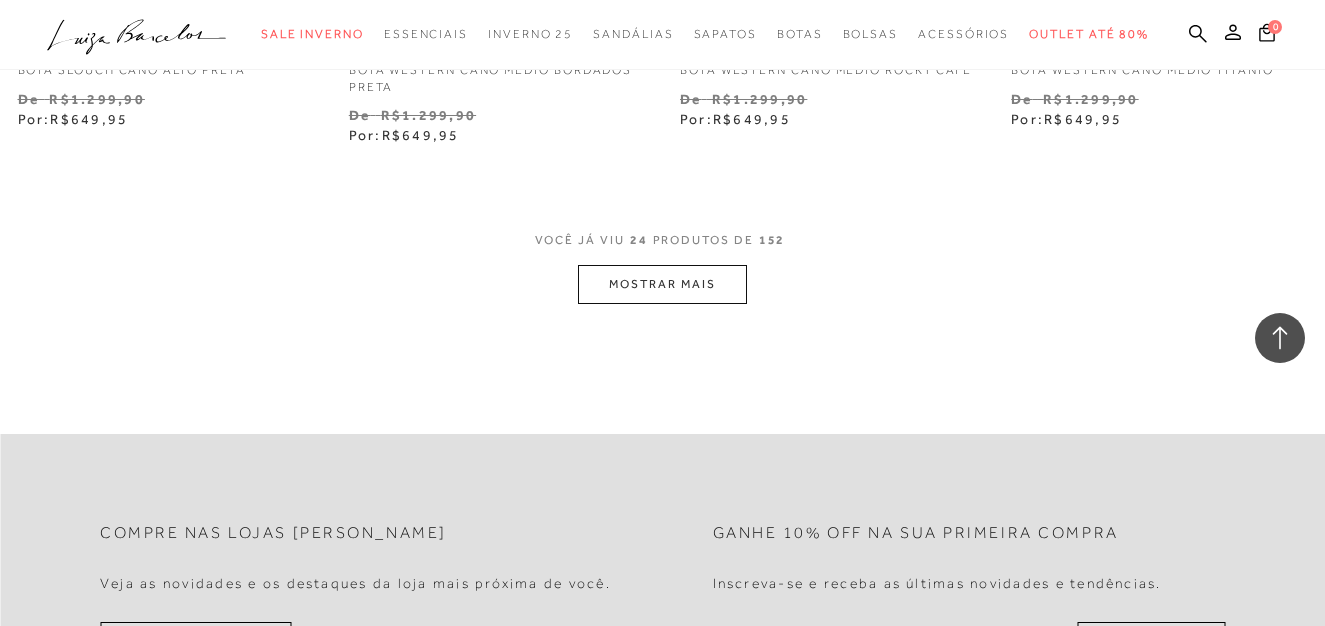 click on "MOSTRAR MAIS" at bounding box center (662, 284) 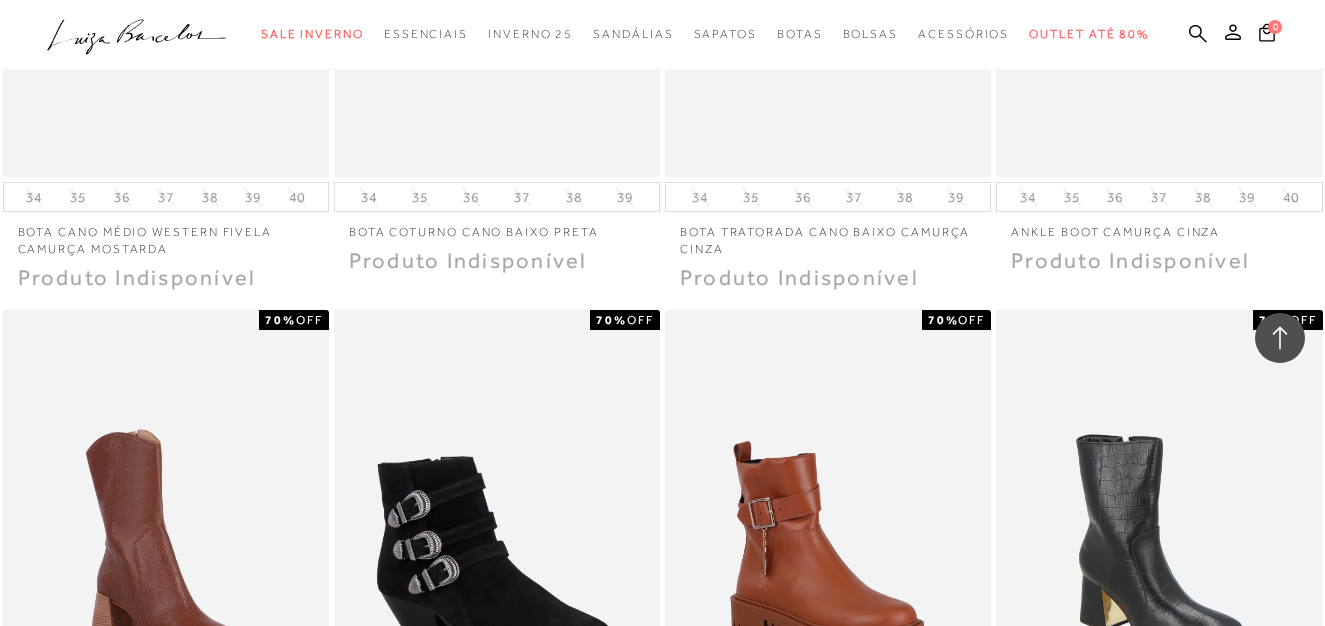 scroll, scrollTop: 6100, scrollLeft: 0, axis: vertical 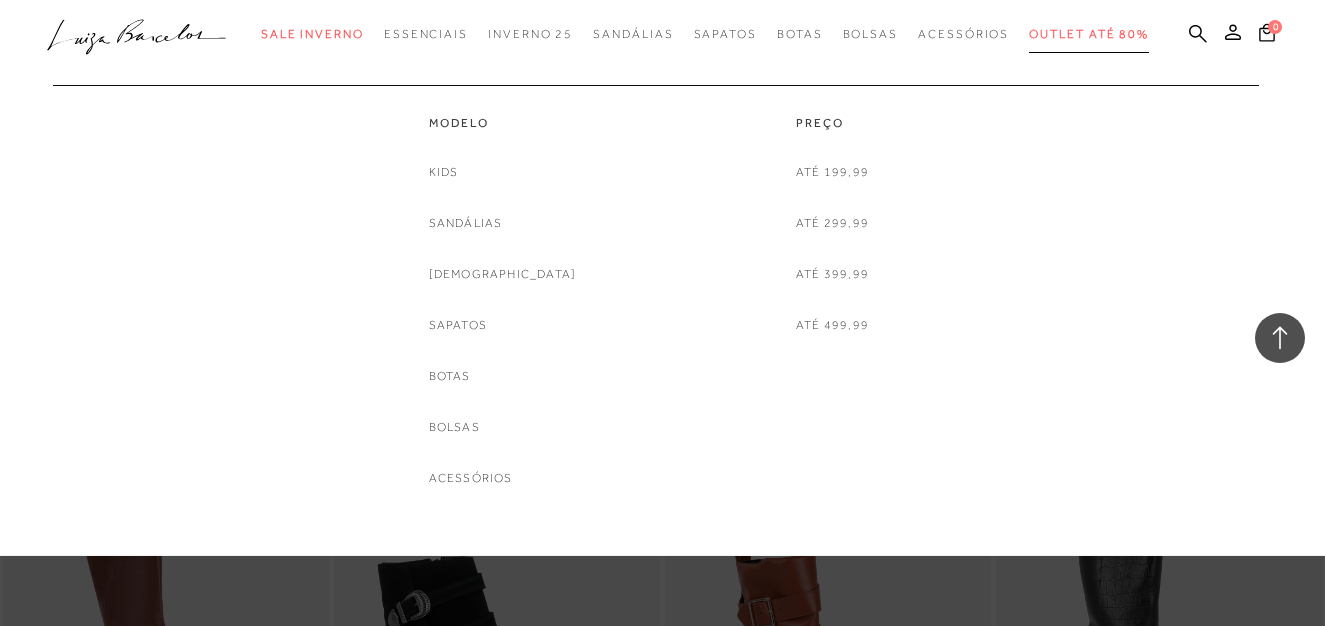 click on "Outlet até 80%" at bounding box center [1089, 34] 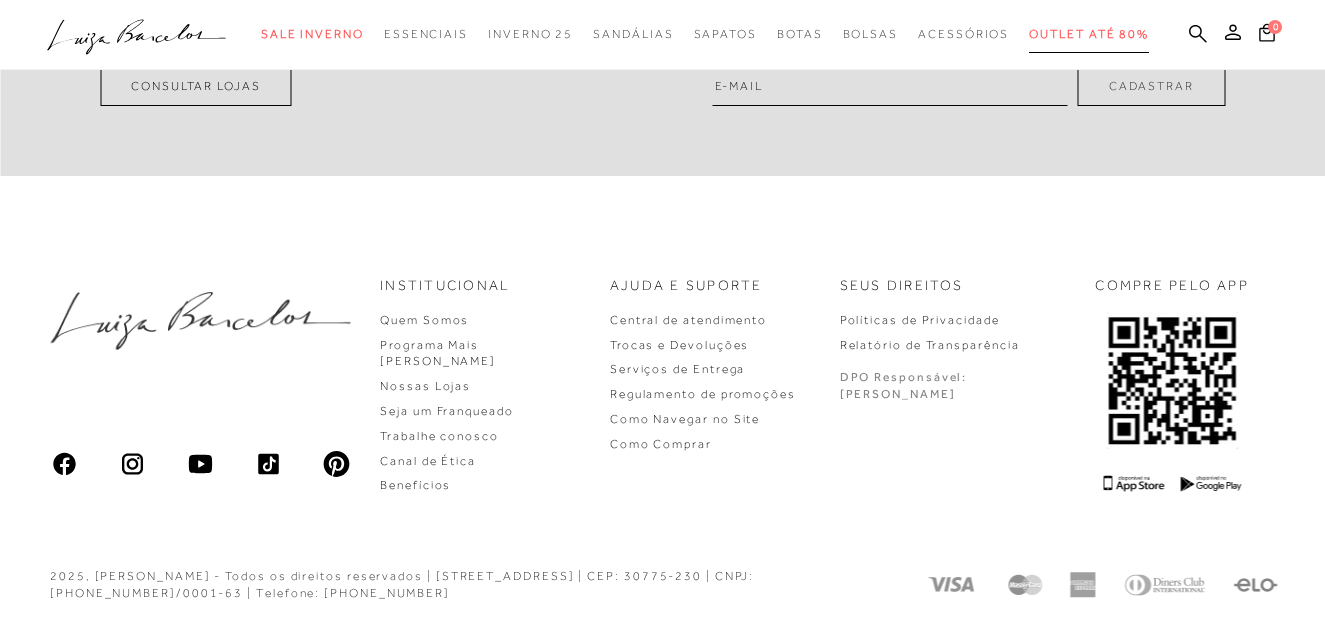 scroll, scrollTop: 0, scrollLeft: 0, axis: both 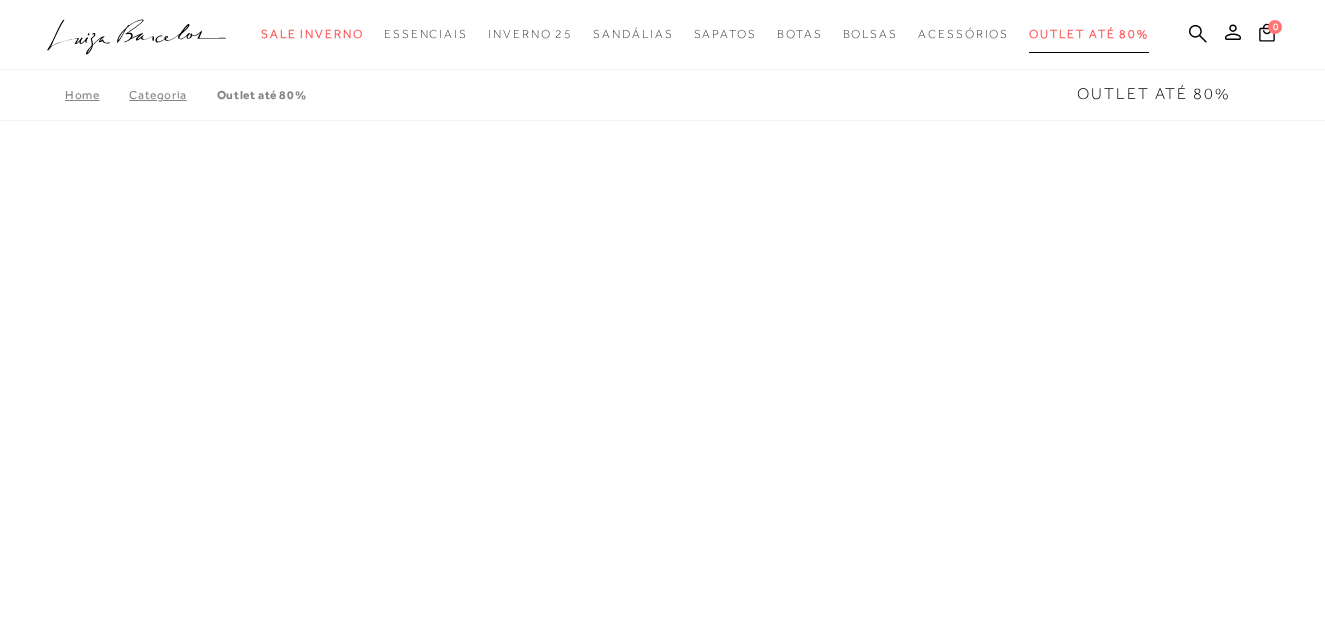 click on "Outlet até 80%" at bounding box center [1089, 34] 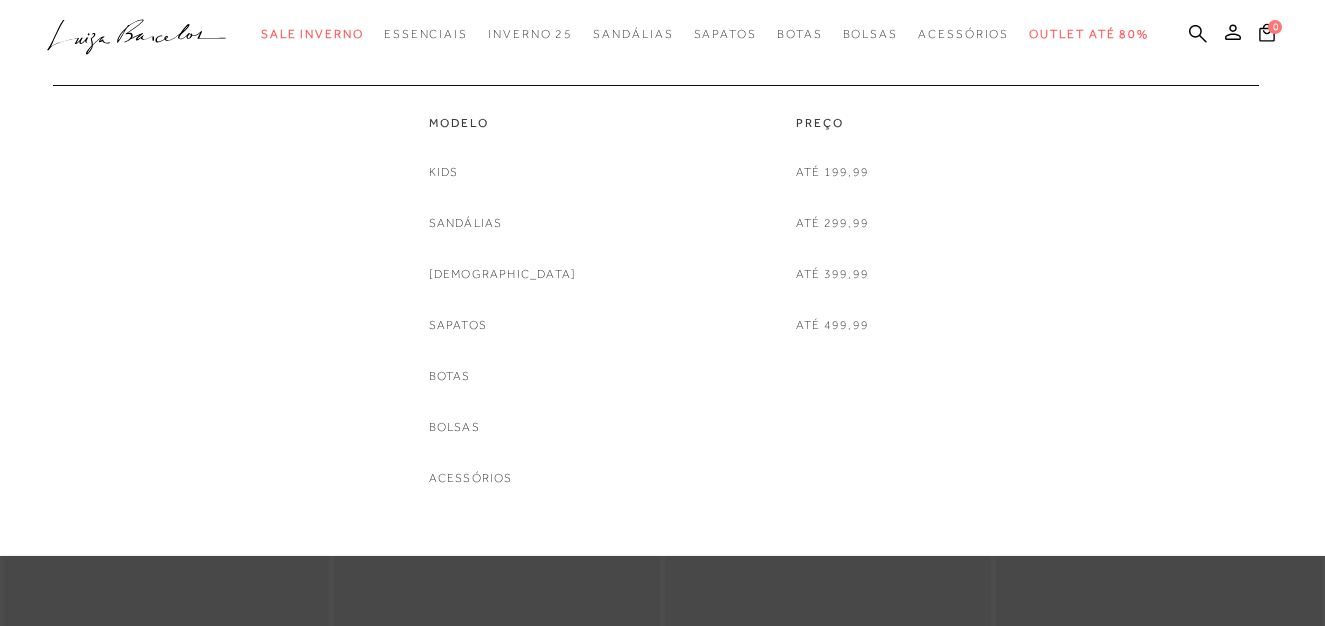 click on "Kids
Sandálias
Rasteiras
Sapatos
Botas
Bolsas
Acessórios" at bounding box center (503, 325) 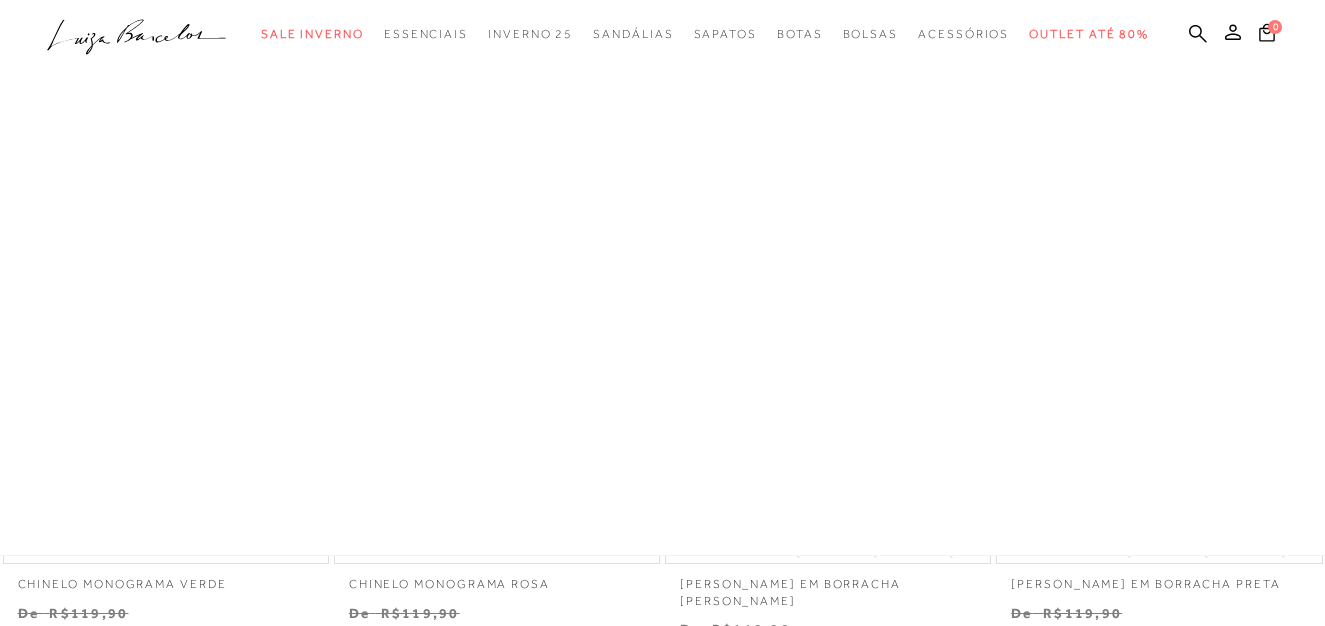 scroll, scrollTop: 500, scrollLeft: 0, axis: vertical 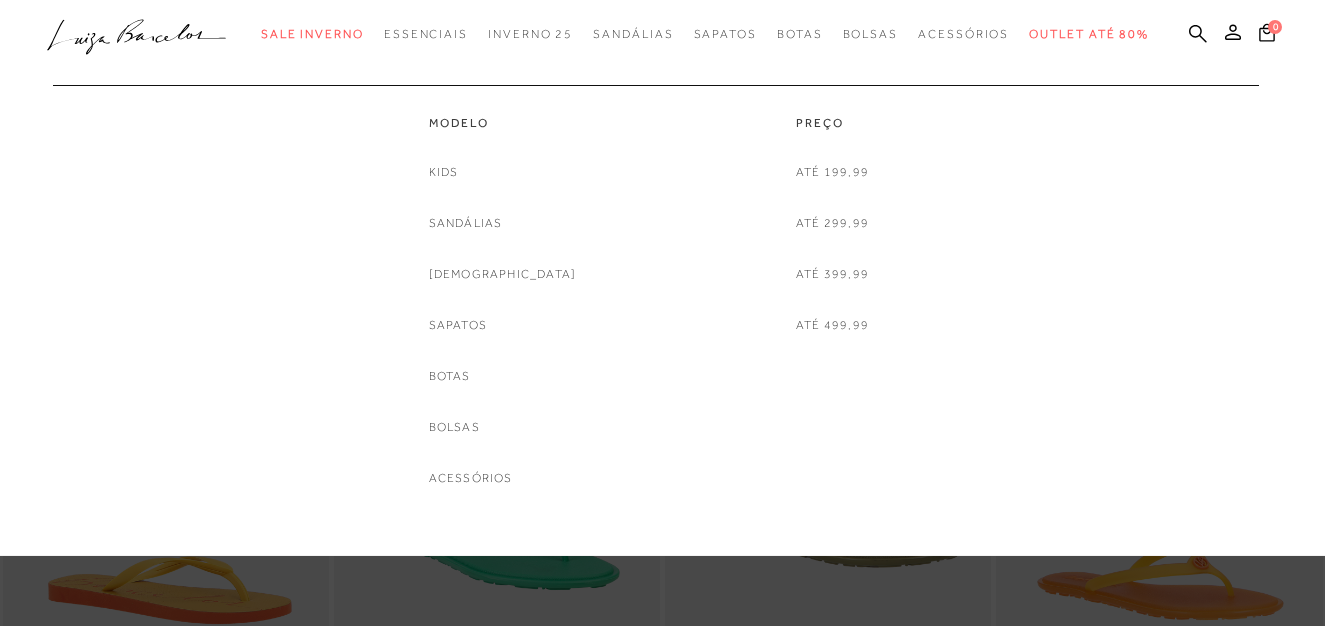 click on "Sapatos" at bounding box center [458, 325] 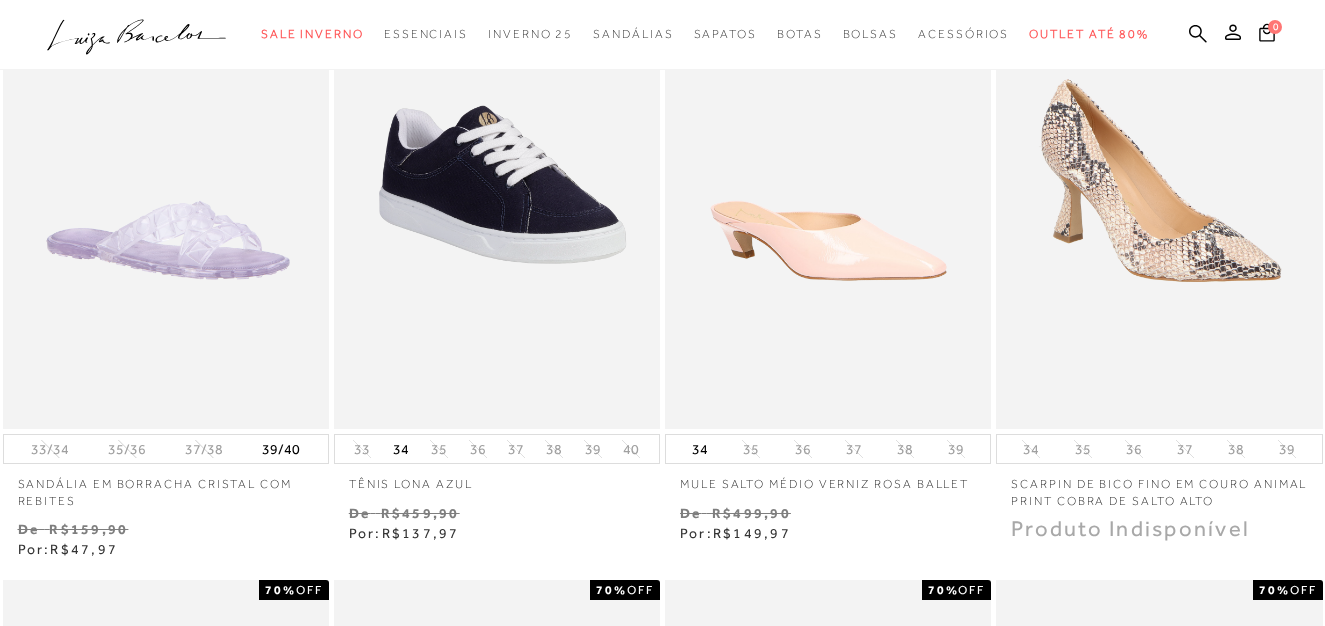 scroll, scrollTop: 0, scrollLeft: 0, axis: both 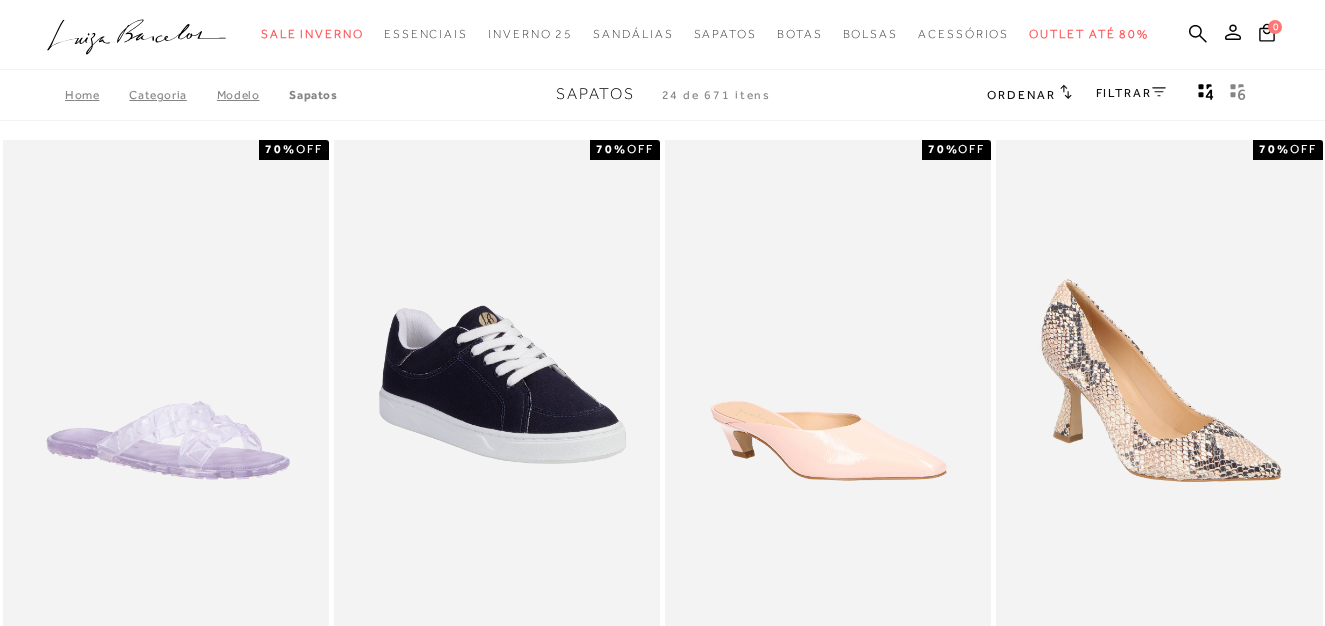 click on "FILTRAR" at bounding box center [1131, 93] 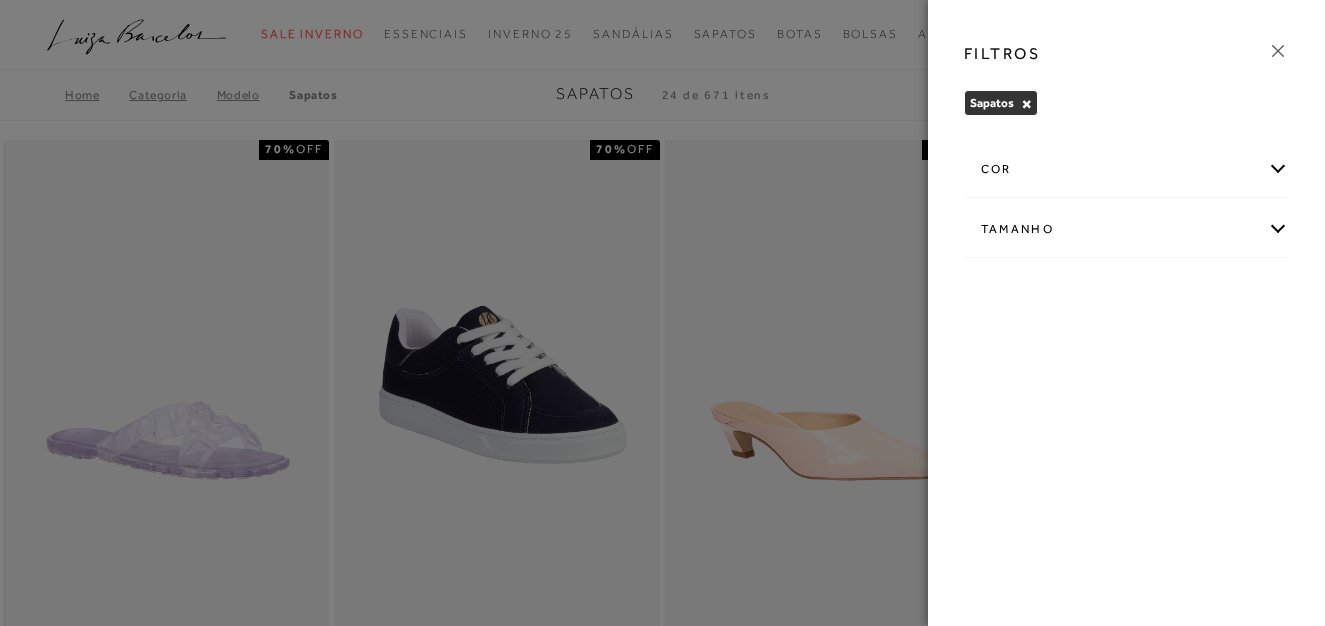 click on "Tamanho" at bounding box center [1127, 229] 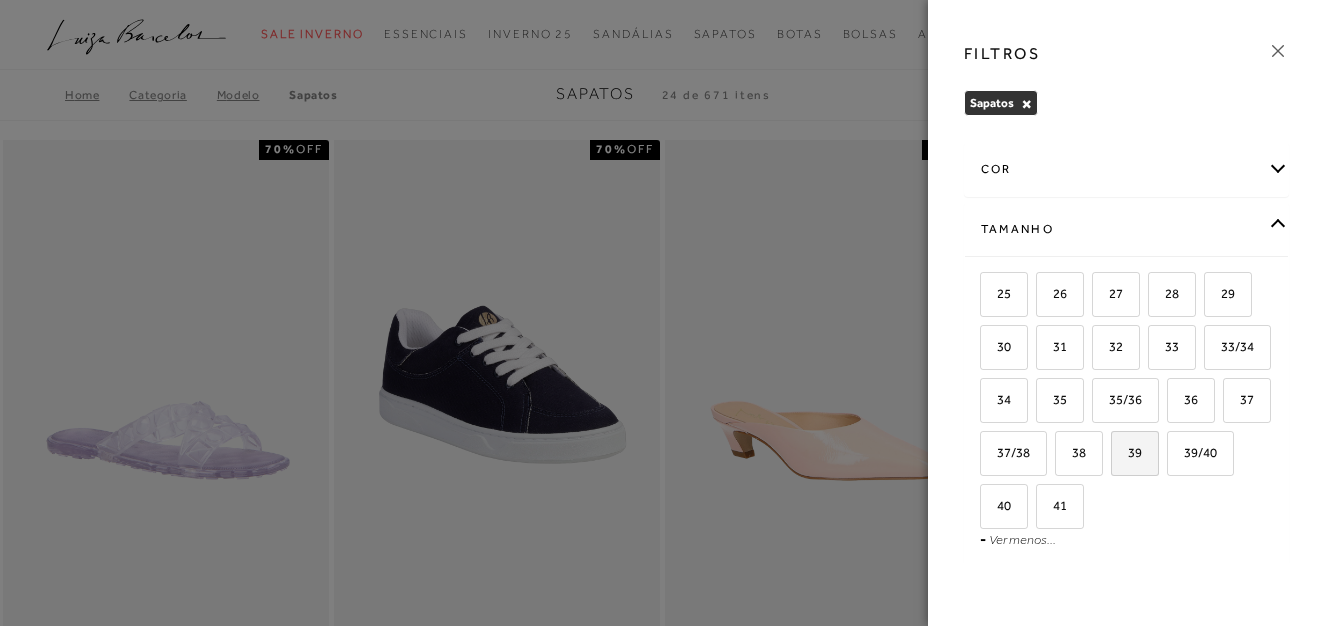 click on "39" at bounding box center (1135, 453) 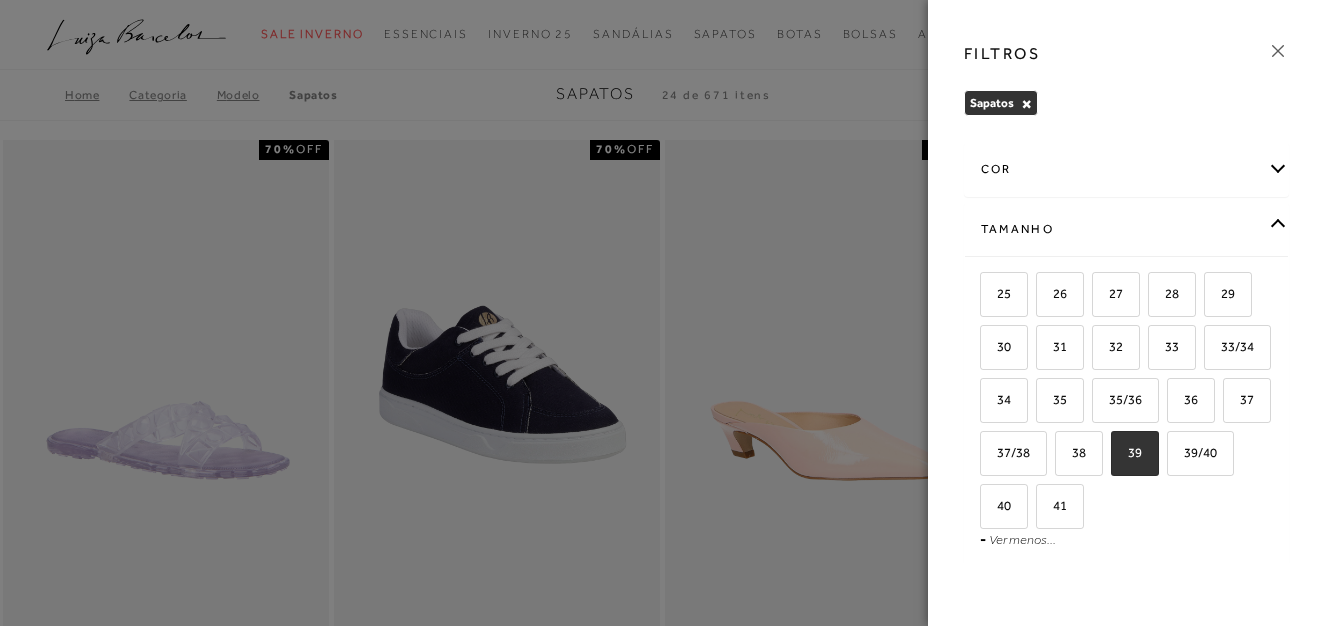 checkbox on "true" 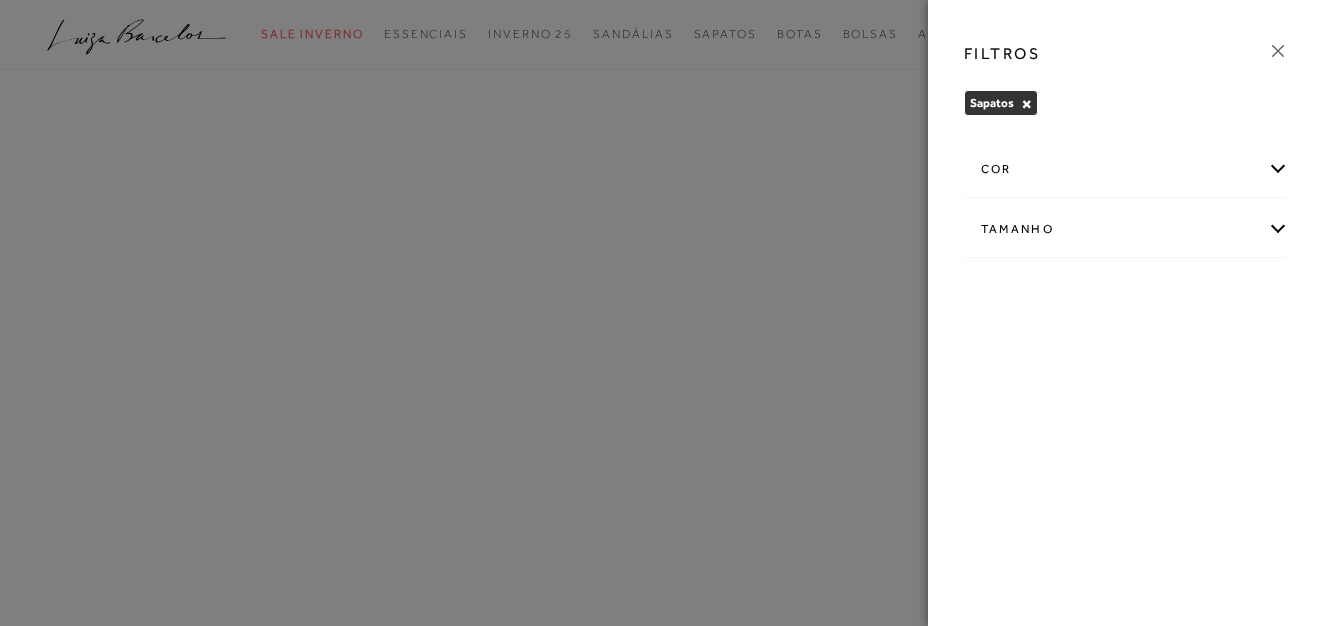 click on "FILTROS
Sapatos
×
Limpar todos os refinamentos
cor
AMARELO ANIMAL PRINT AZUL -" at bounding box center [1127, 313] 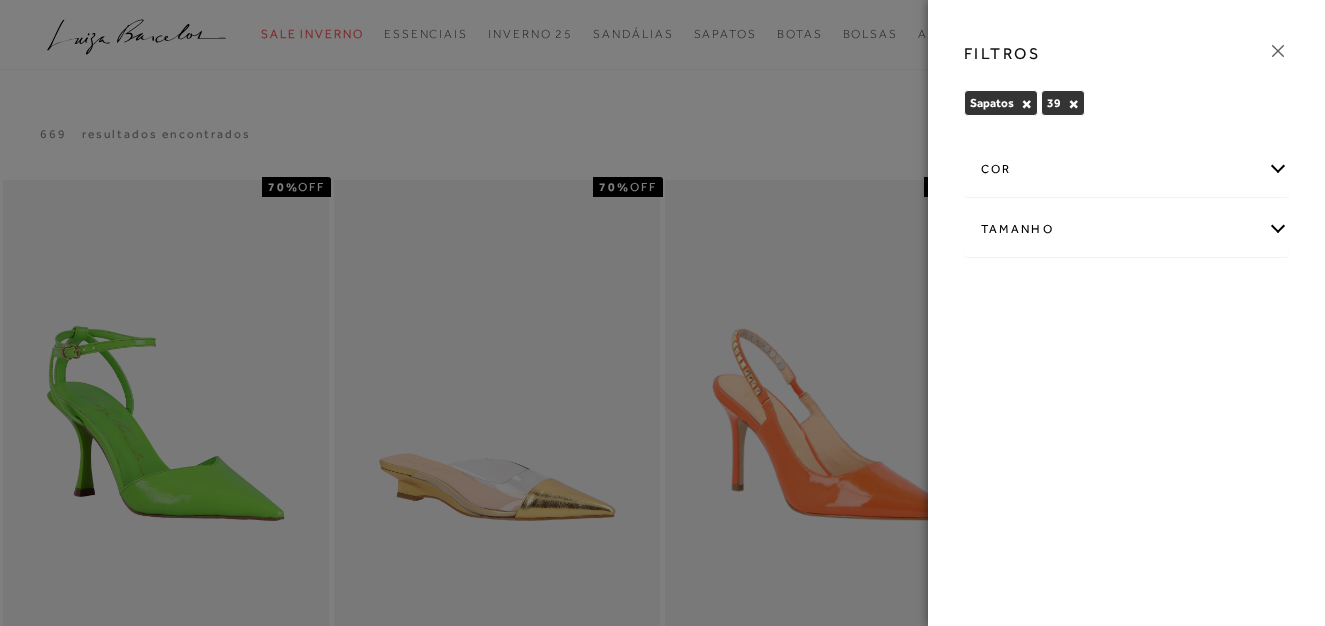 click on "Tamanho" at bounding box center (1127, 229) 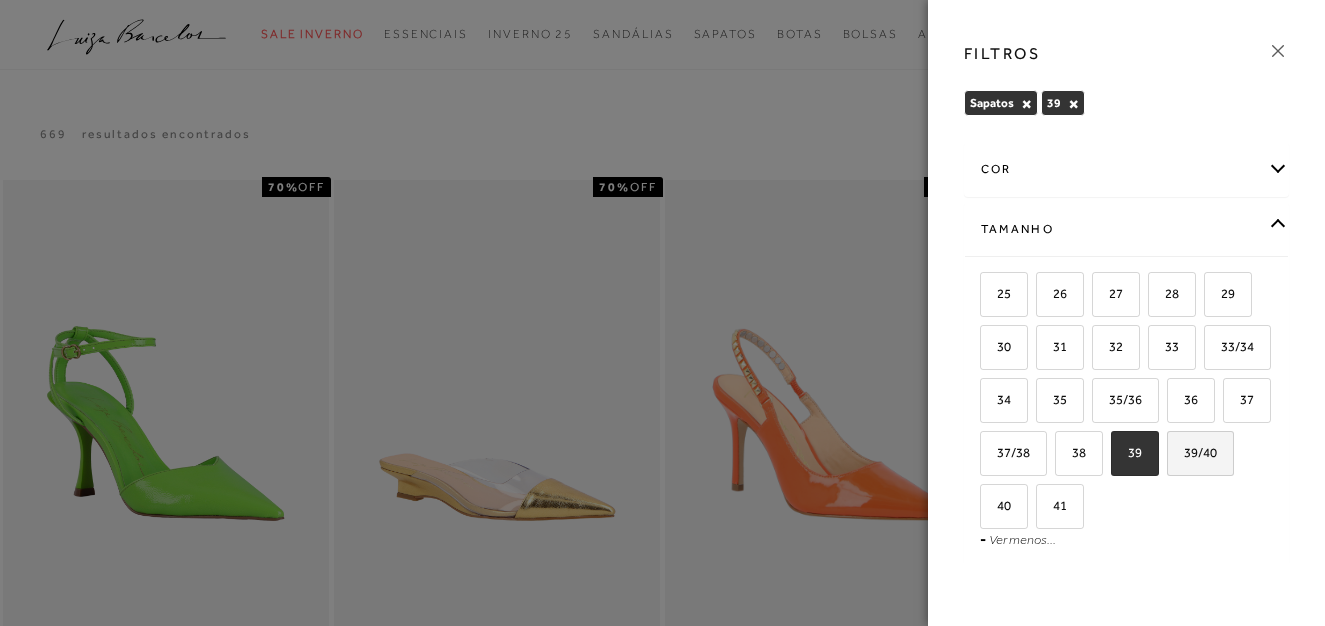 click on "39/40" at bounding box center (1193, 452) 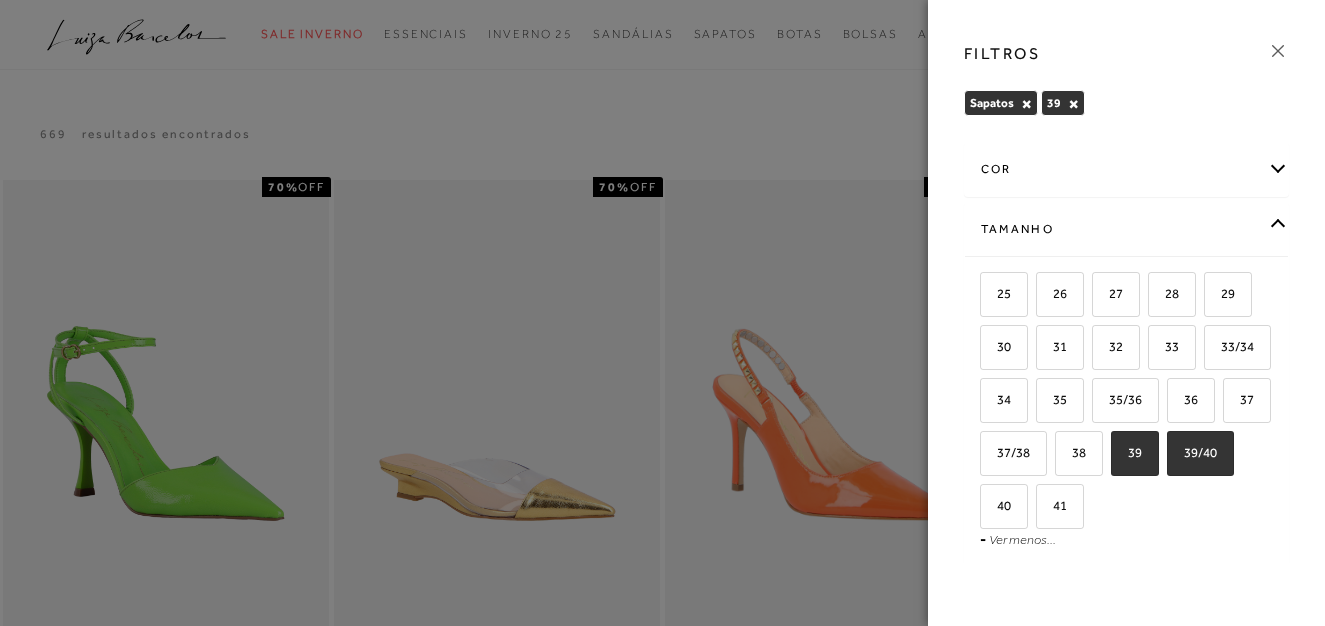 checkbox on "true" 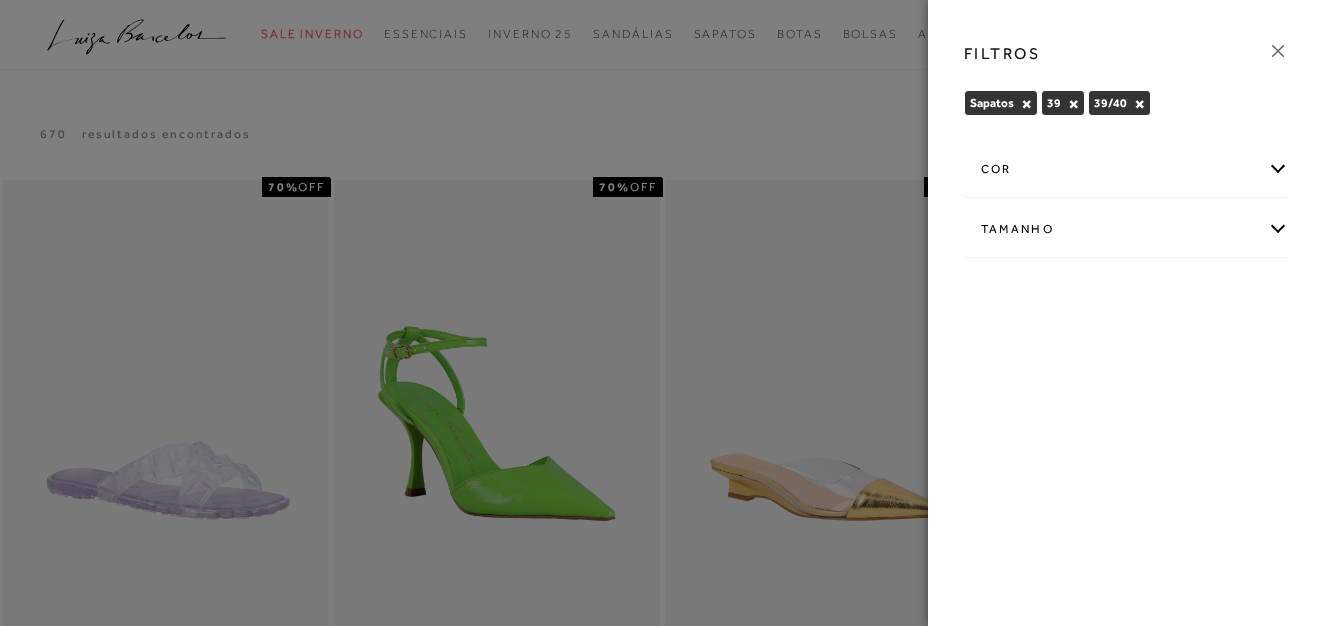 click at bounding box center (662, 313) 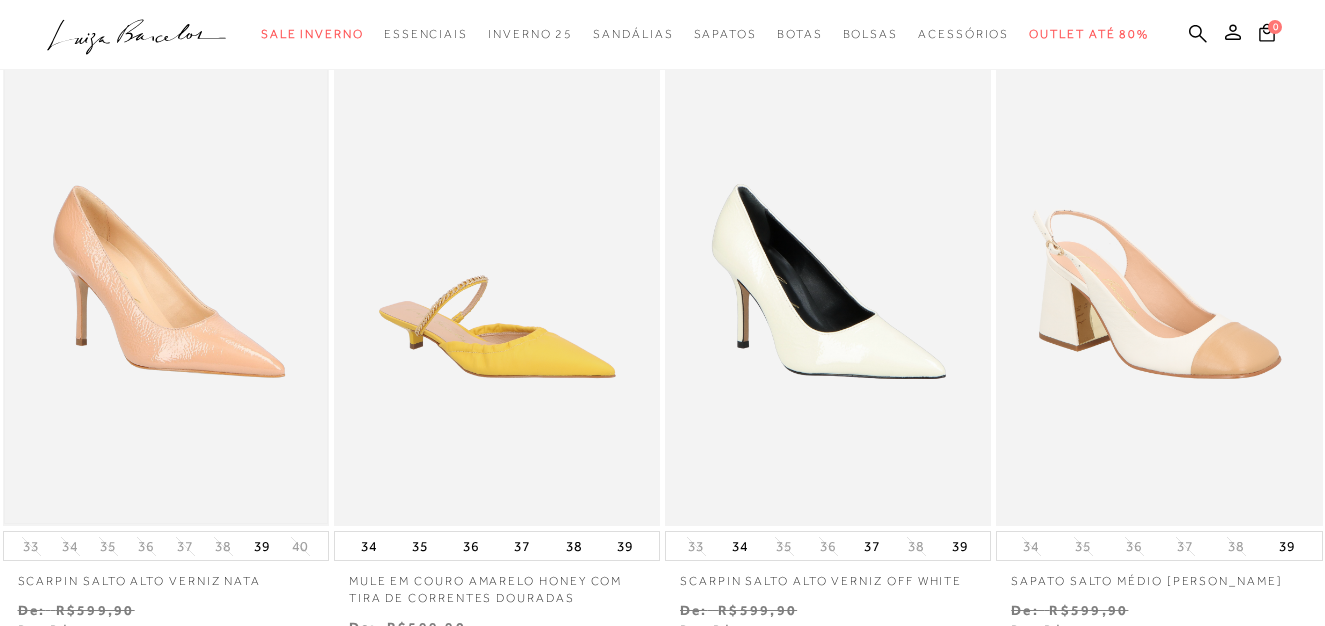 scroll, scrollTop: 900, scrollLeft: 0, axis: vertical 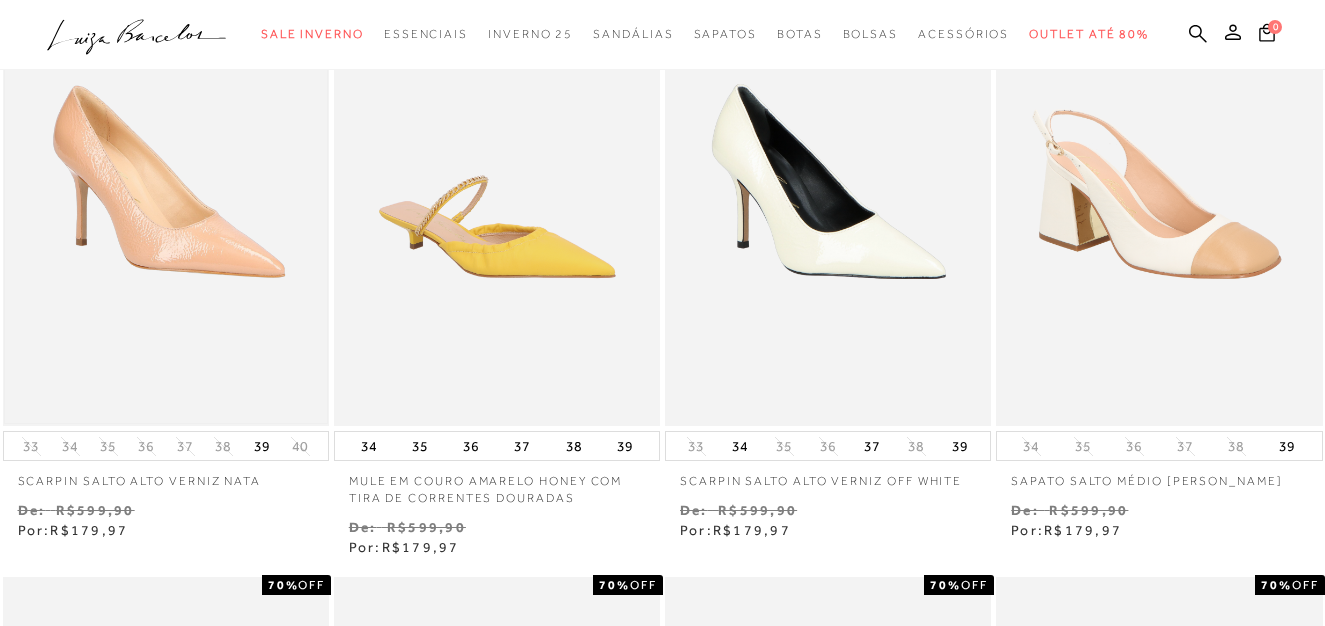 click at bounding box center [166, 181] 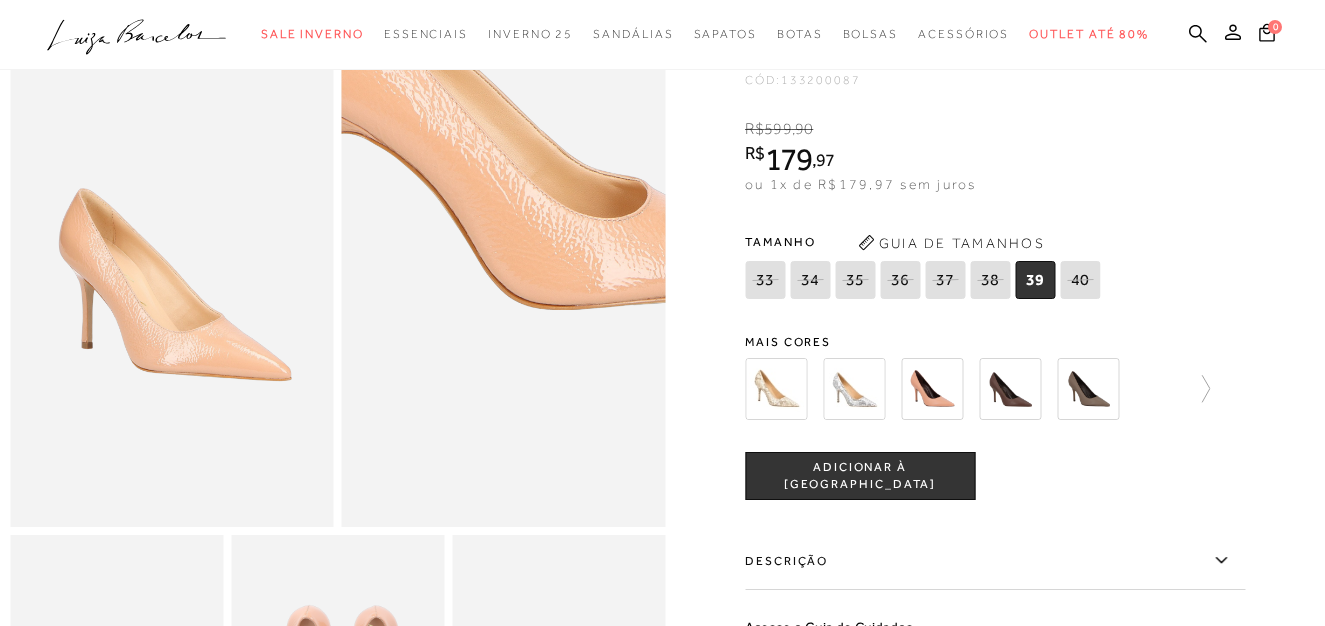 scroll, scrollTop: 200, scrollLeft: 0, axis: vertical 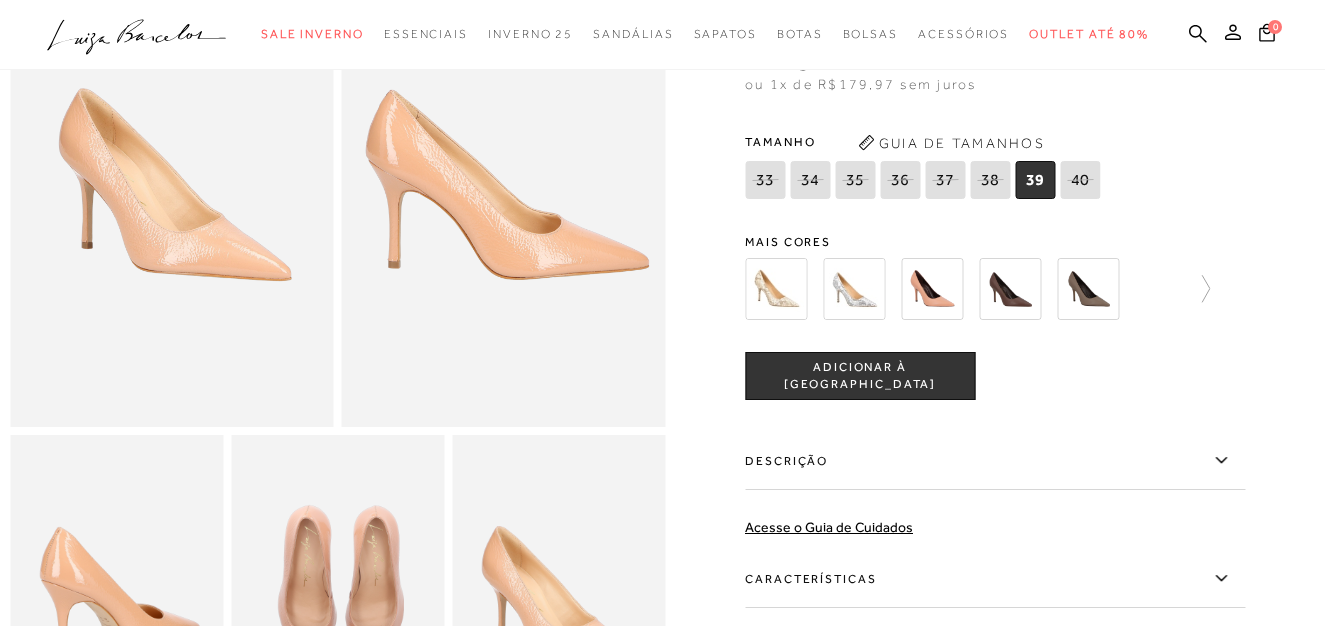 click 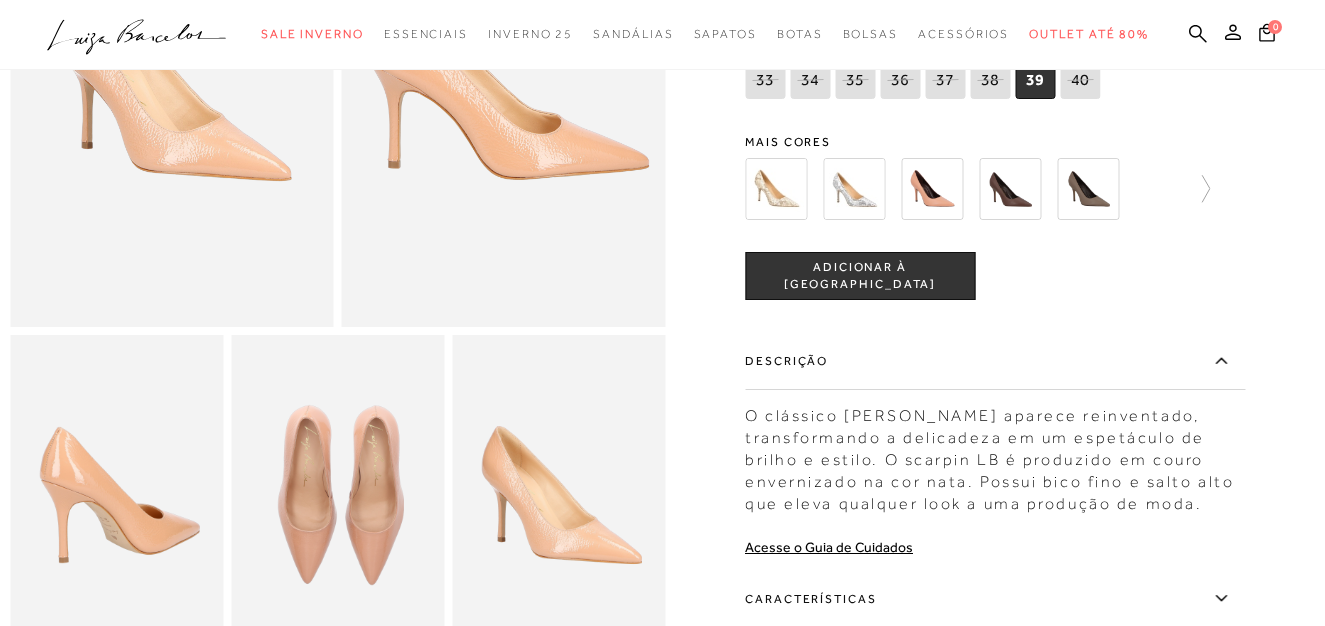 scroll, scrollTop: 400, scrollLeft: 0, axis: vertical 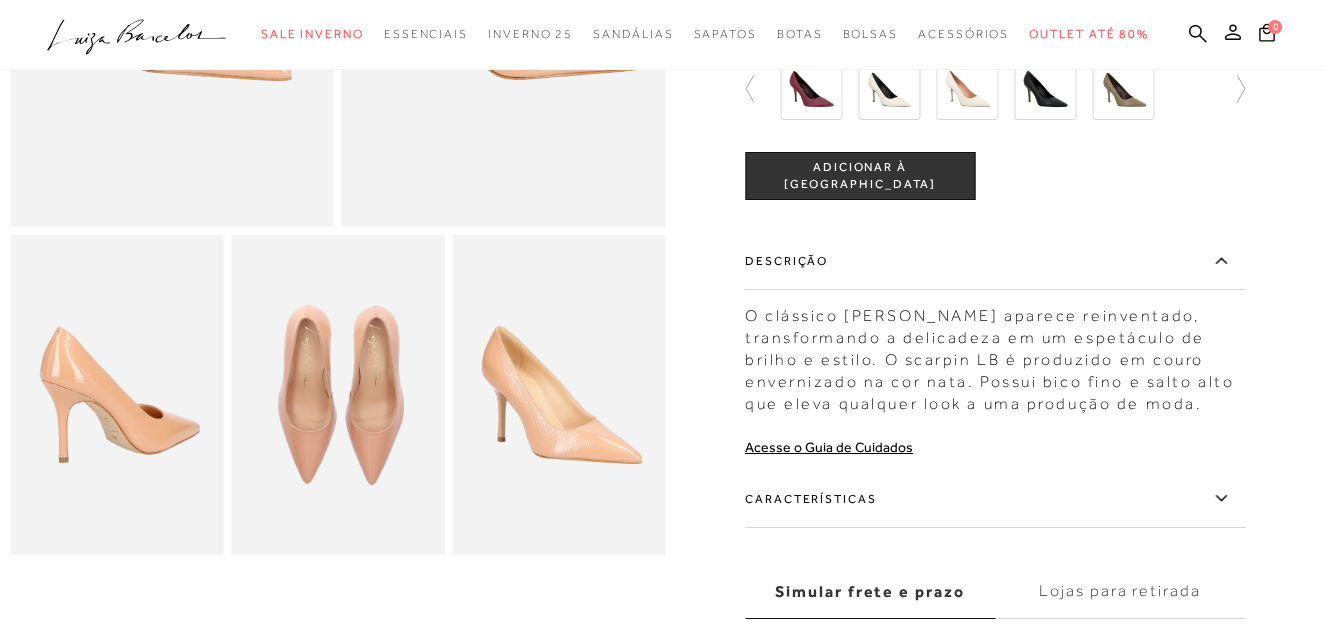 click on "Características" at bounding box center [995, 499] 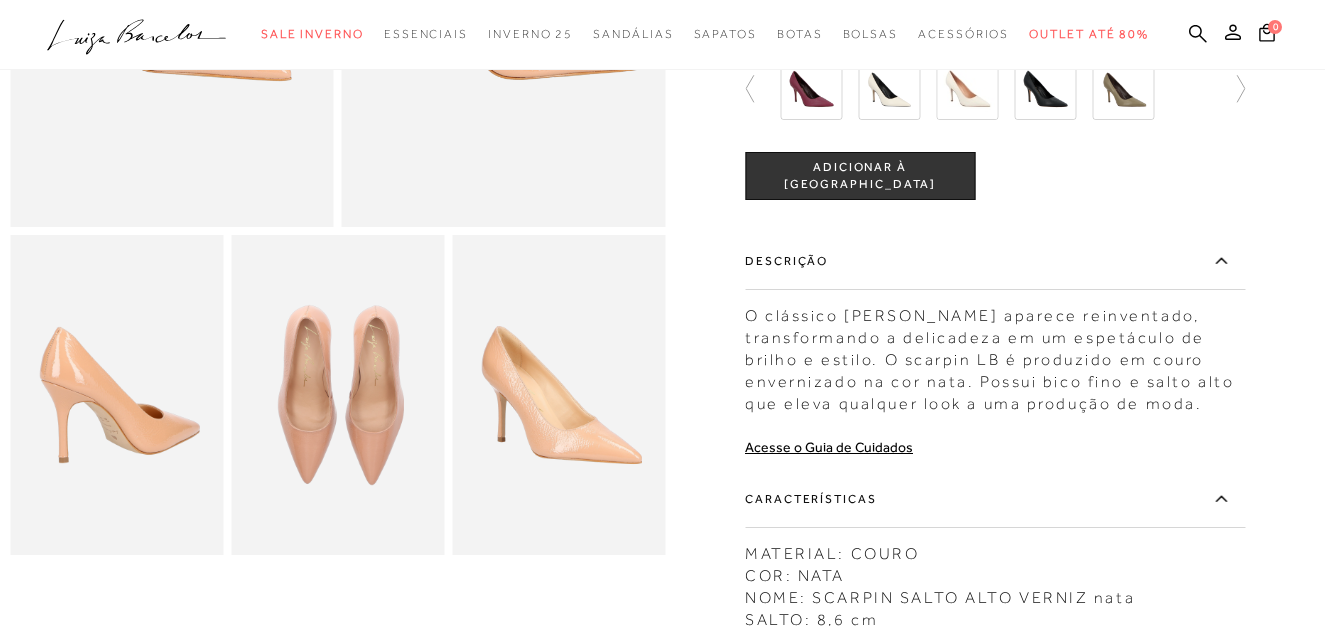 scroll, scrollTop: 500, scrollLeft: 0, axis: vertical 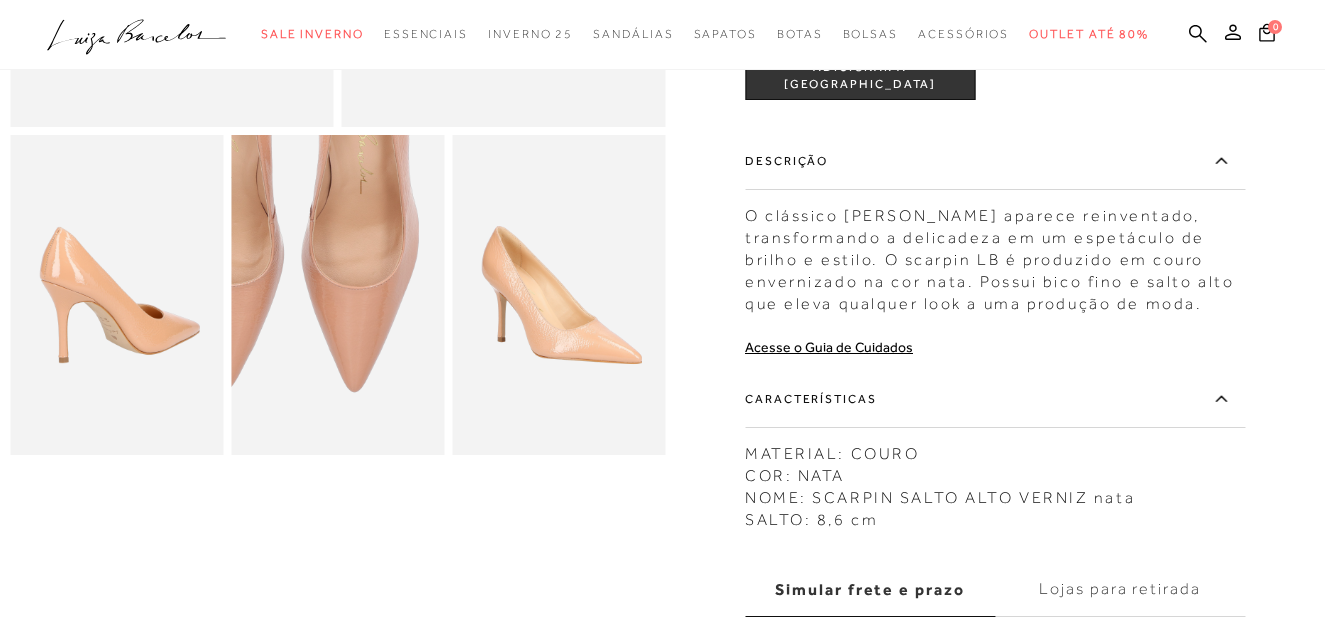 click at bounding box center [286, 211] 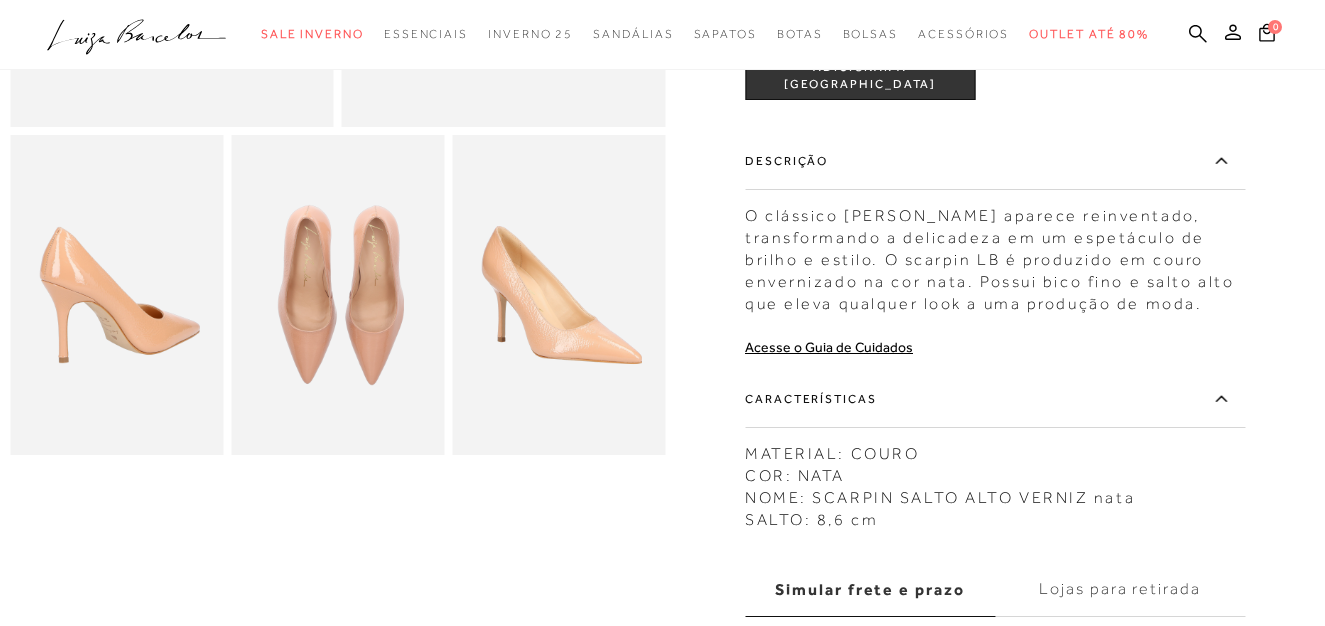 click at bounding box center (558, 295) 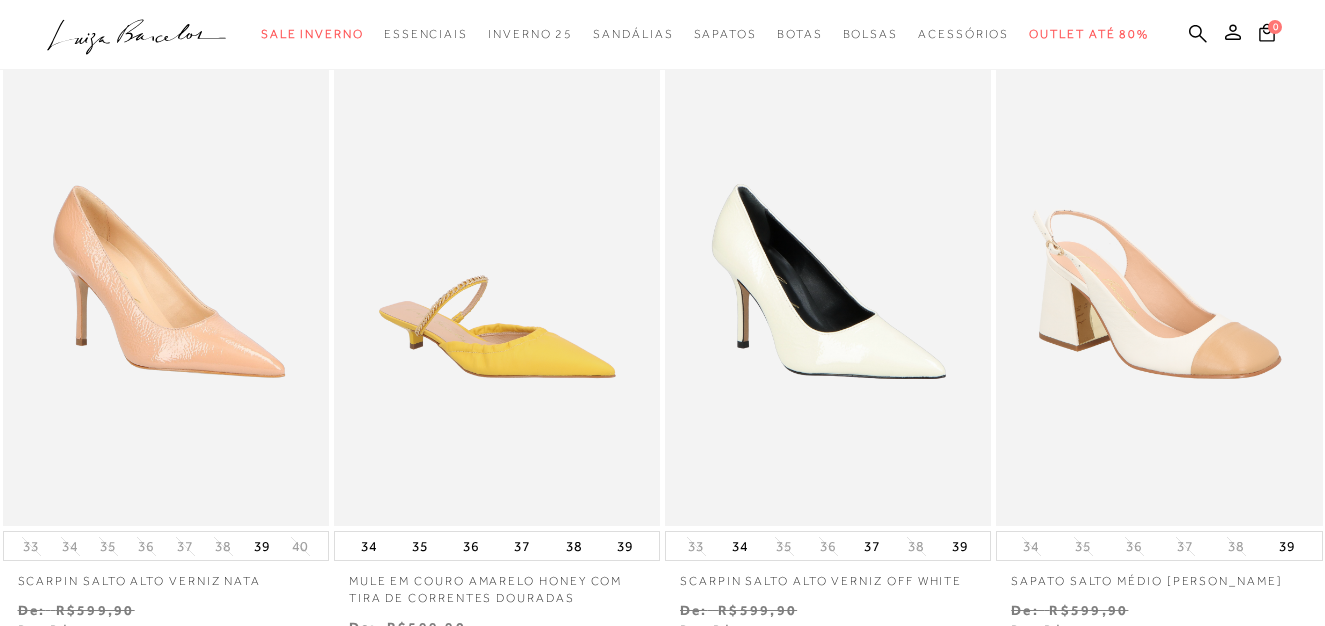 scroll, scrollTop: 900, scrollLeft: 0, axis: vertical 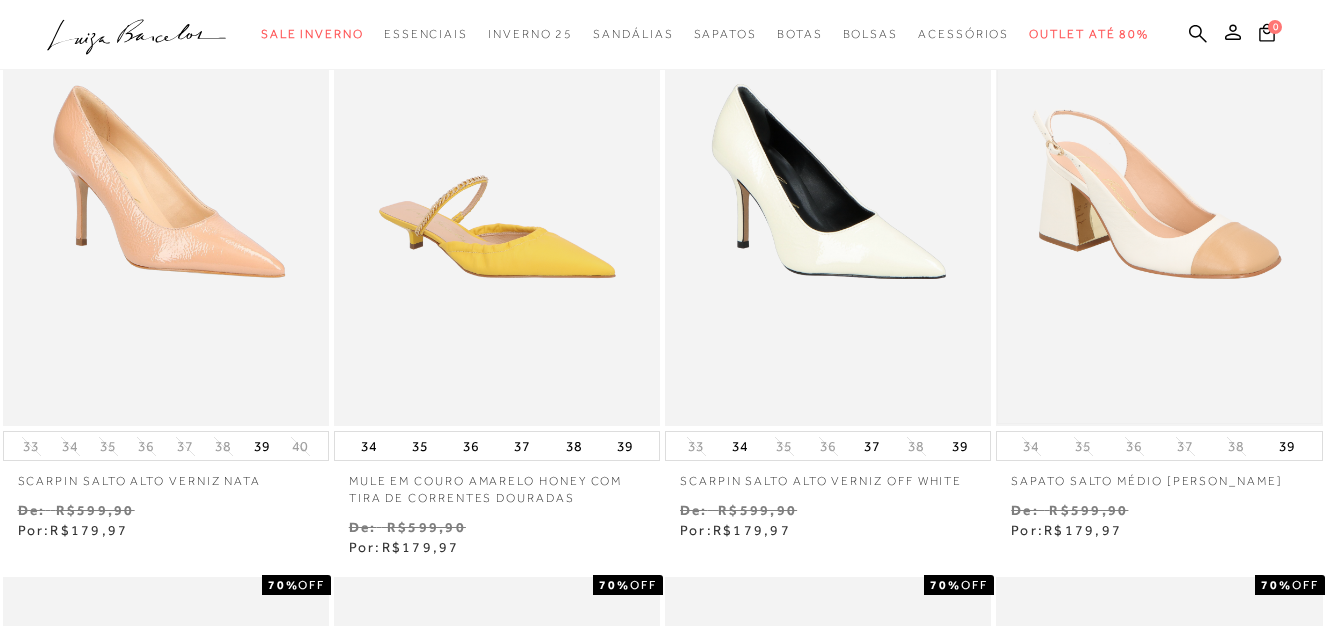 click at bounding box center (1159, 181) 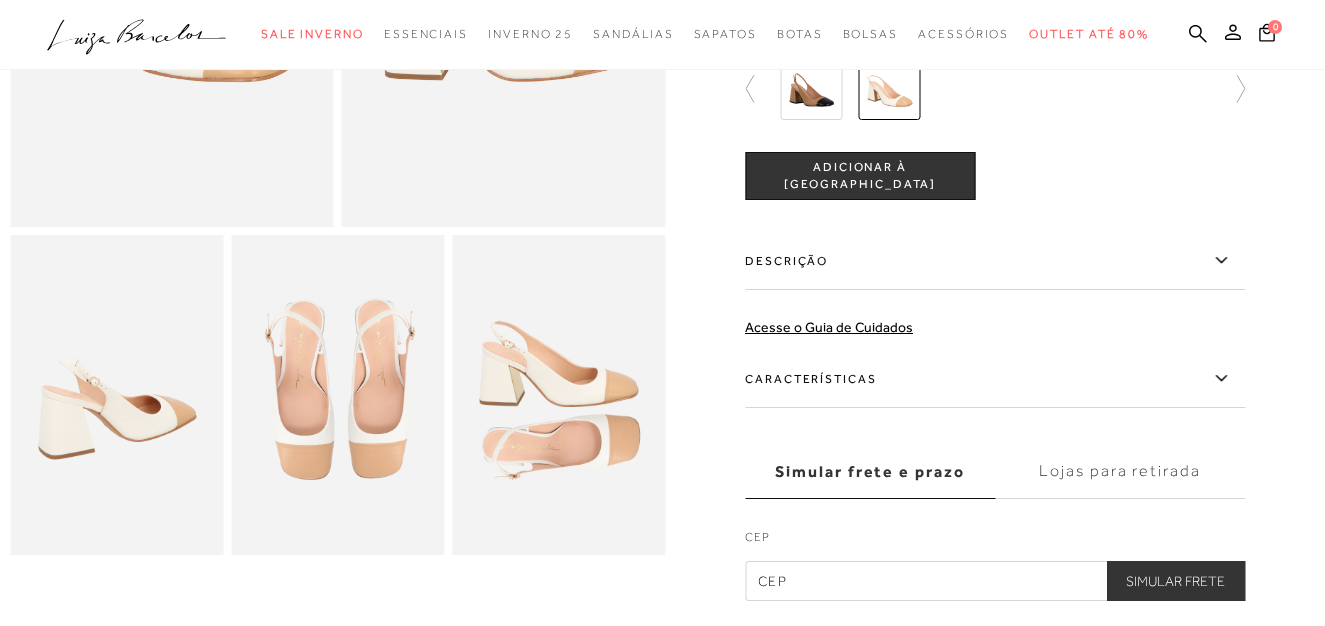 scroll, scrollTop: 0, scrollLeft: 0, axis: both 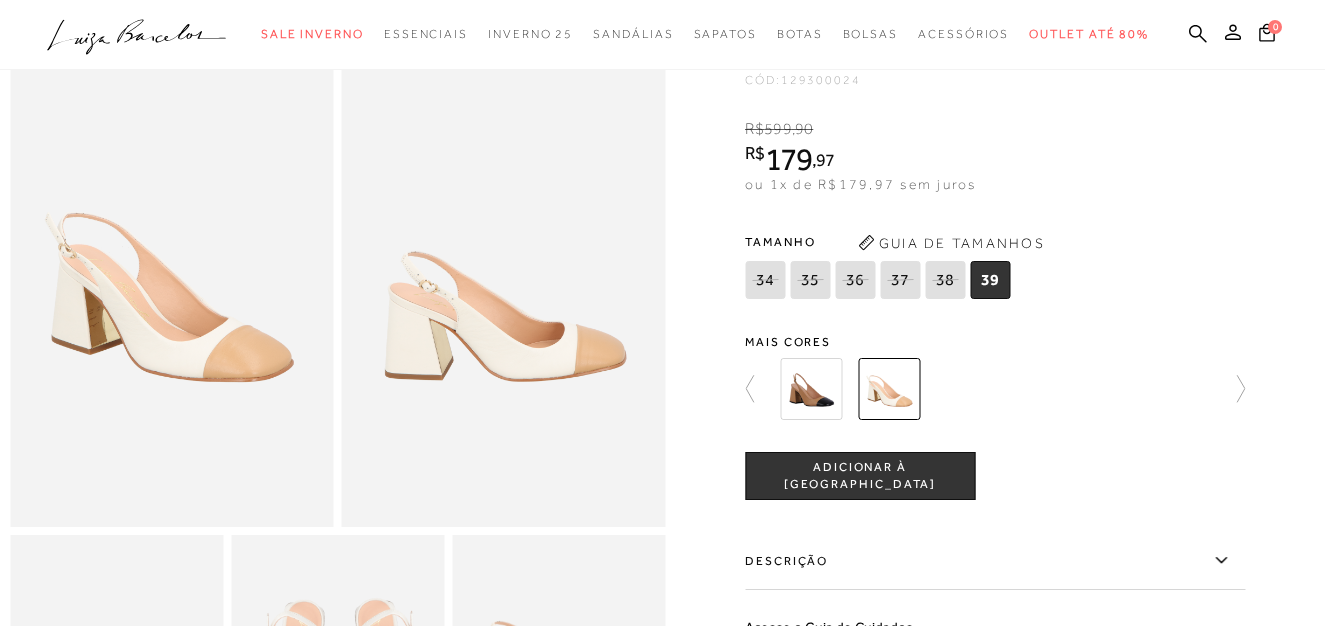 click at bounding box center [811, 389] 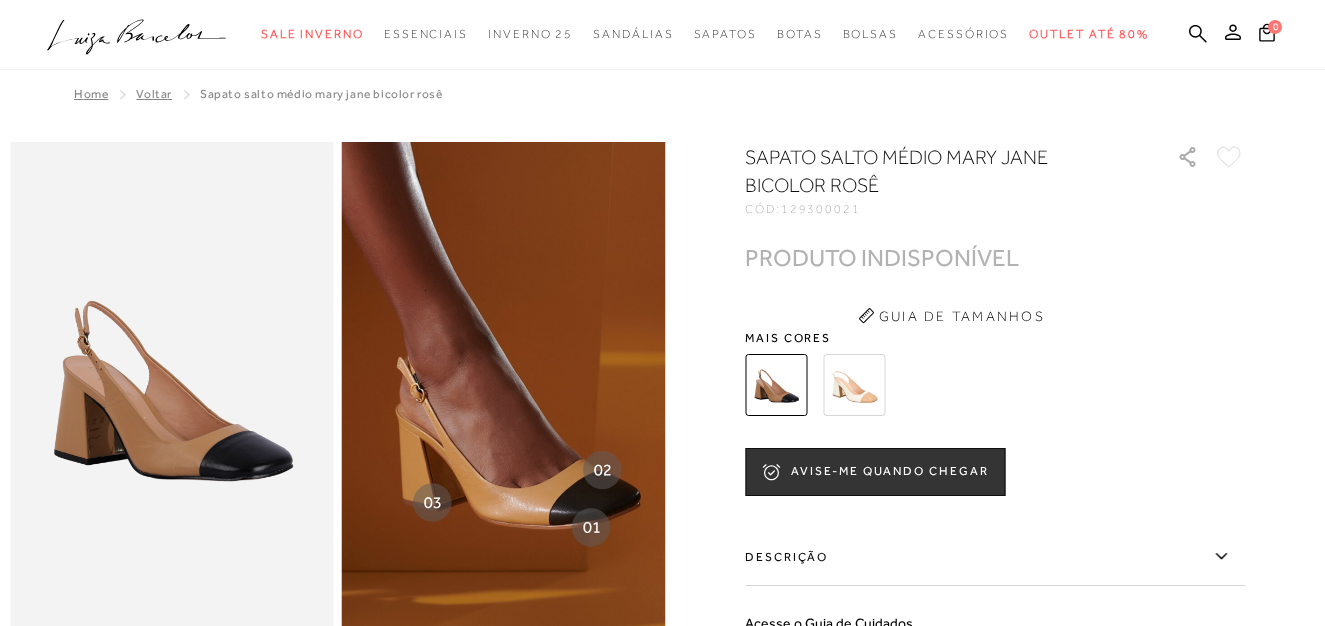 scroll, scrollTop: 0, scrollLeft: 0, axis: both 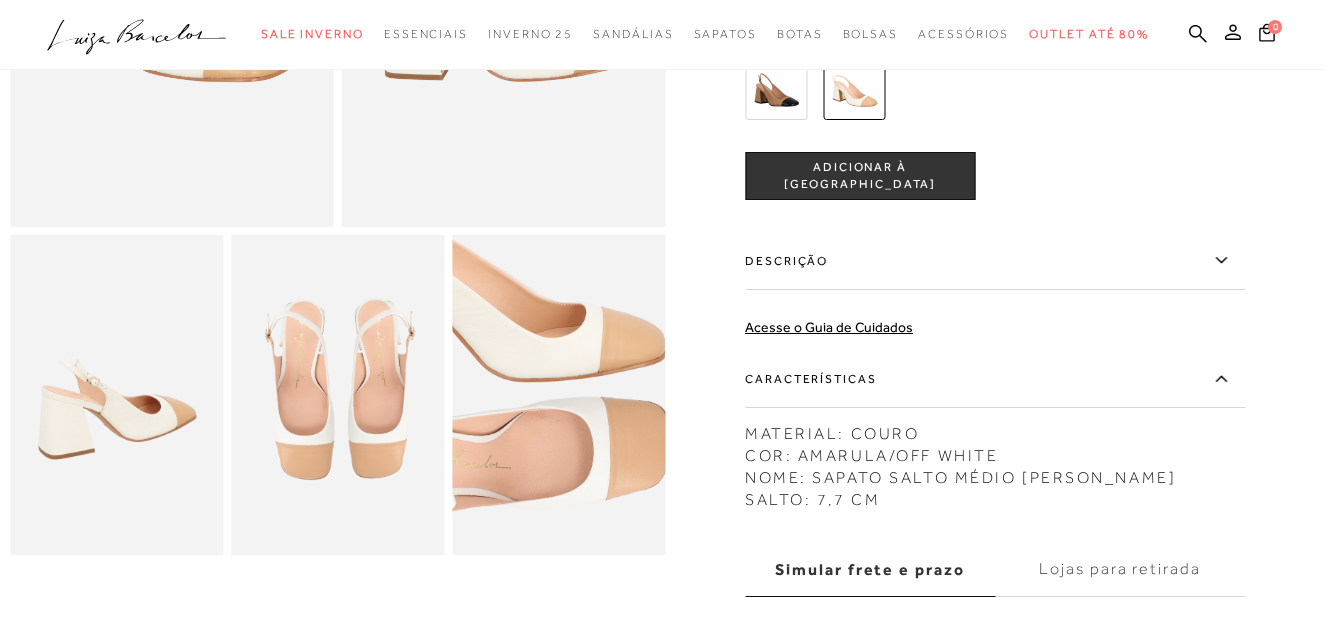 click at bounding box center (508, 357) 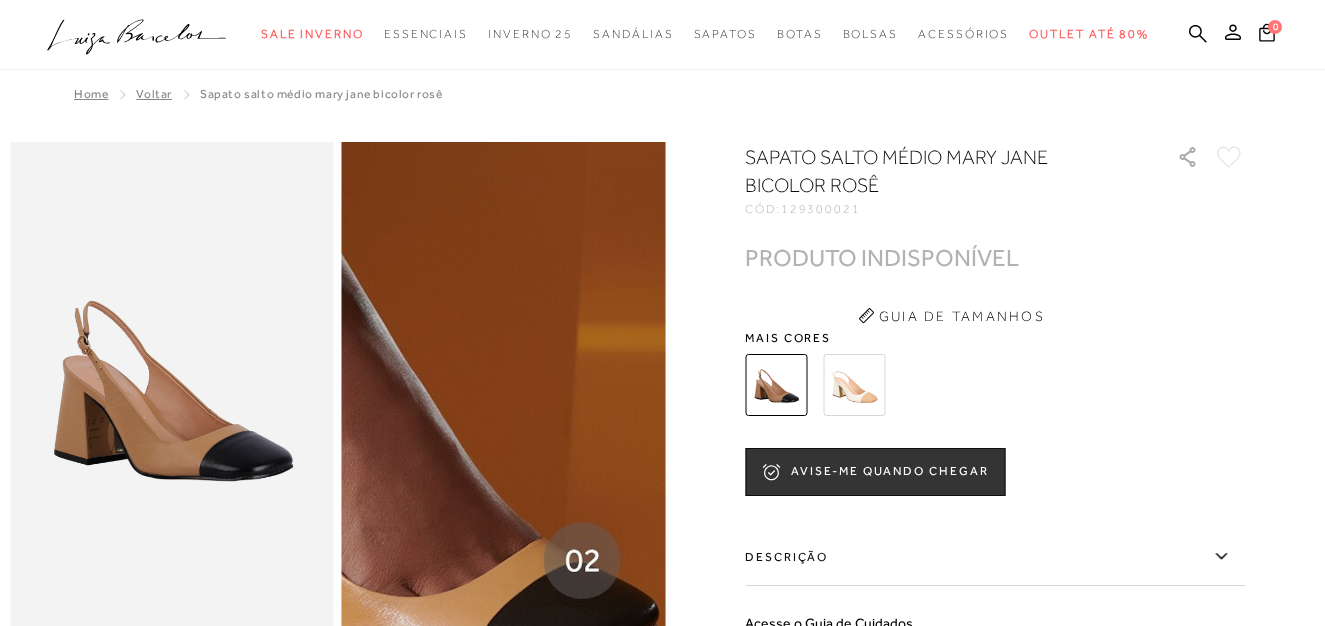 scroll, scrollTop: 0, scrollLeft: 0, axis: both 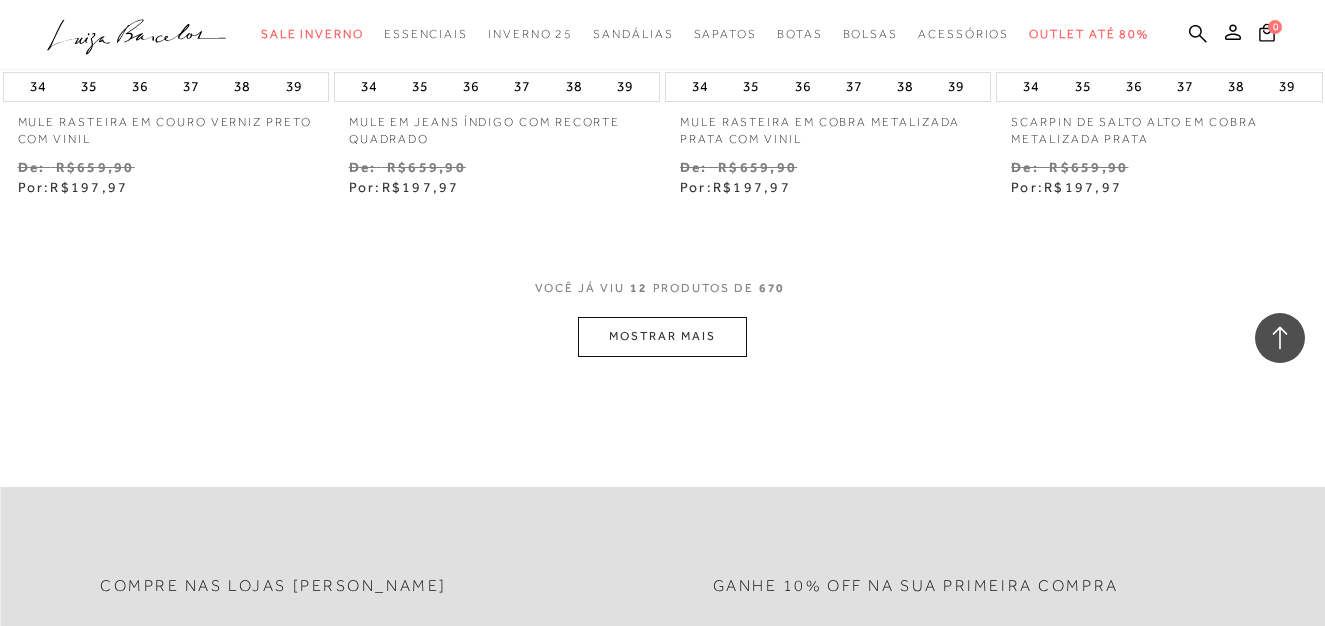click on "MOSTRAR MAIS" at bounding box center [662, 336] 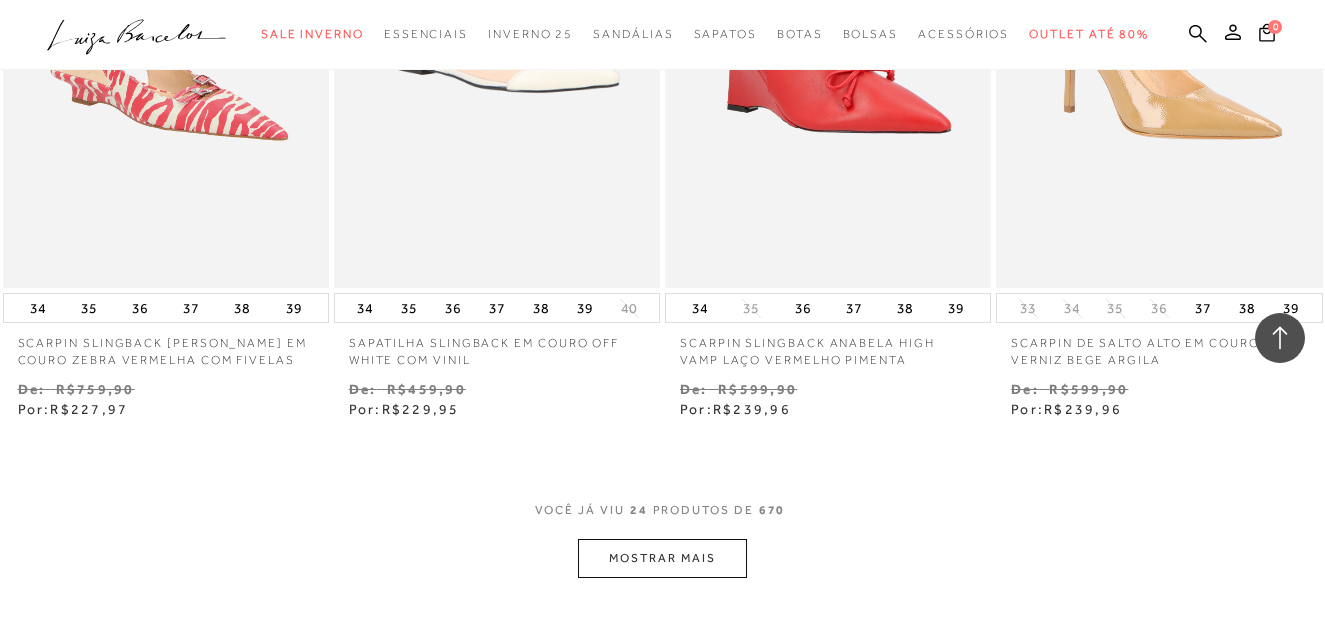 scroll, scrollTop: 3700, scrollLeft: 0, axis: vertical 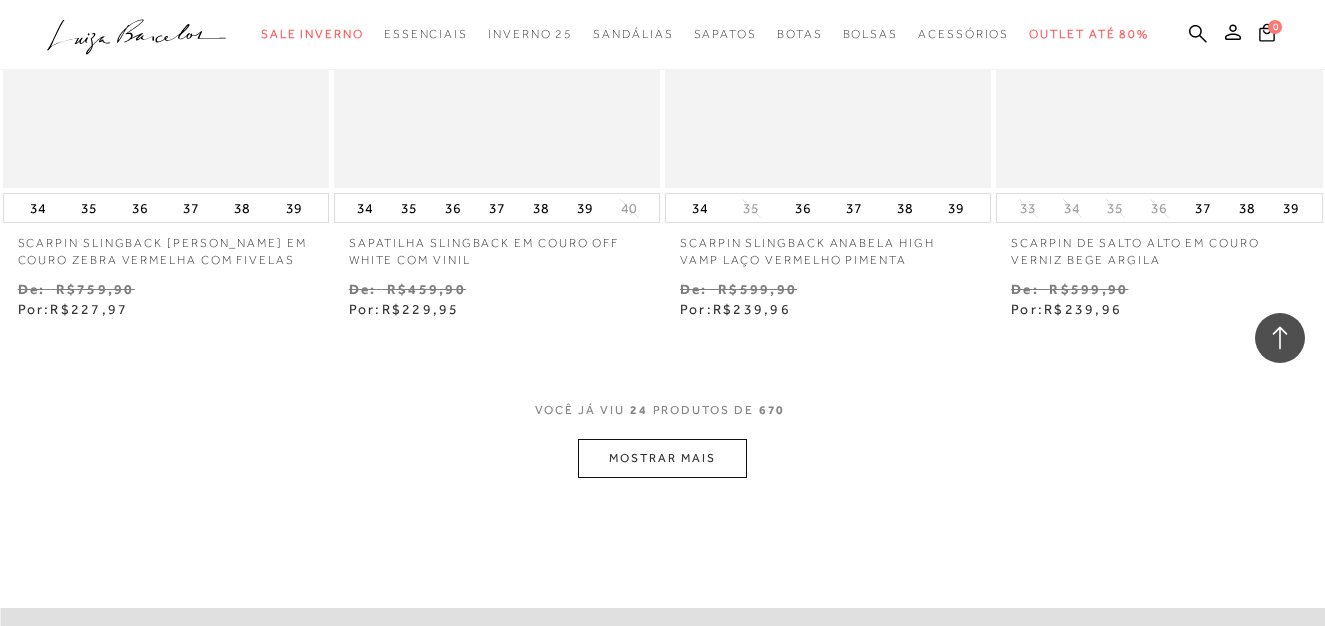 click on "MOSTRAR MAIS" at bounding box center [662, 458] 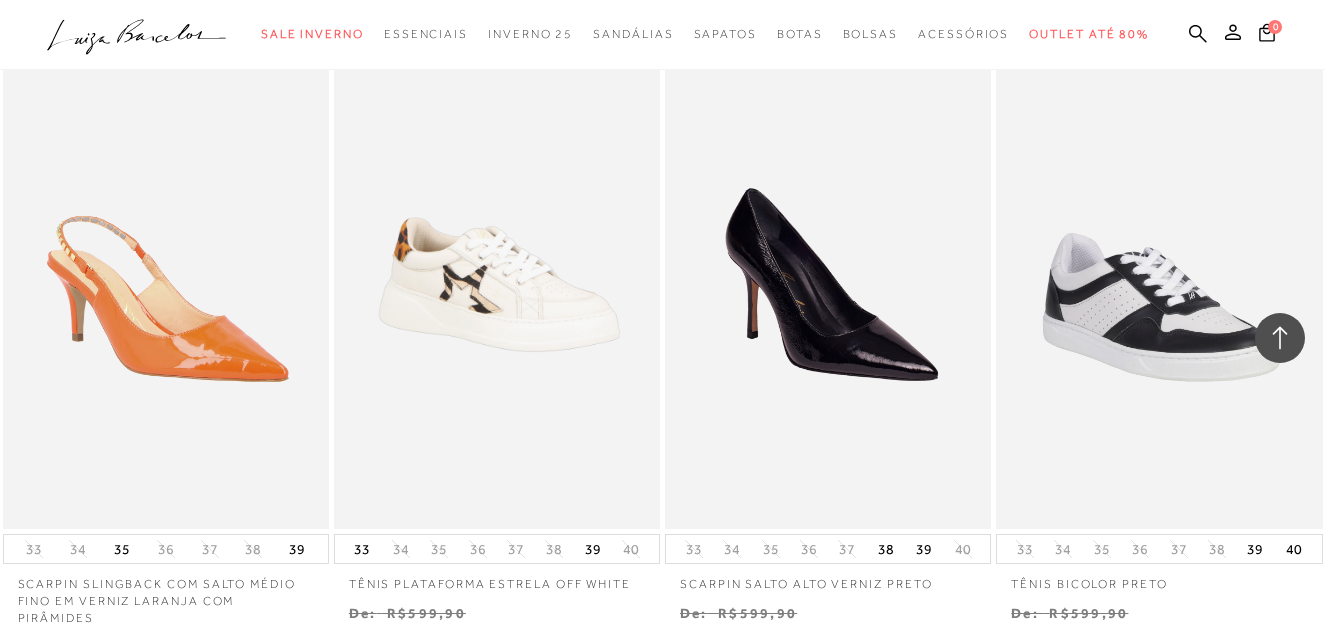 scroll, scrollTop: 4100, scrollLeft: 0, axis: vertical 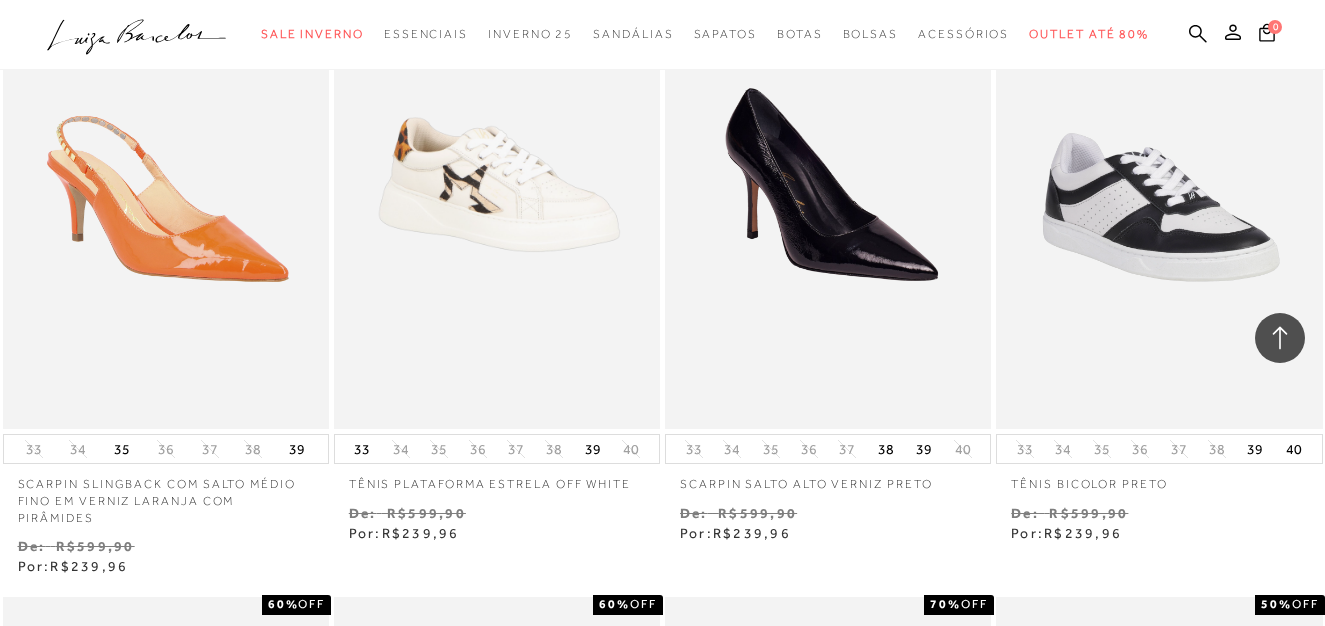 click at bounding box center [828, 184] 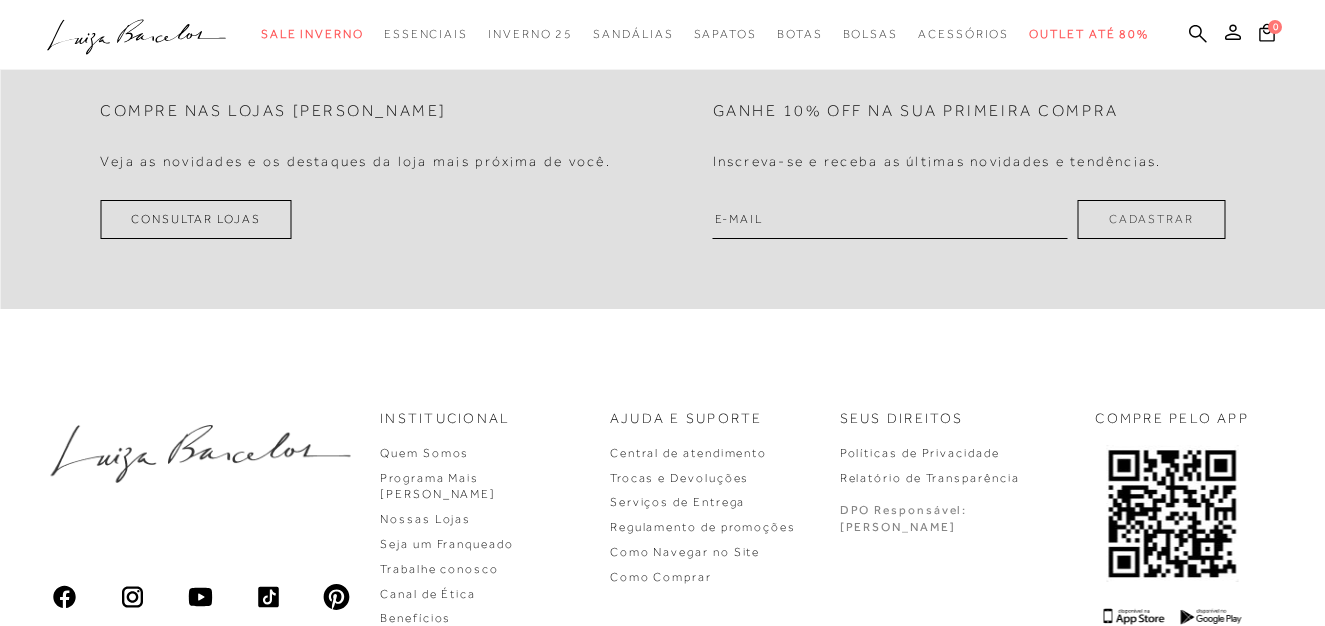 click 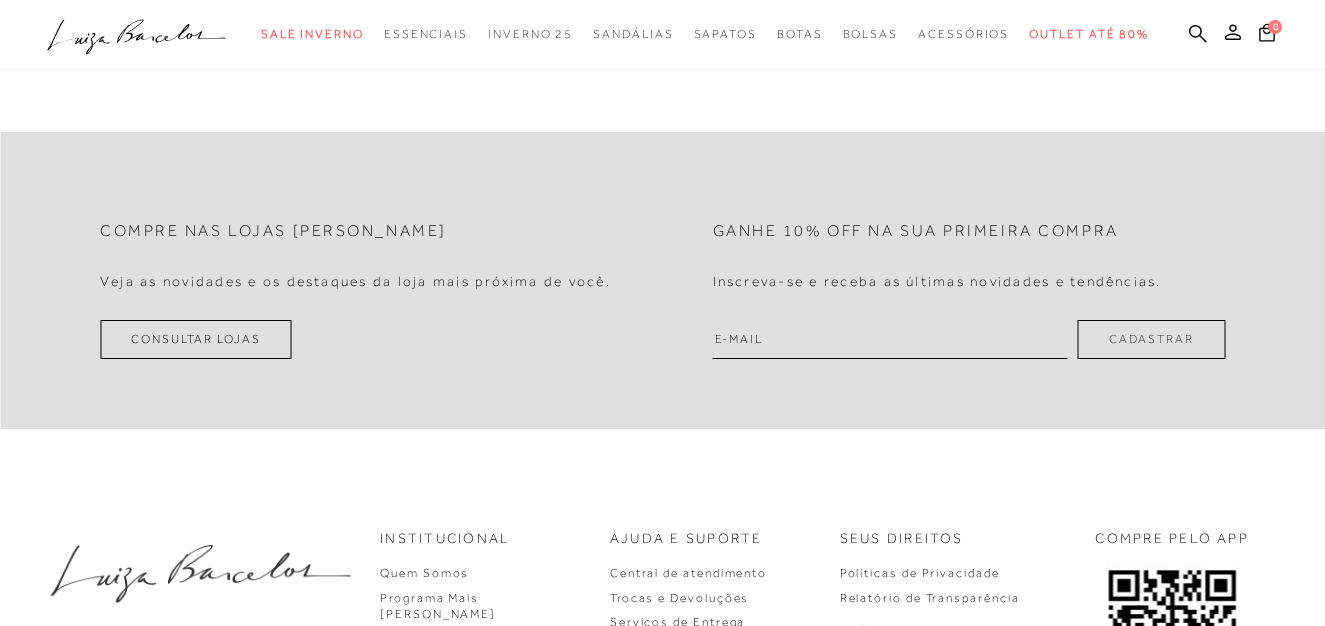 scroll, scrollTop: 400, scrollLeft: 0, axis: vertical 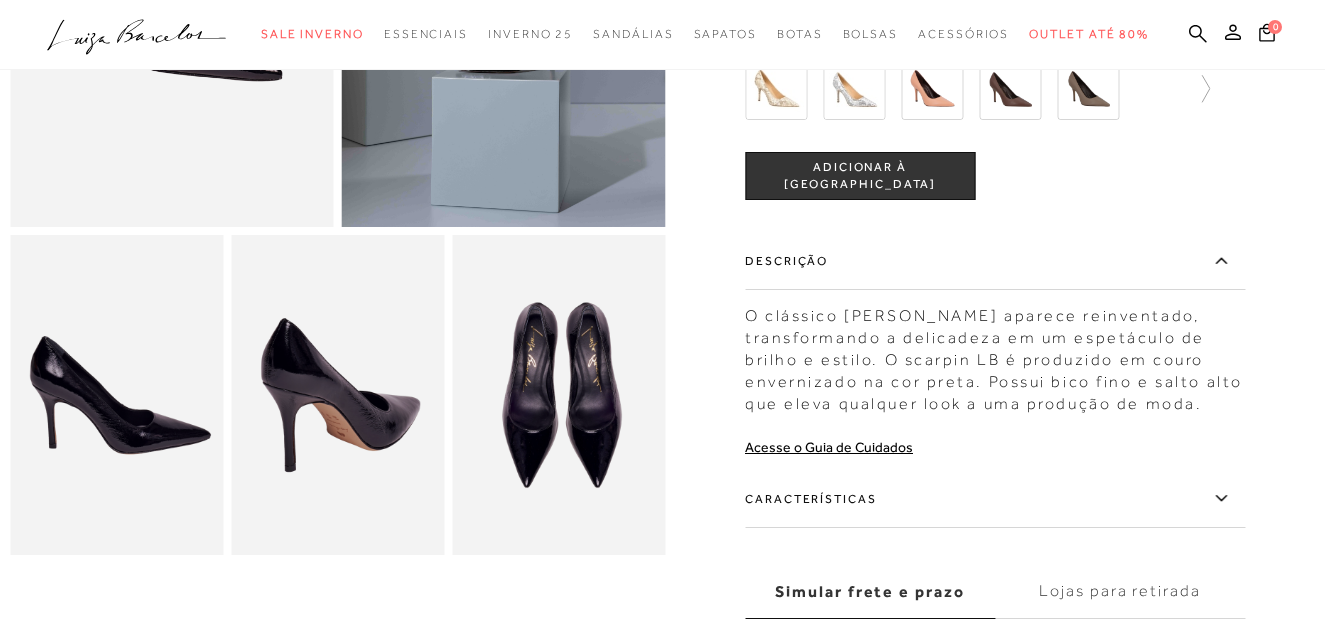 click 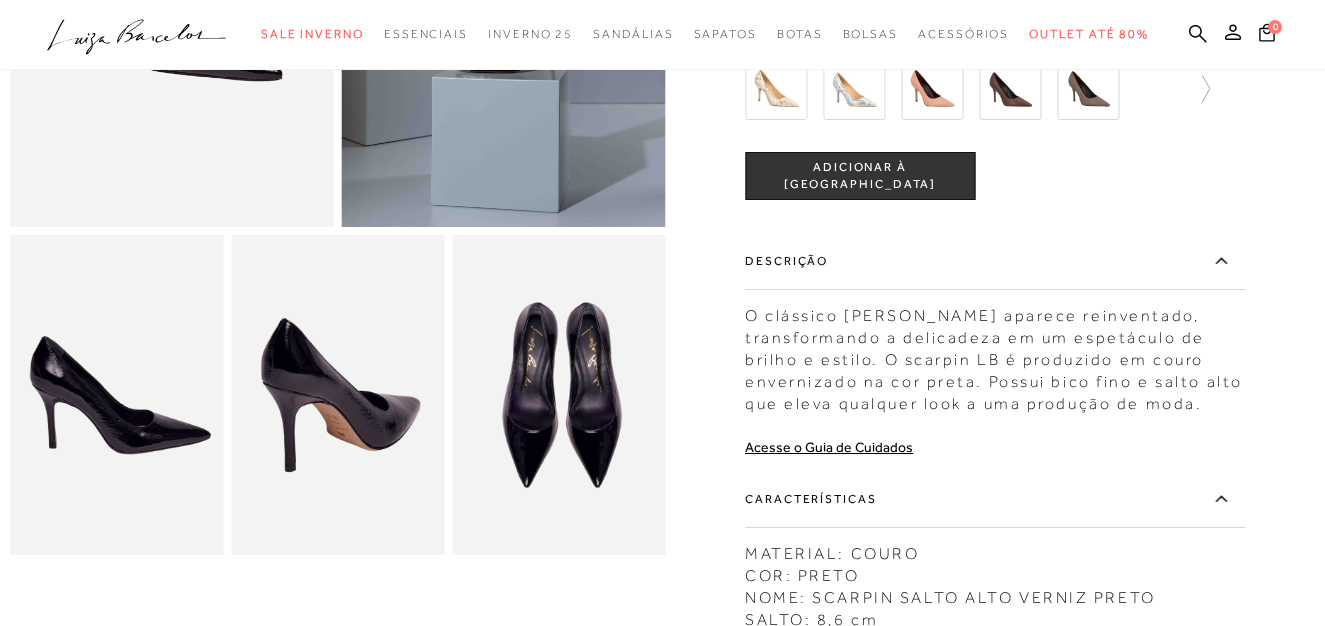 scroll, scrollTop: 500, scrollLeft: 0, axis: vertical 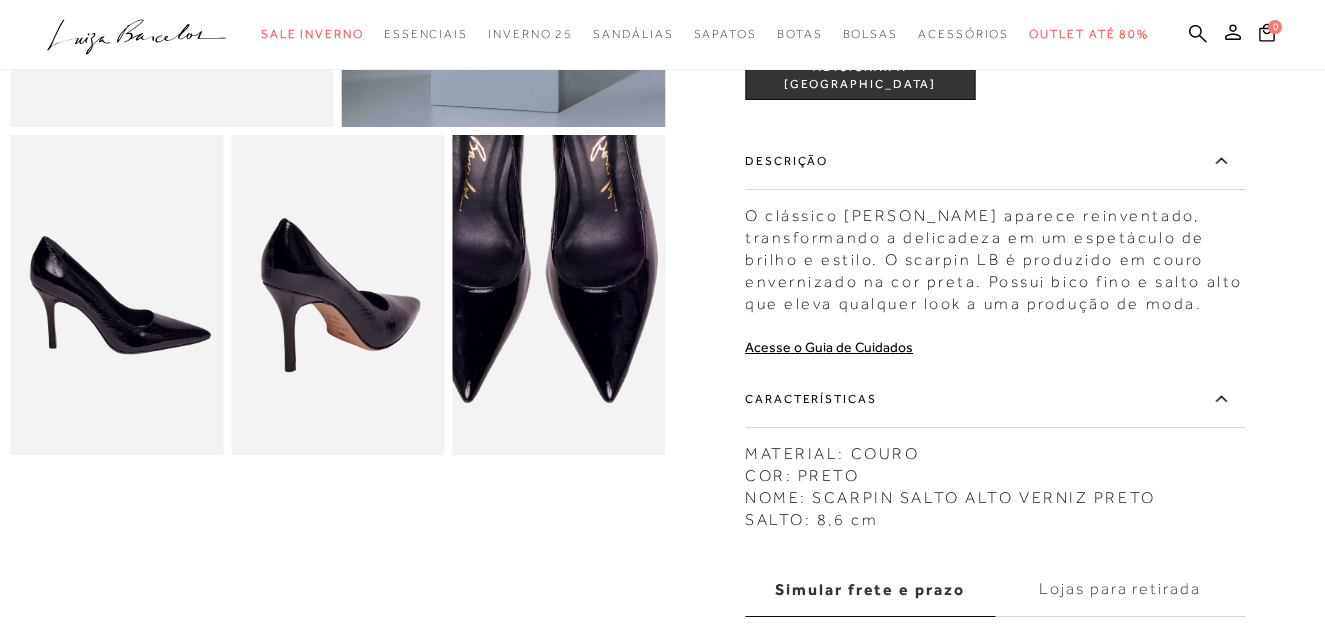 click at bounding box center [532, 216] 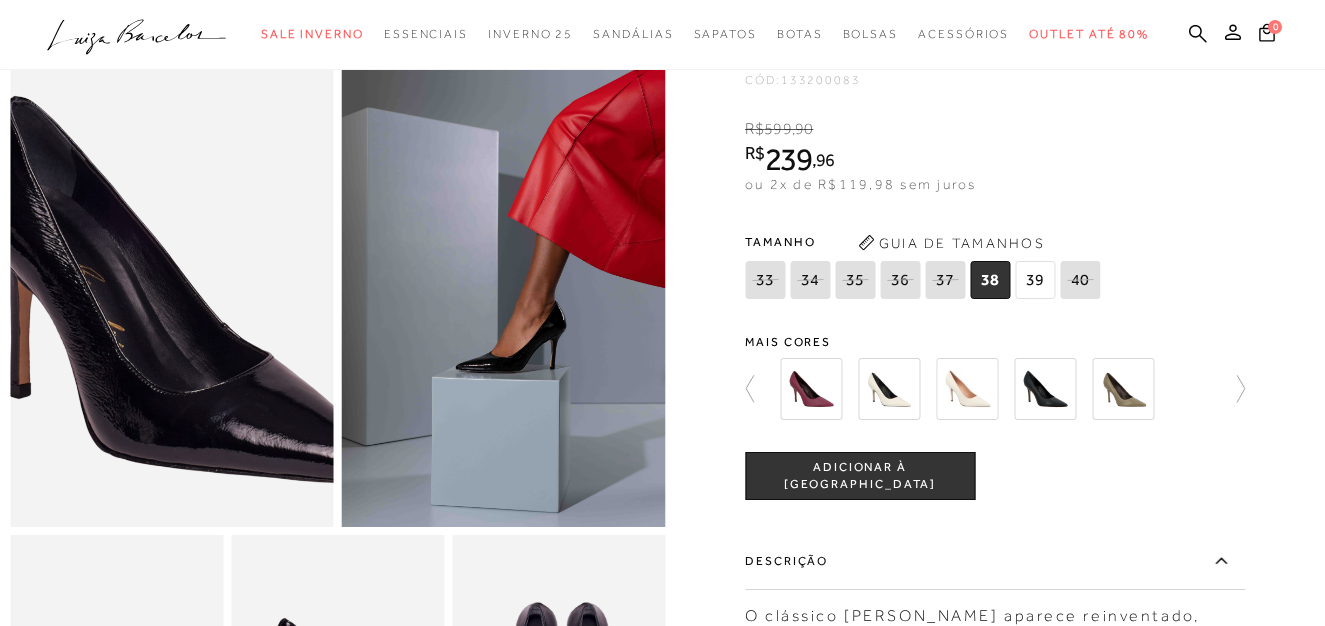 scroll, scrollTop: 0, scrollLeft: 0, axis: both 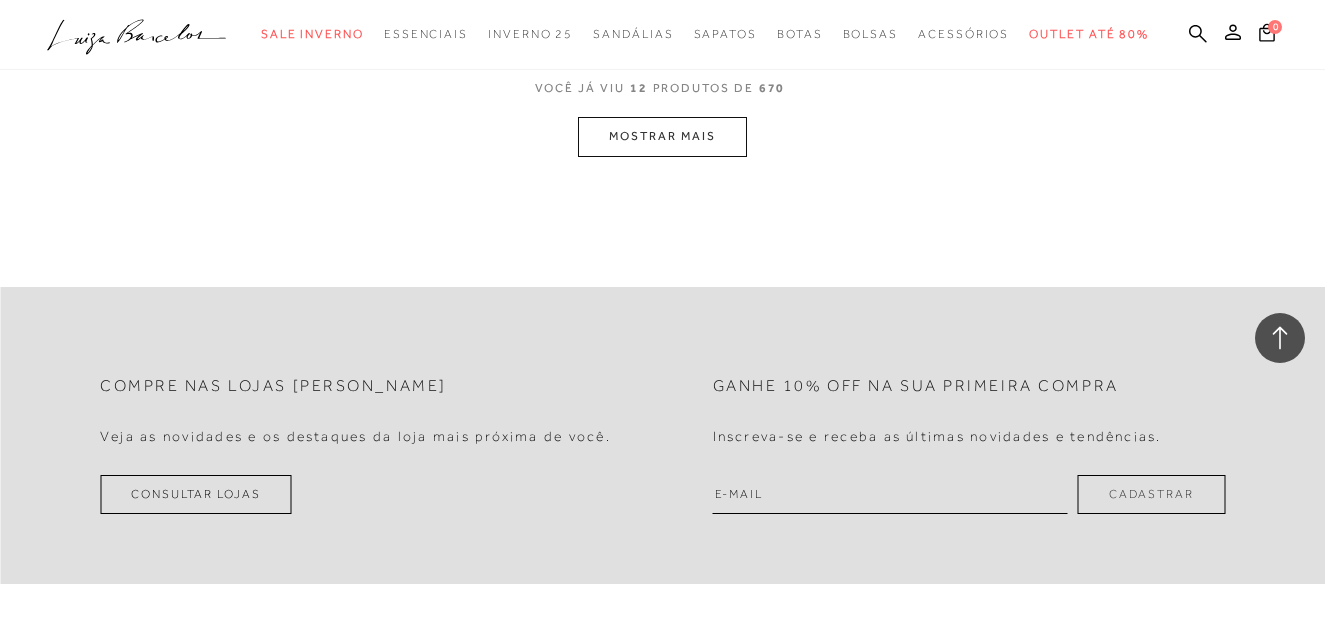 click on "MOSTRAR MAIS" at bounding box center (662, 136) 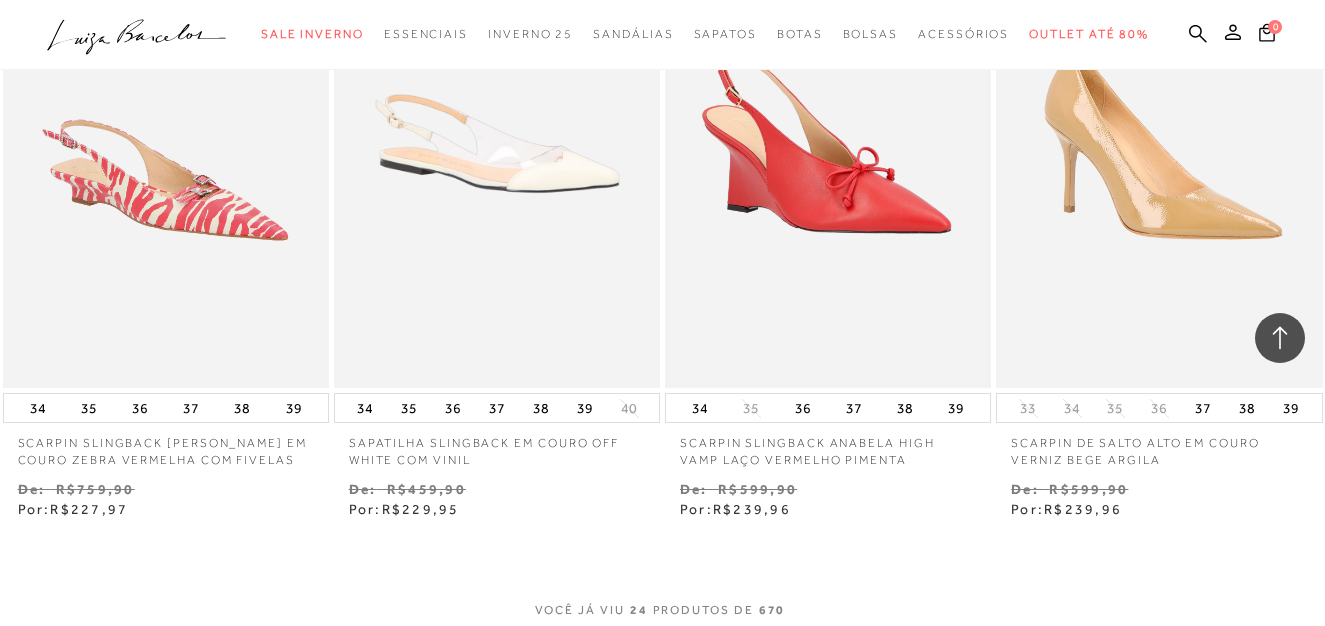 scroll, scrollTop: 3600, scrollLeft: 0, axis: vertical 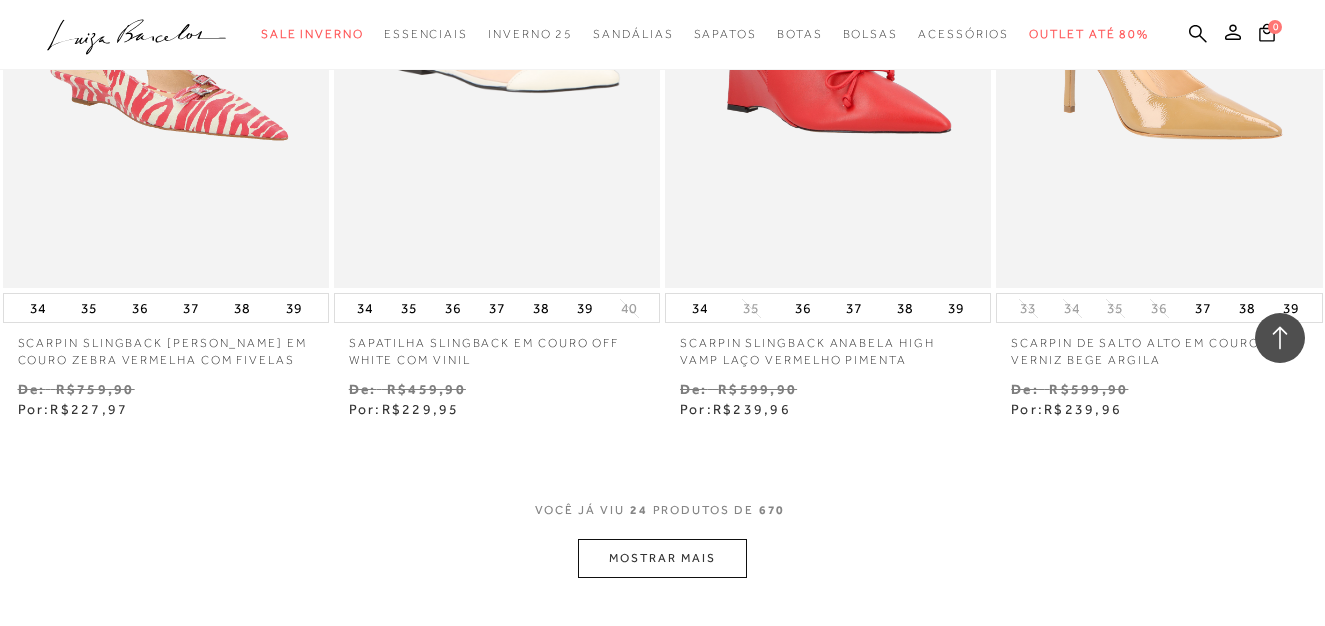 click on "MOSTRAR MAIS" at bounding box center (662, 558) 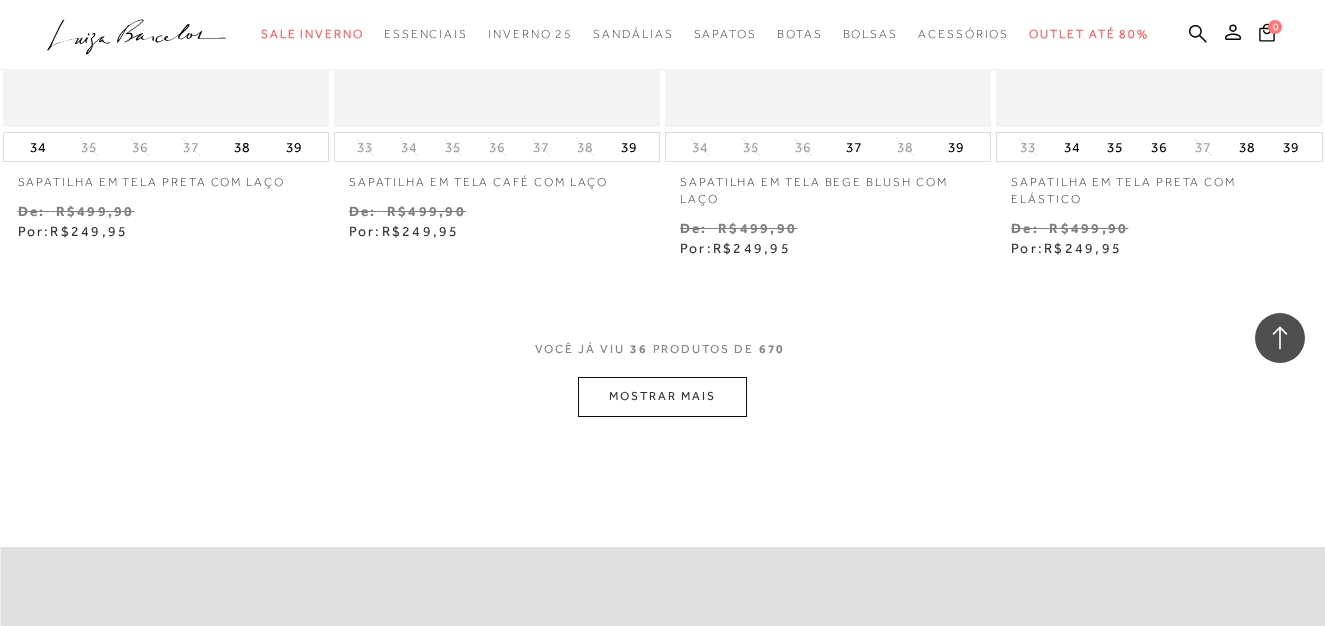 scroll, scrollTop: 5900, scrollLeft: 0, axis: vertical 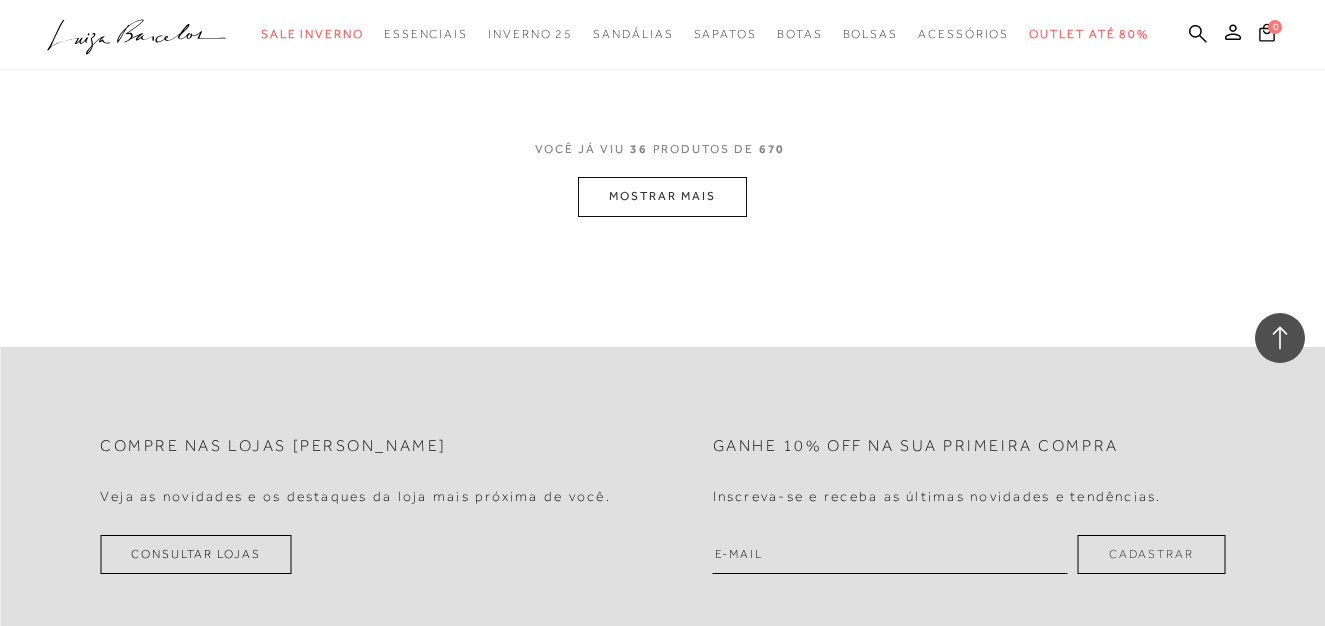 click on "MOSTRAR MAIS" at bounding box center [662, 196] 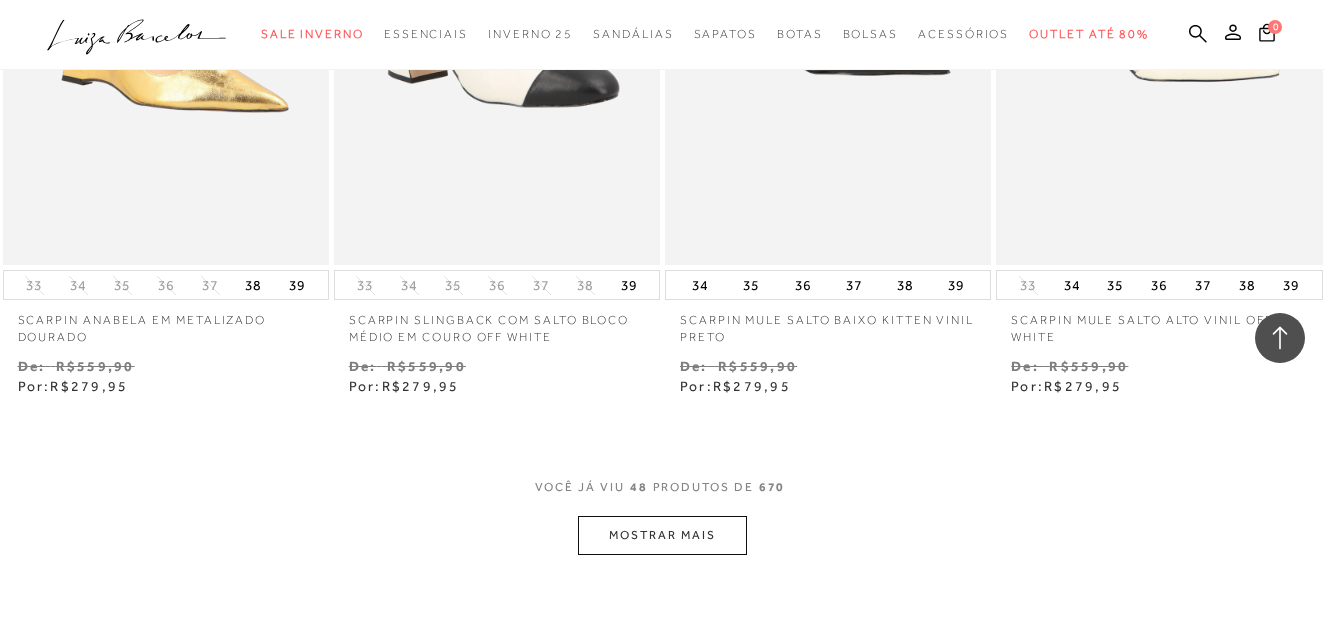 scroll, scrollTop: 7600, scrollLeft: 0, axis: vertical 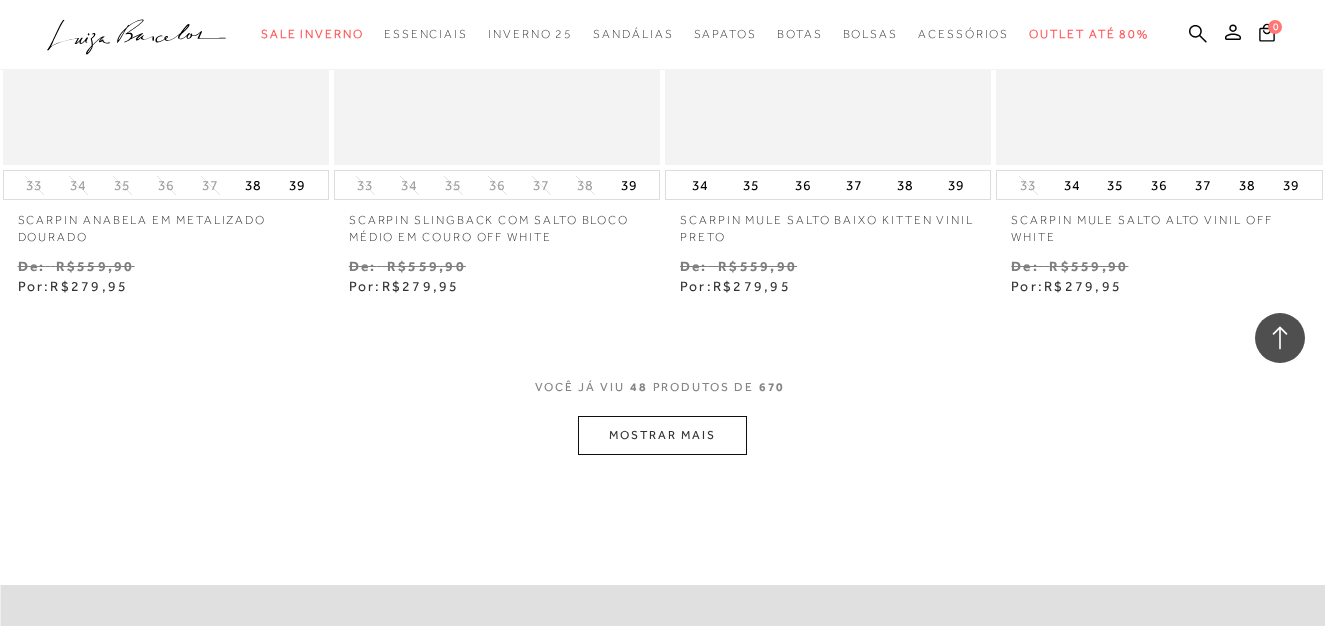 click on "MOSTRAR MAIS" at bounding box center [662, 435] 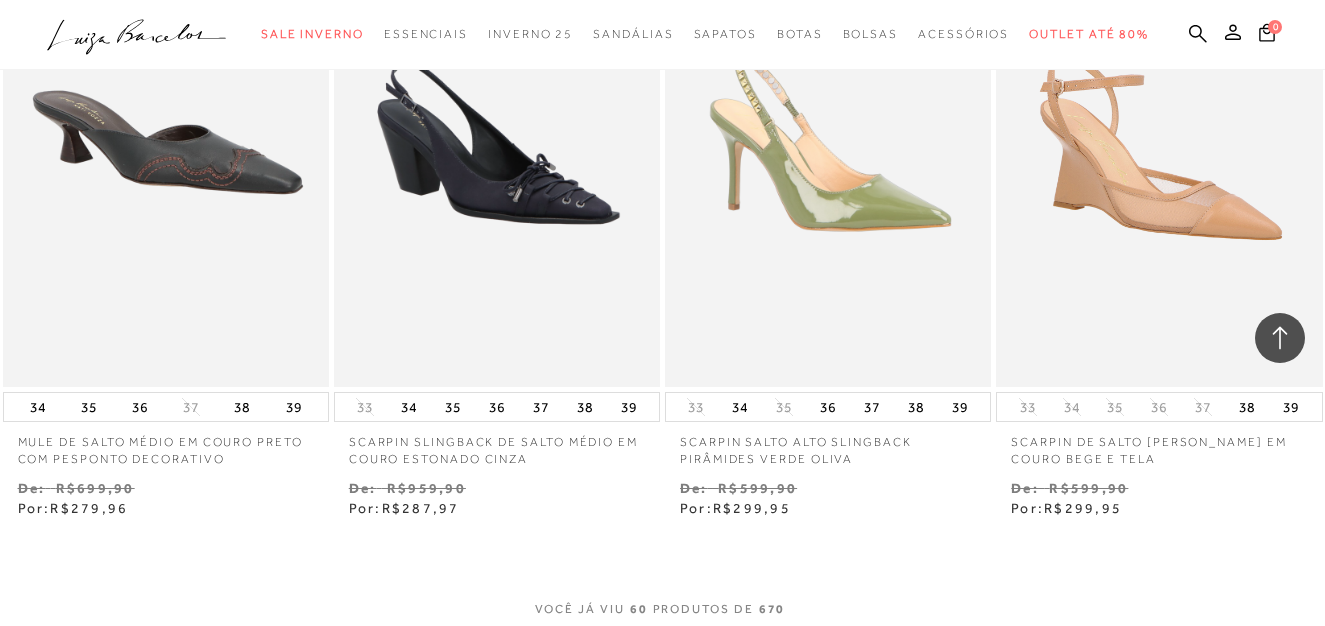 scroll, scrollTop: 9200, scrollLeft: 0, axis: vertical 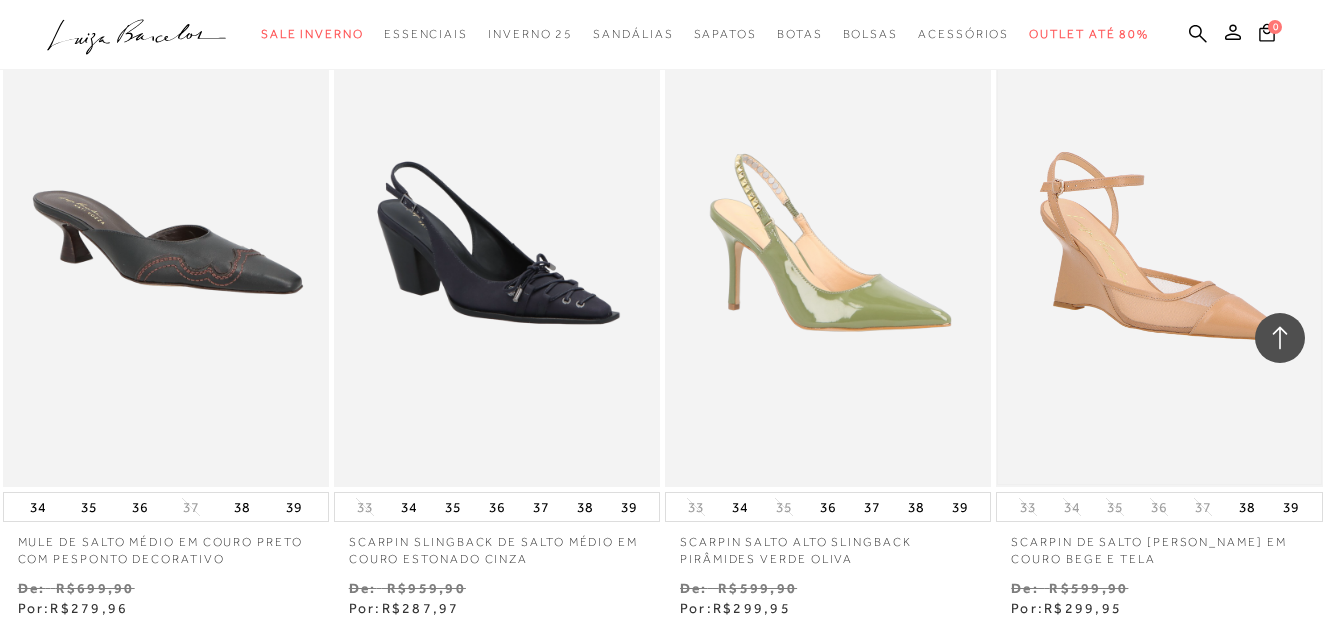 click at bounding box center [1159, 242] 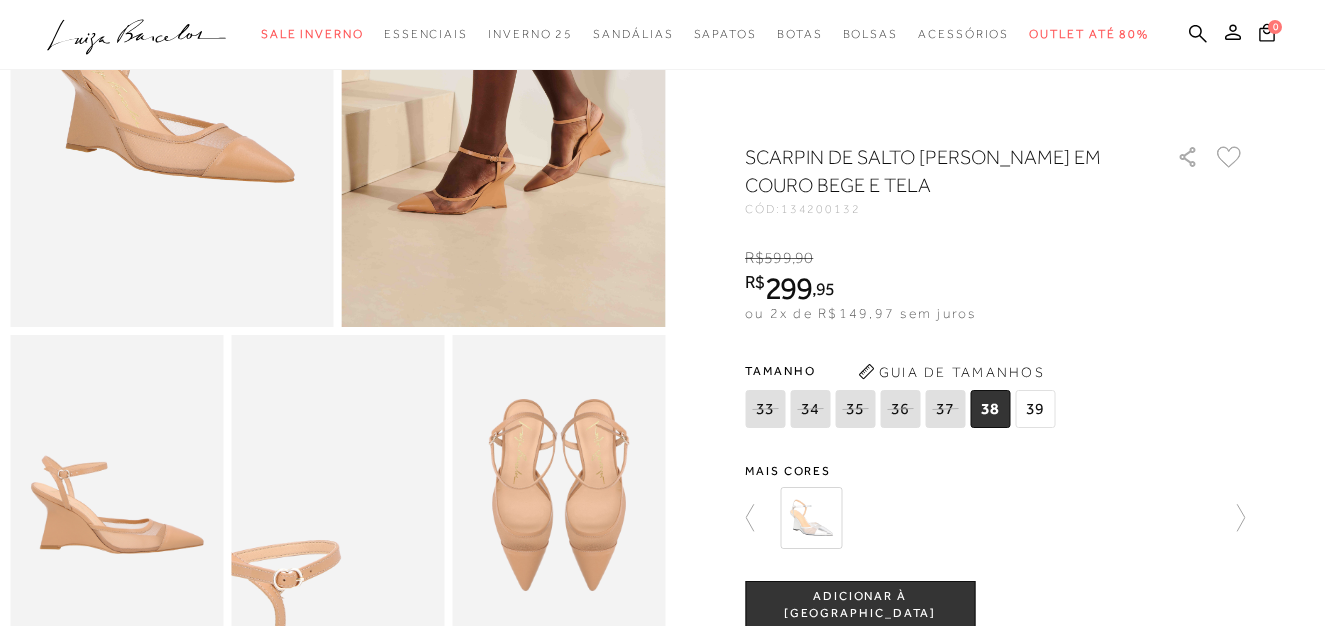 scroll, scrollTop: 200, scrollLeft: 0, axis: vertical 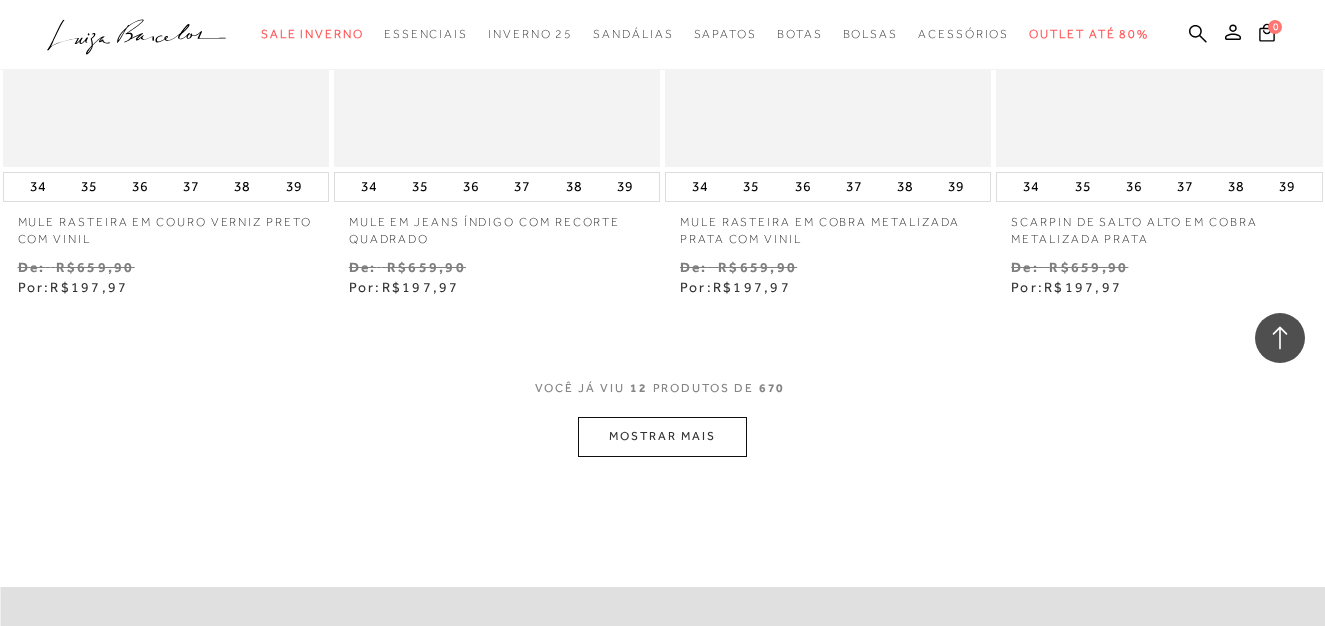 click on "MOSTRAR MAIS" at bounding box center [662, 436] 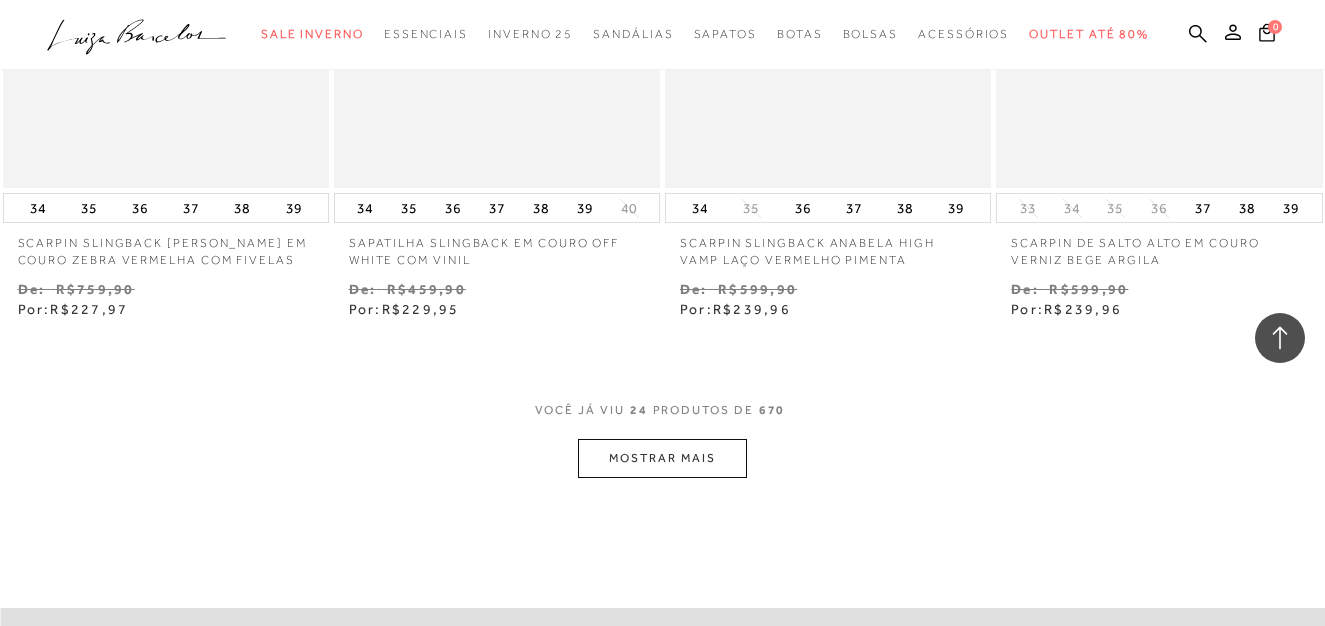 scroll, scrollTop: 3800, scrollLeft: 0, axis: vertical 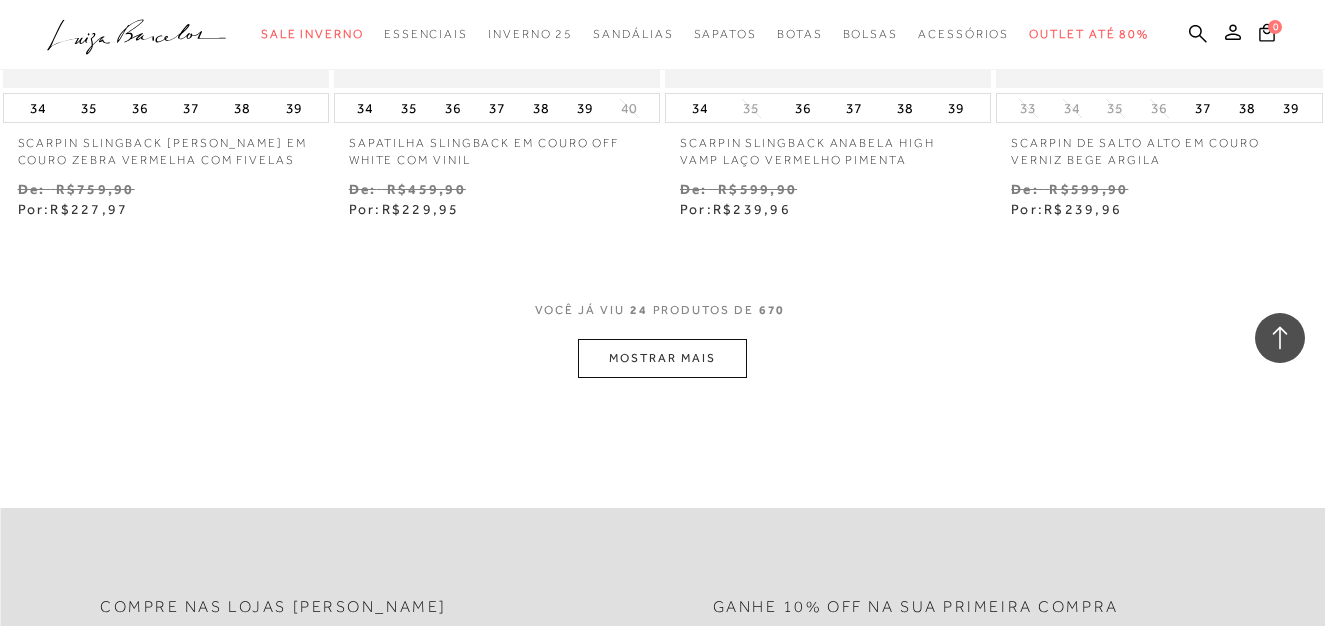 click on "MOSTRAR MAIS" at bounding box center [662, 358] 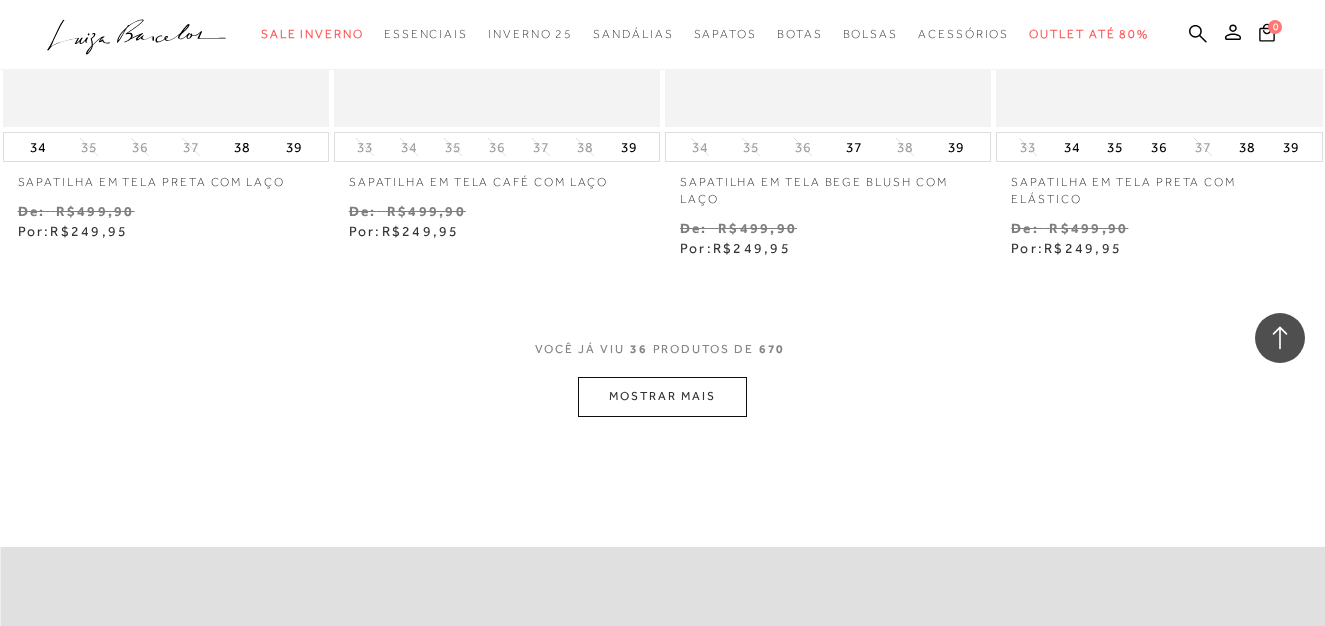 scroll, scrollTop: 5800, scrollLeft: 0, axis: vertical 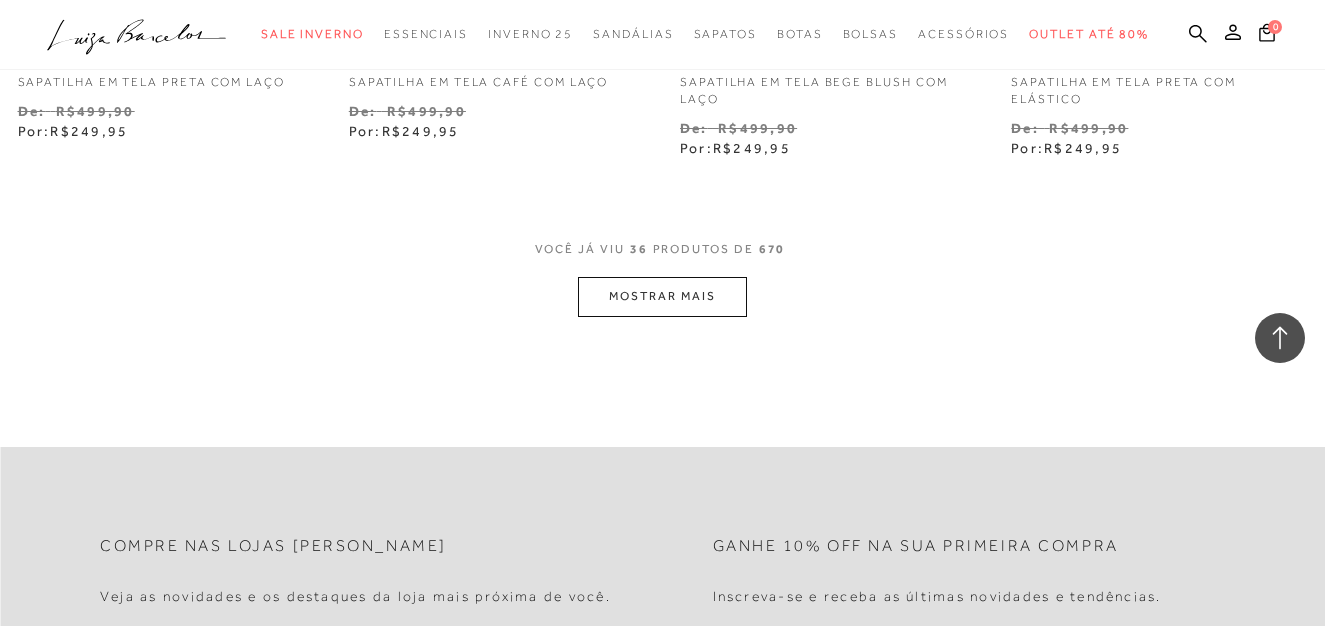 click on "MOSTRAR MAIS" at bounding box center [662, 296] 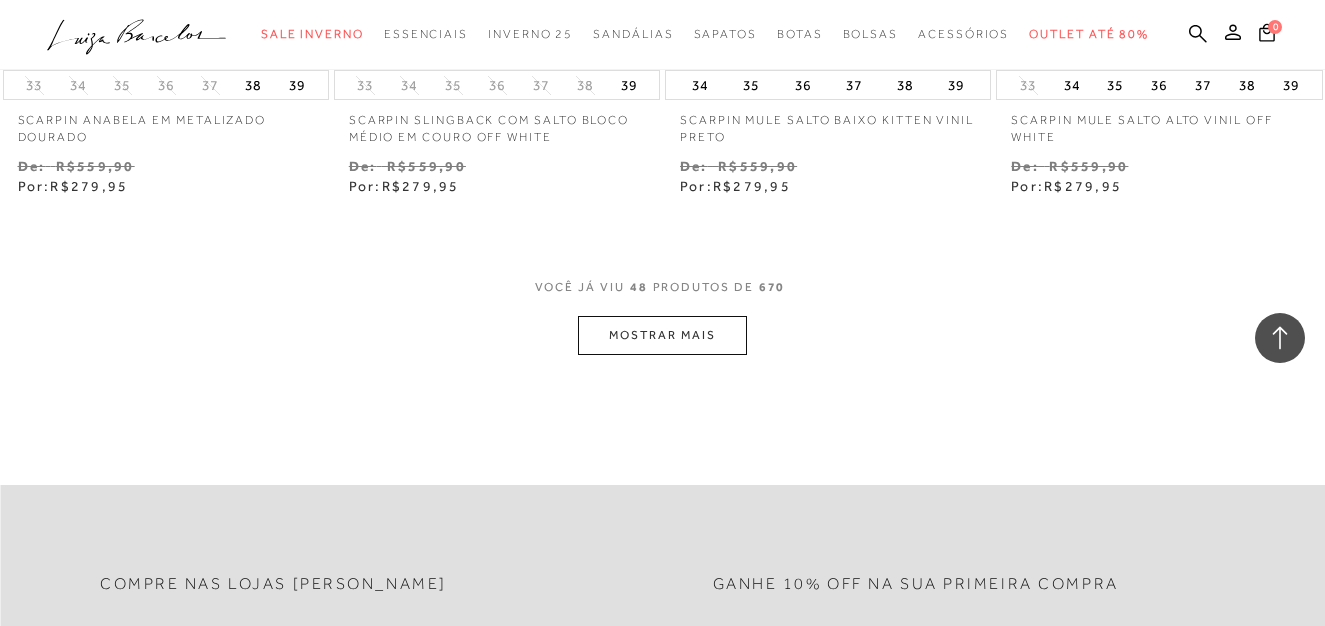 scroll, scrollTop: 7900, scrollLeft: 0, axis: vertical 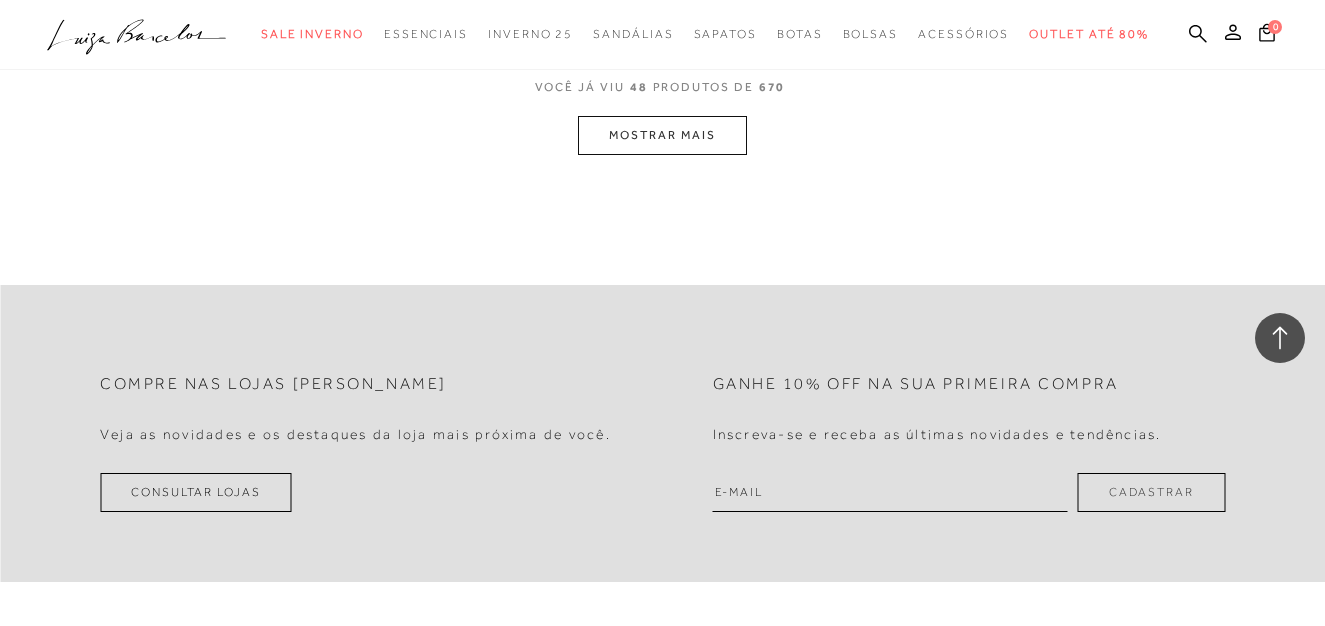 click on "MOSTRAR MAIS" at bounding box center [662, 135] 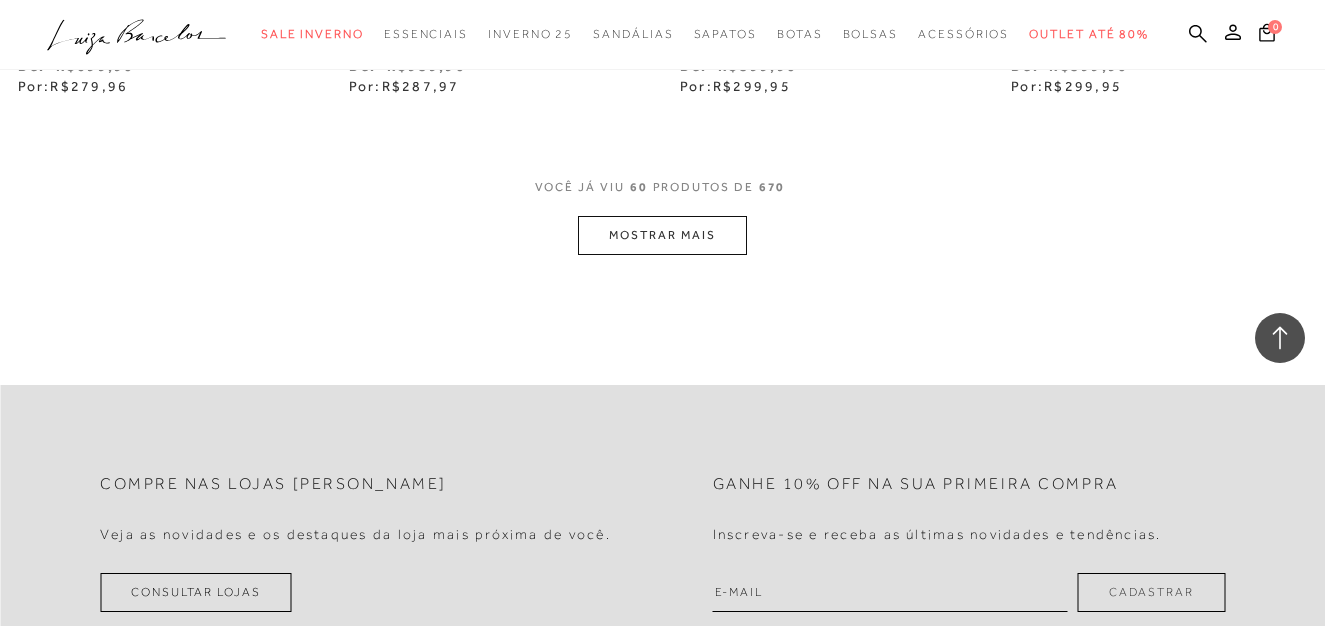 scroll, scrollTop: 9622, scrollLeft: 0, axis: vertical 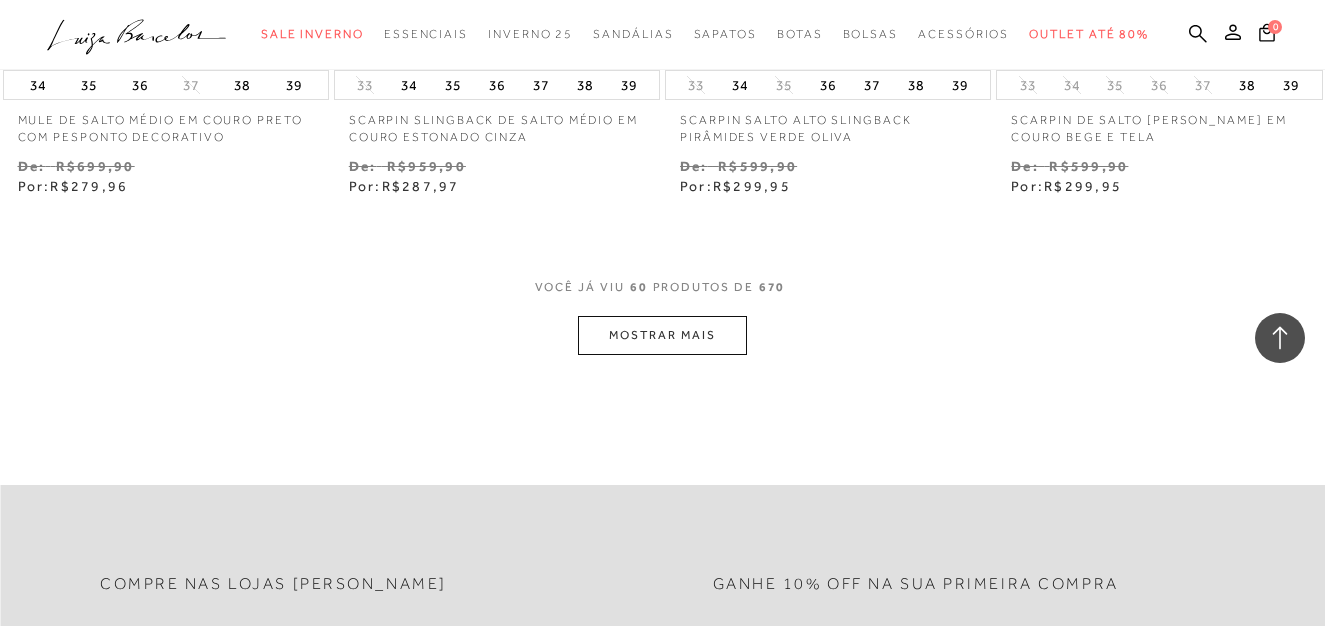 click on "MOSTRAR MAIS" at bounding box center [662, 335] 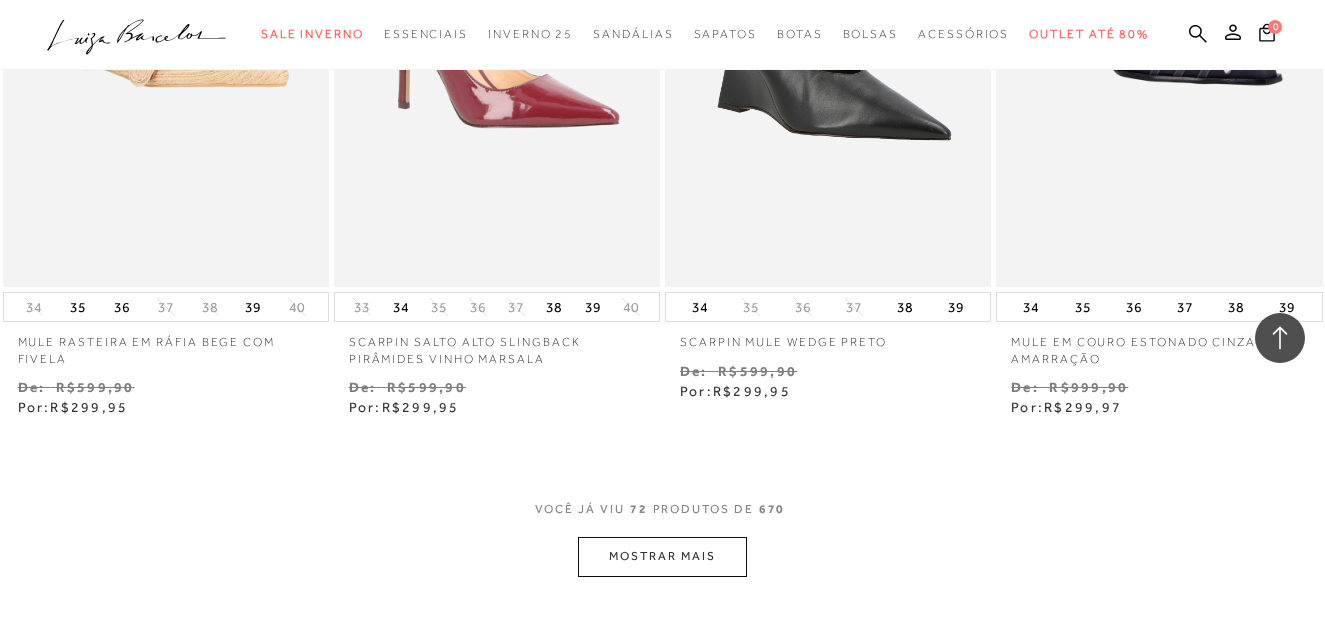 scroll, scrollTop: 11422, scrollLeft: 0, axis: vertical 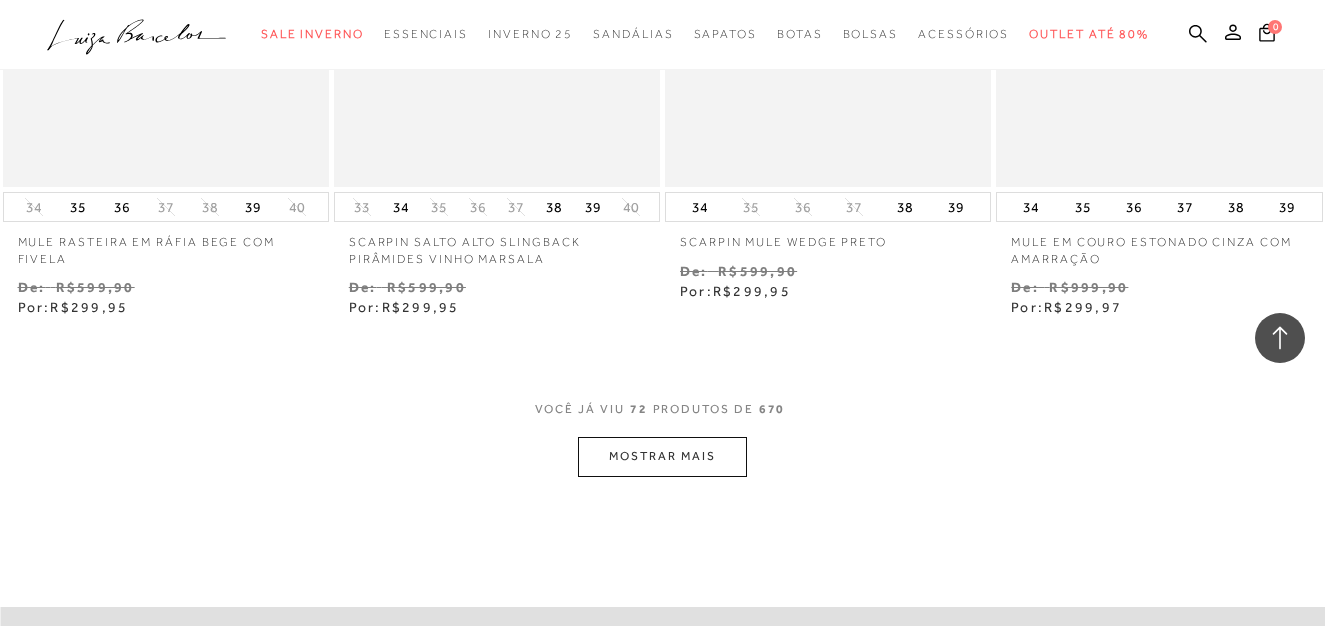 click on "MOSTRAR MAIS" at bounding box center (662, 456) 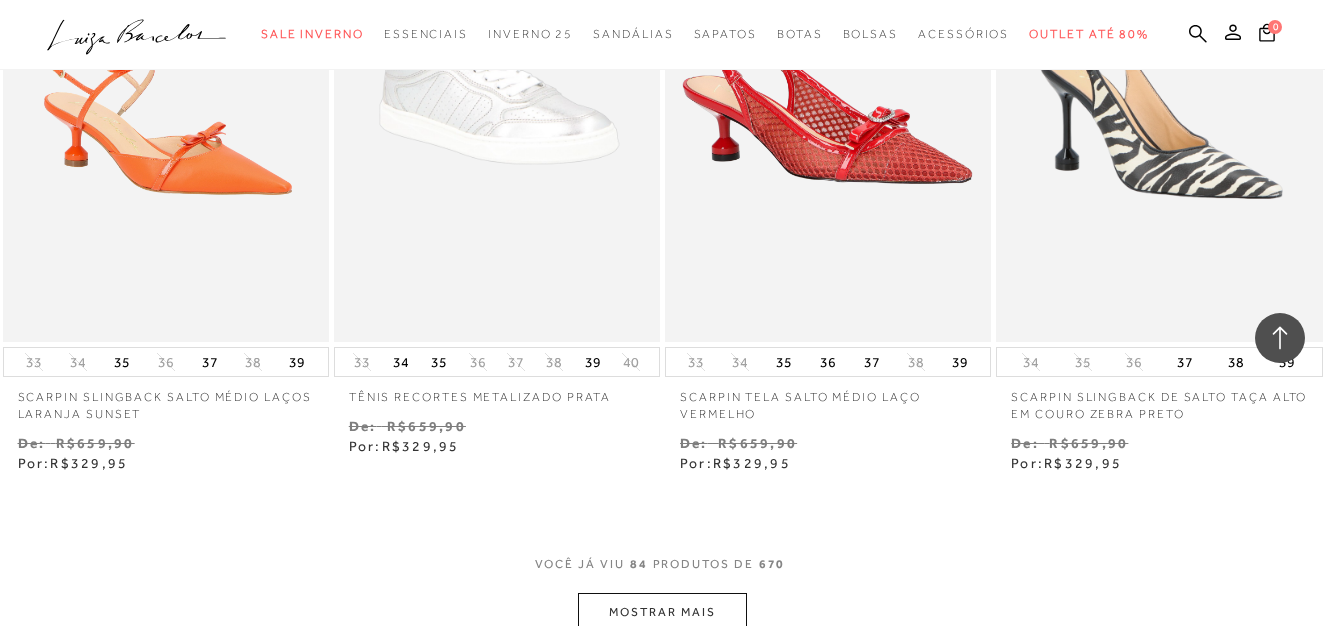 scroll, scrollTop: 13422, scrollLeft: 0, axis: vertical 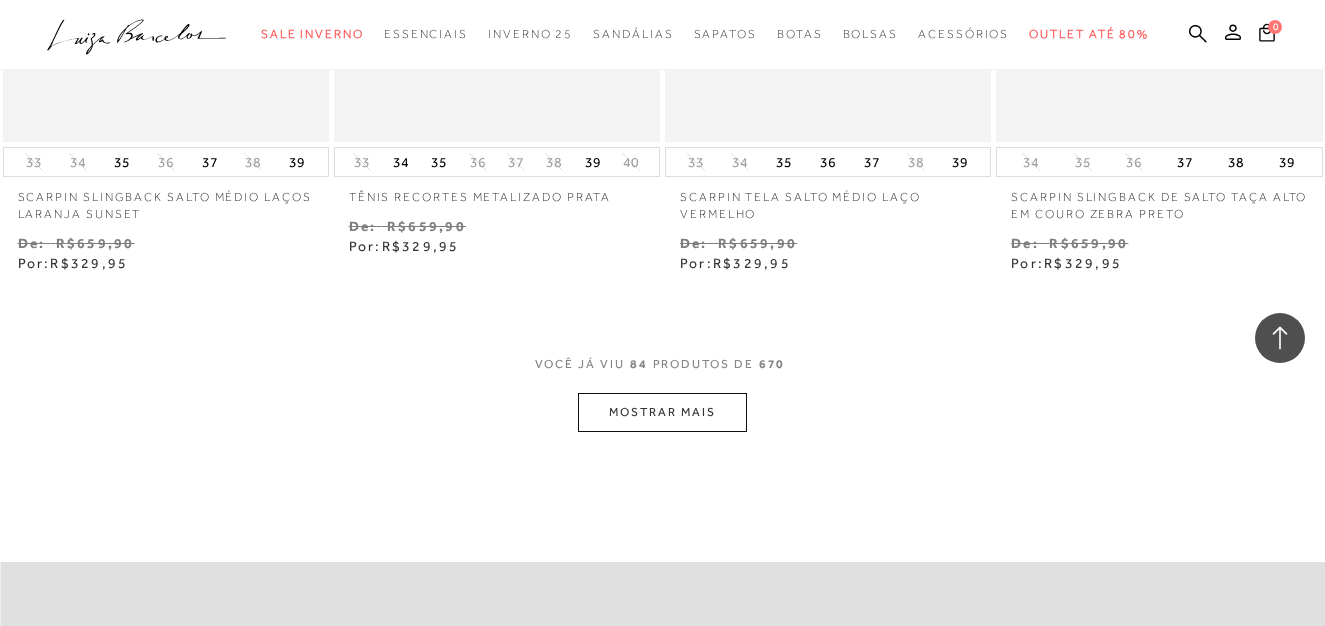 click on "MOSTRAR MAIS" at bounding box center [662, 412] 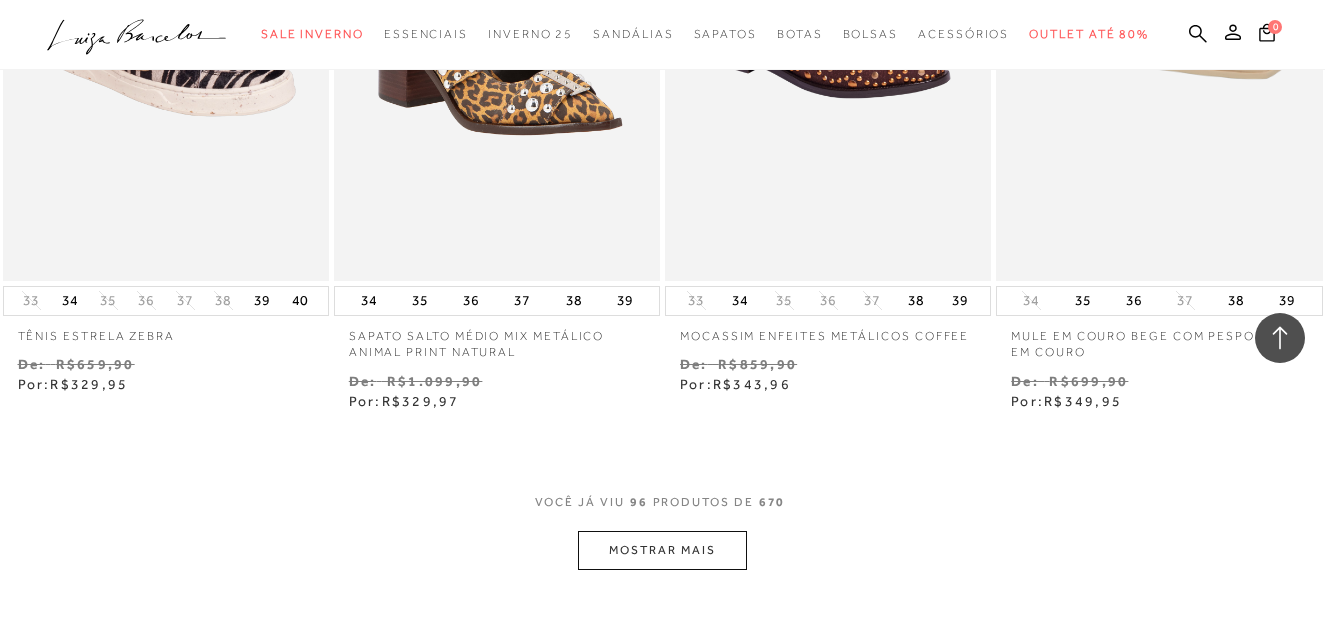 scroll, scrollTop: 15422, scrollLeft: 0, axis: vertical 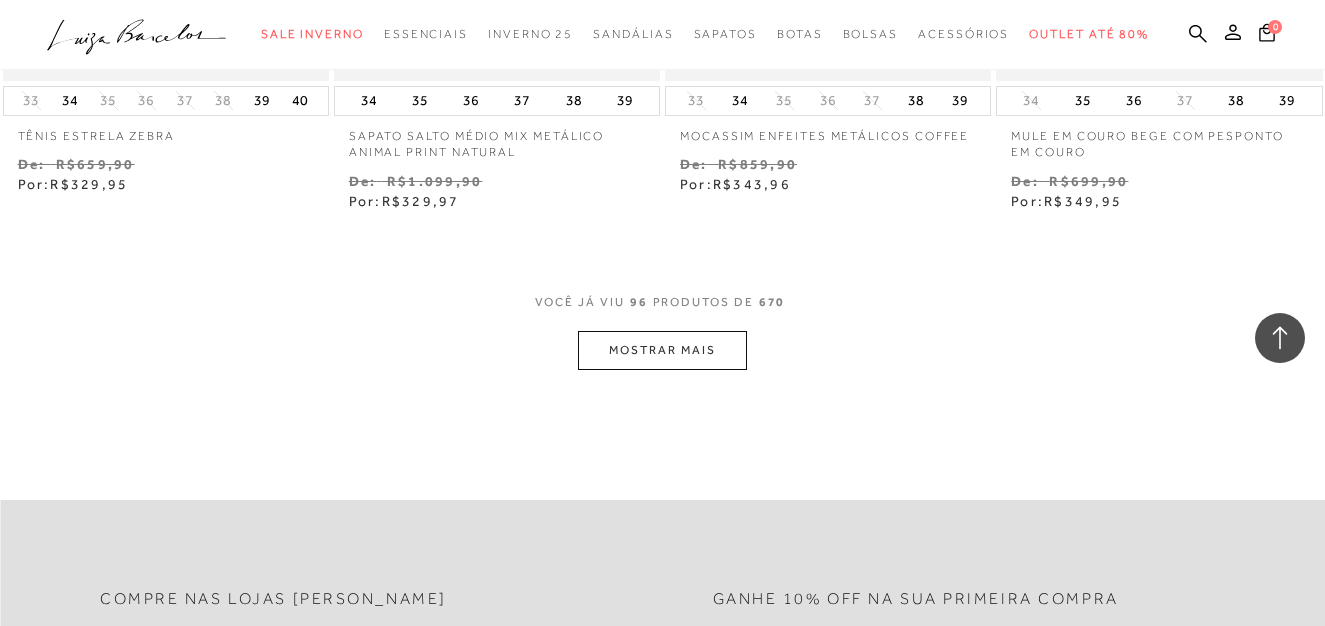 click on "MOSTRAR MAIS" at bounding box center (662, 350) 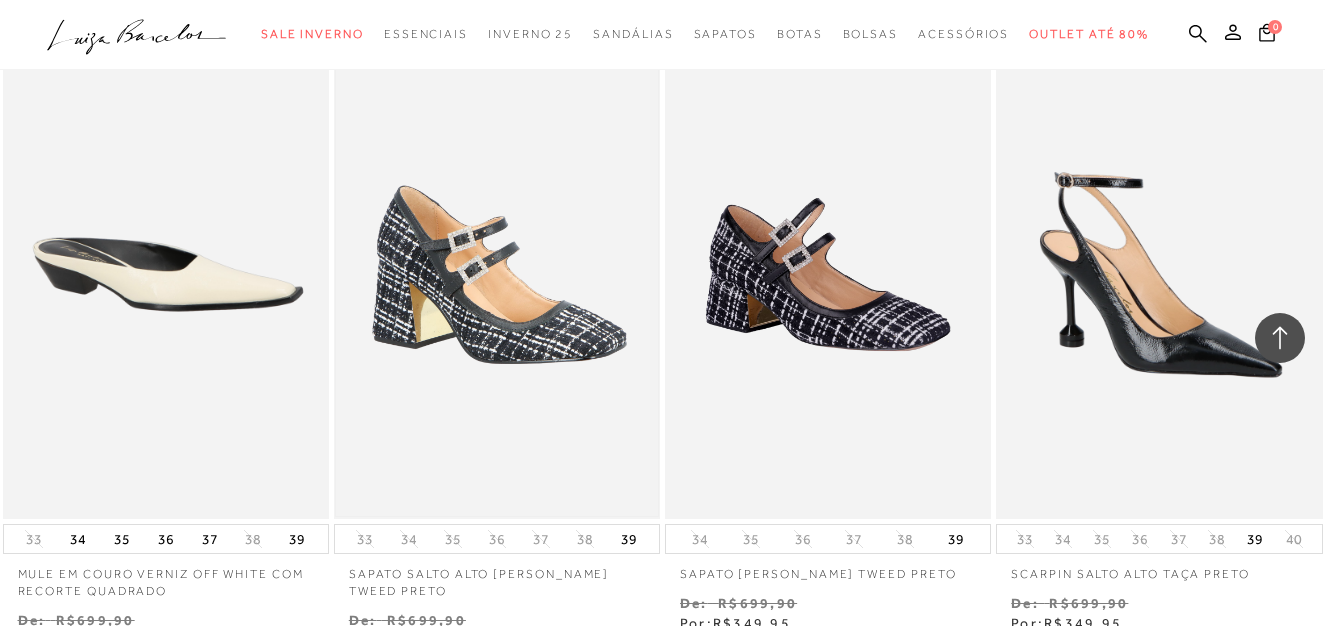 scroll, scrollTop: 17022, scrollLeft: 0, axis: vertical 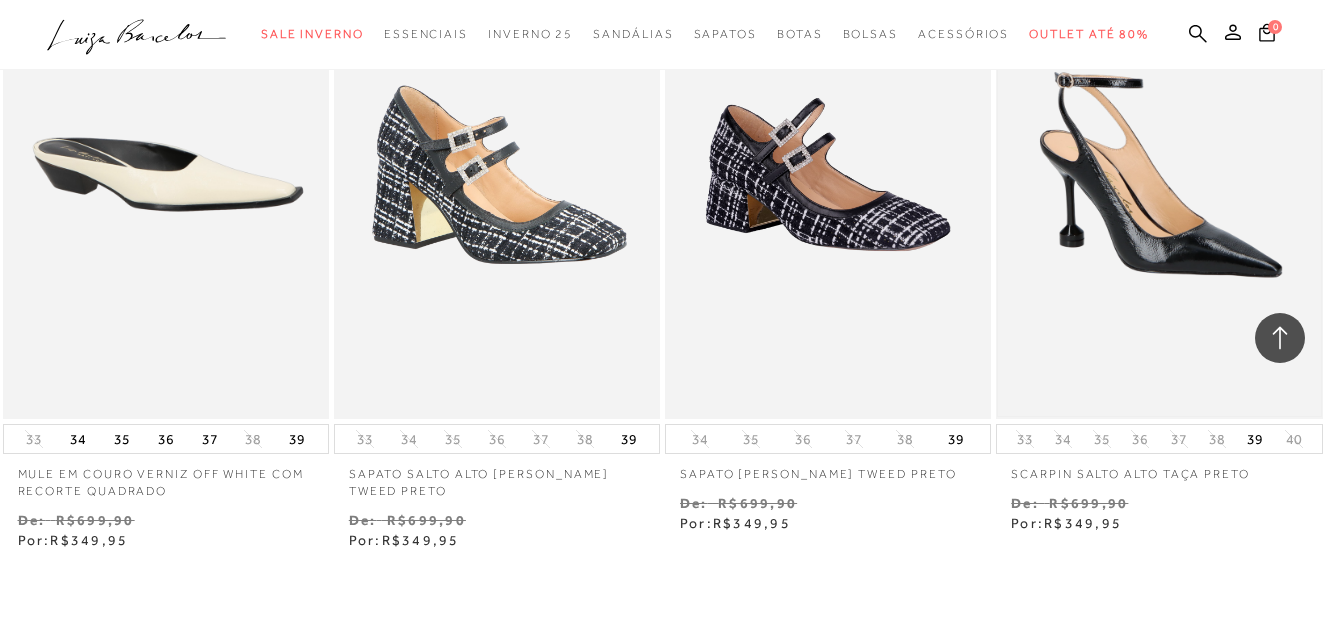 click at bounding box center (1159, 174) 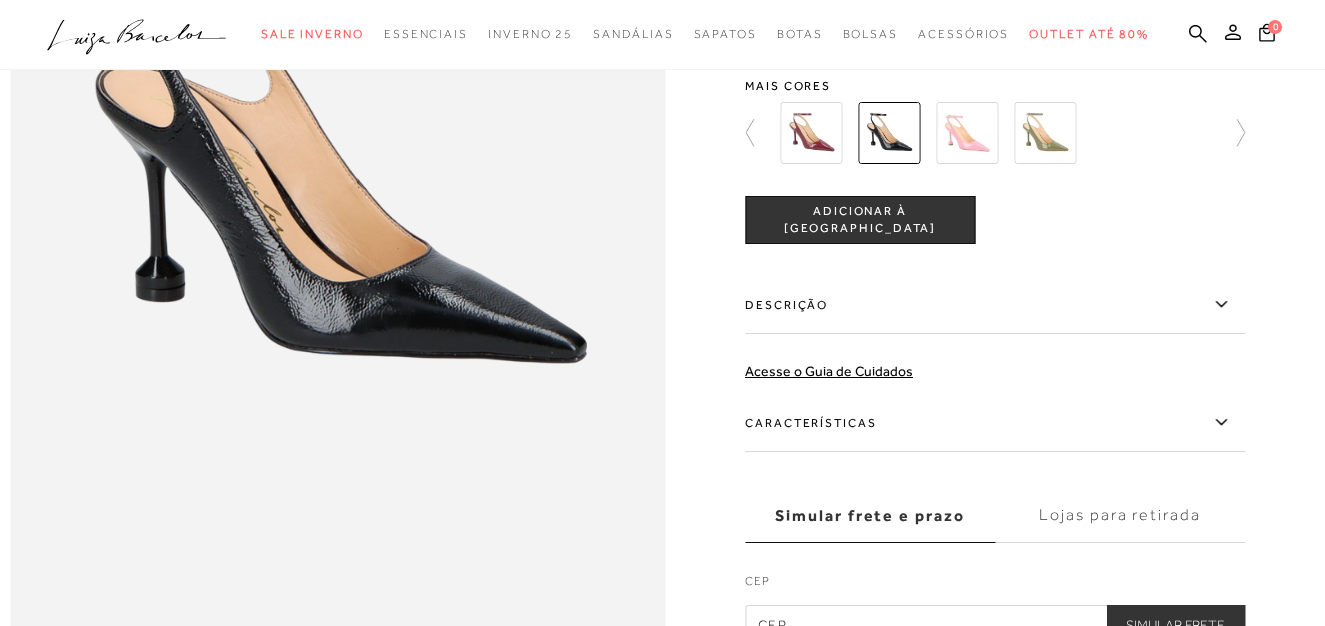scroll, scrollTop: 1400, scrollLeft: 0, axis: vertical 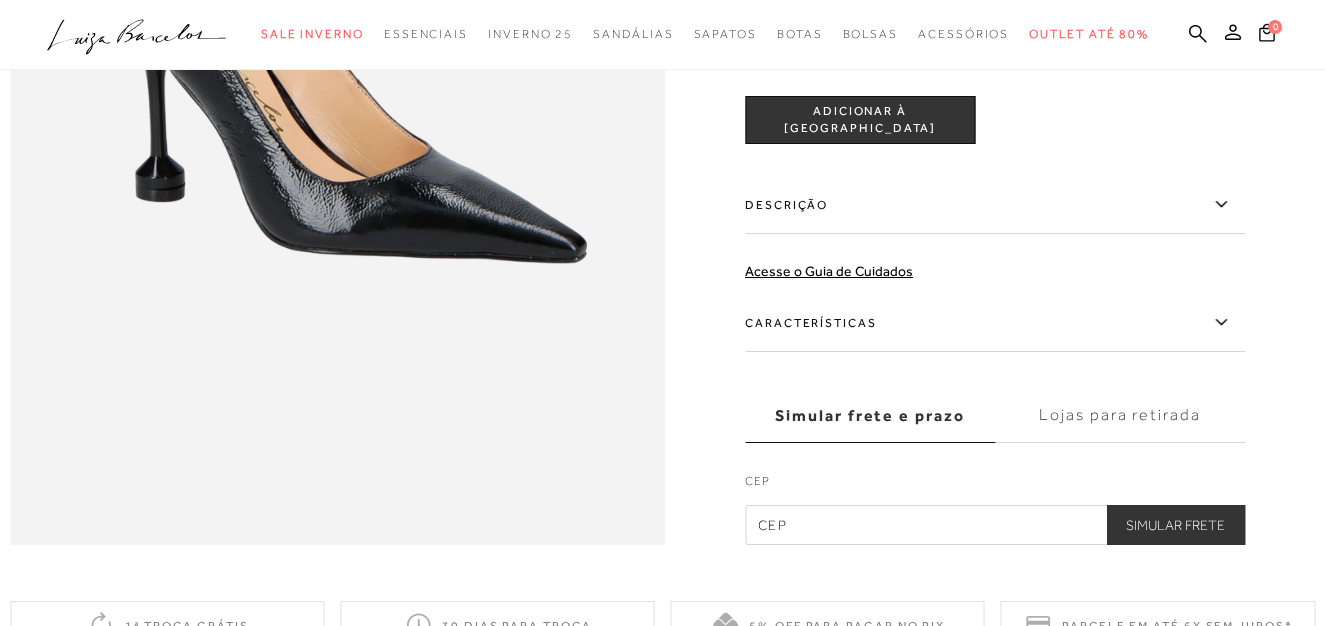 click on "Características" at bounding box center (995, 323) 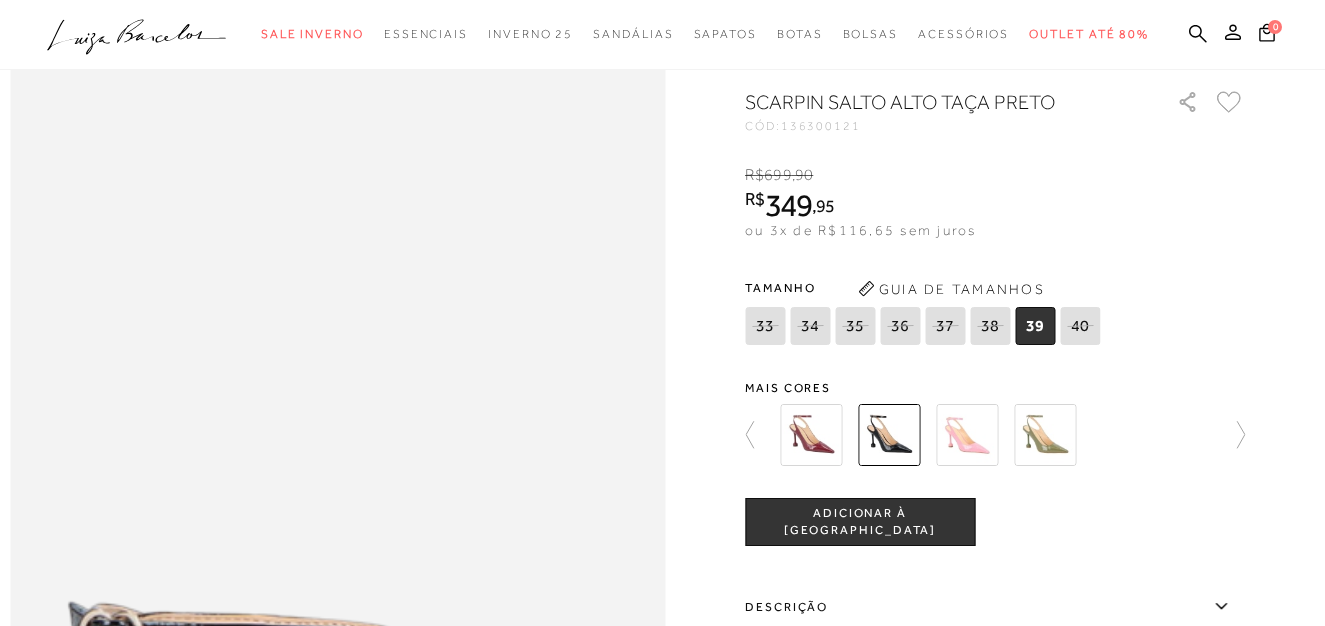 scroll, scrollTop: 800, scrollLeft: 0, axis: vertical 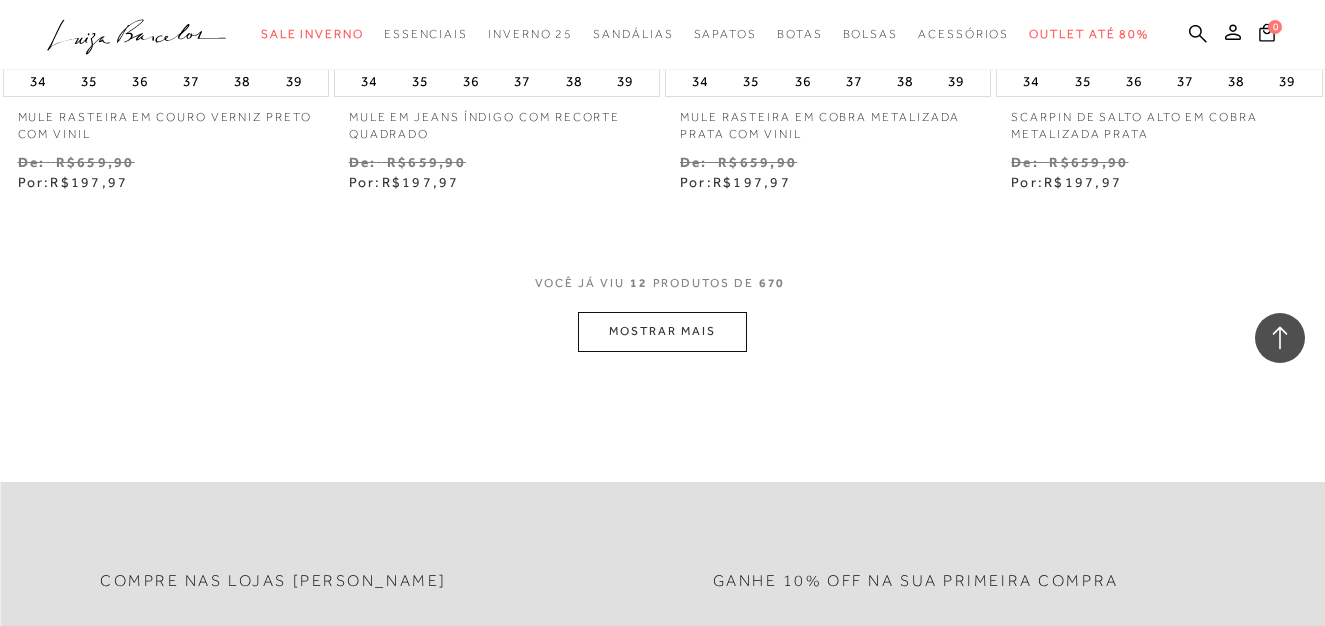 click on "MOSTRAR MAIS" at bounding box center (662, 331) 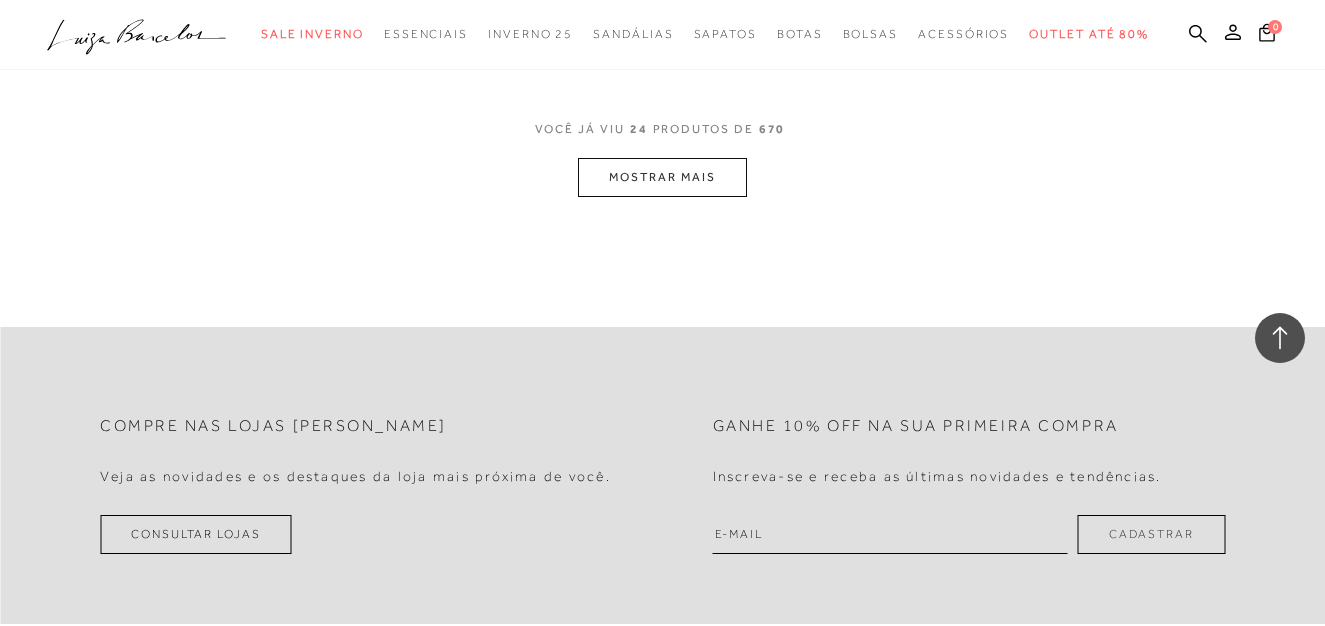 scroll, scrollTop: 3881, scrollLeft: 0, axis: vertical 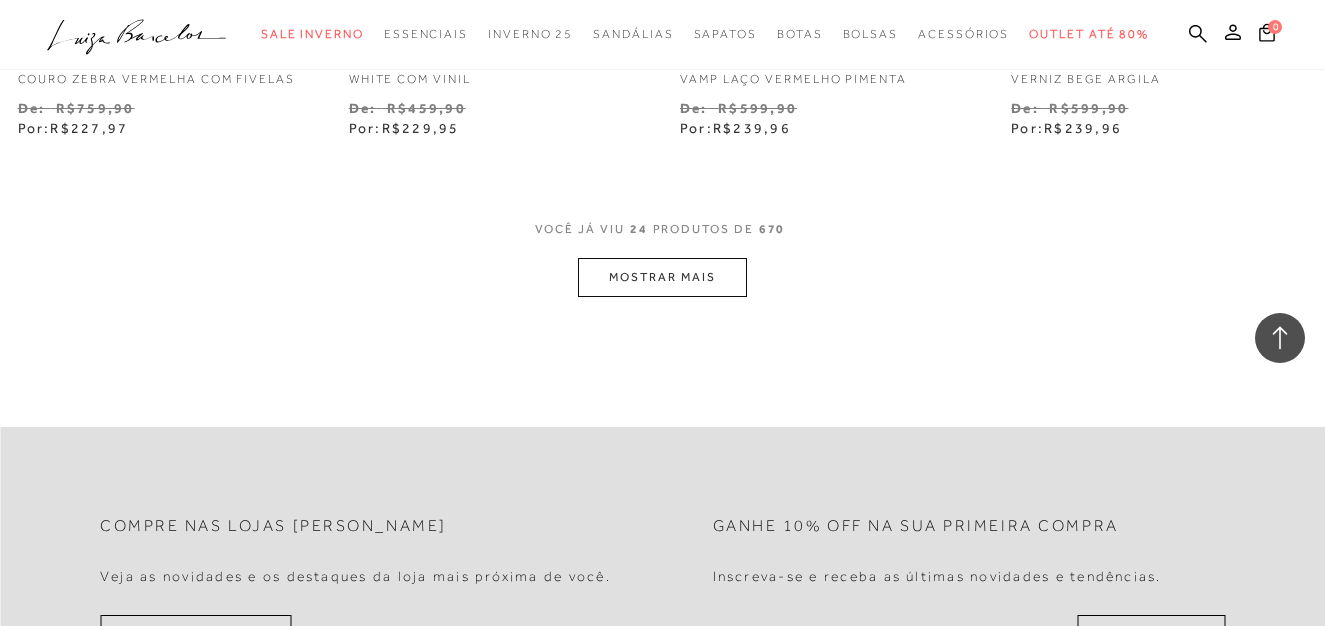 click on "MOSTRAR MAIS" at bounding box center [662, 277] 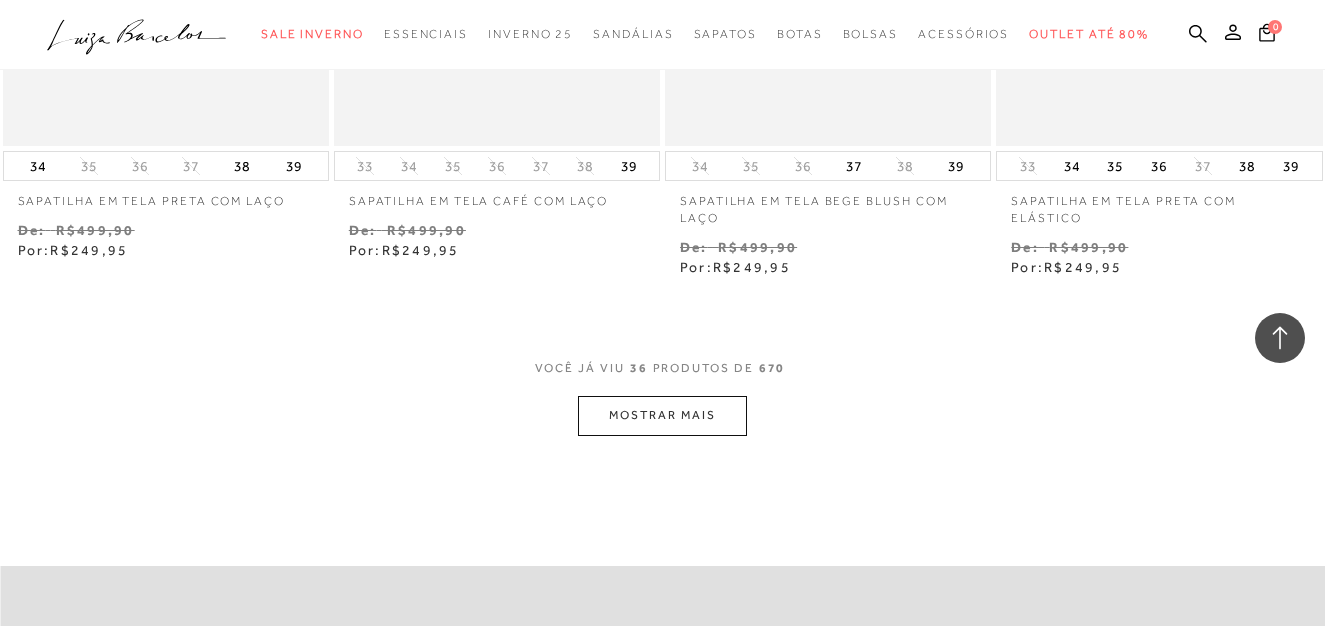 scroll, scrollTop: 5581, scrollLeft: 0, axis: vertical 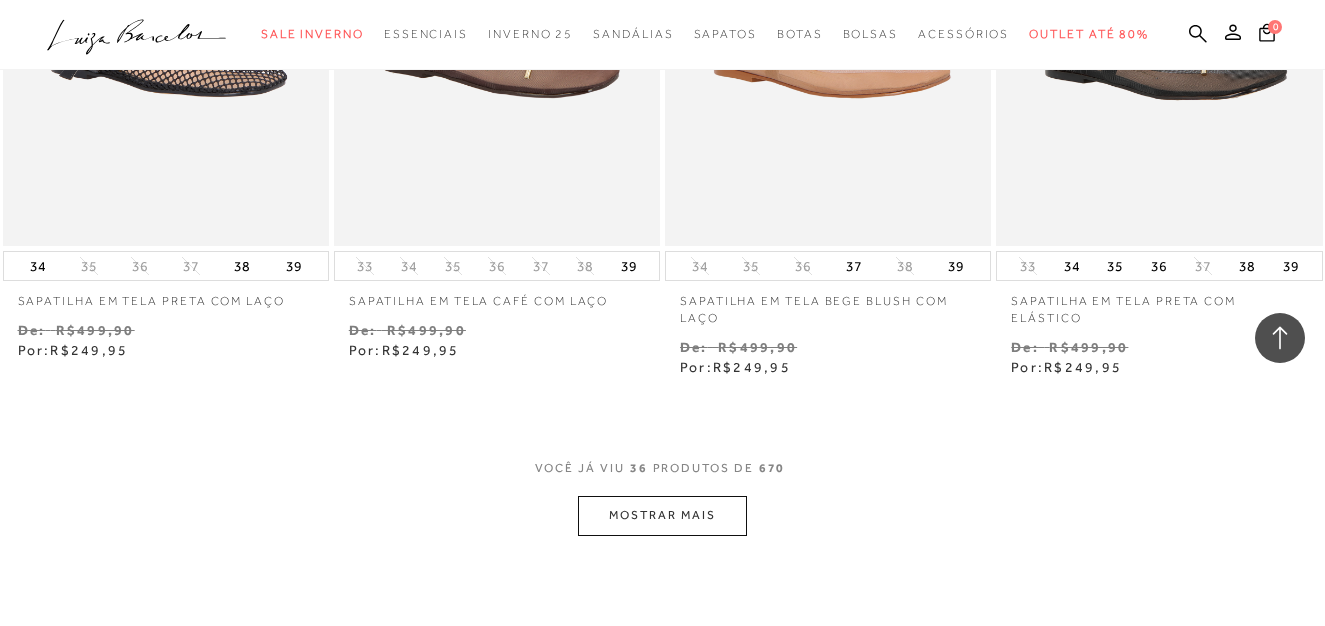 click on "MOSTRAR MAIS" at bounding box center [662, 515] 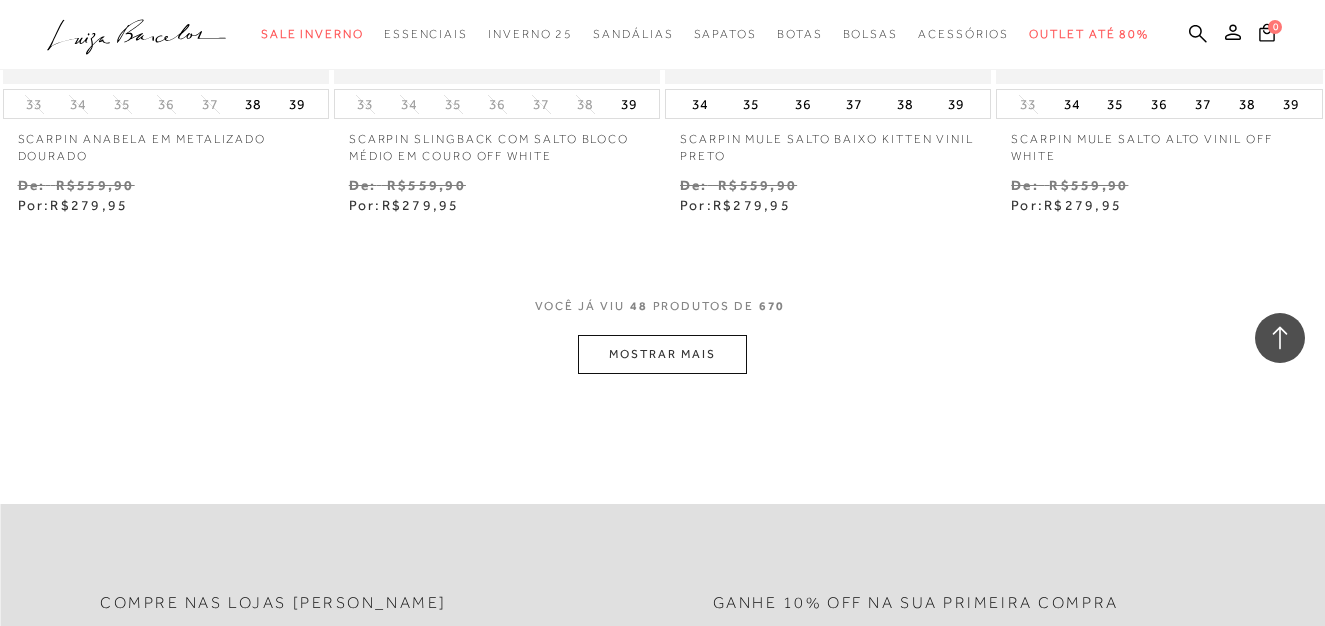 scroll, scrollTop: 7781, scrollLeft: 0, axis: vertical 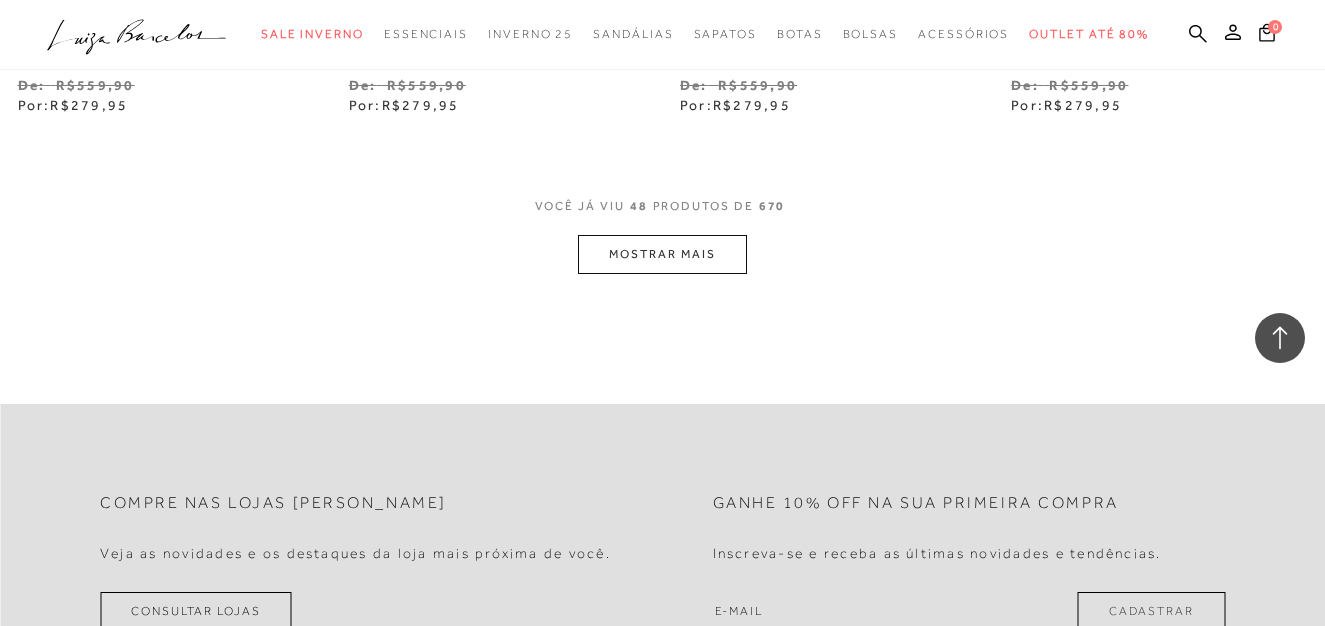 click on "MOSTRAR MAIS" at bounding box center (662, 254) 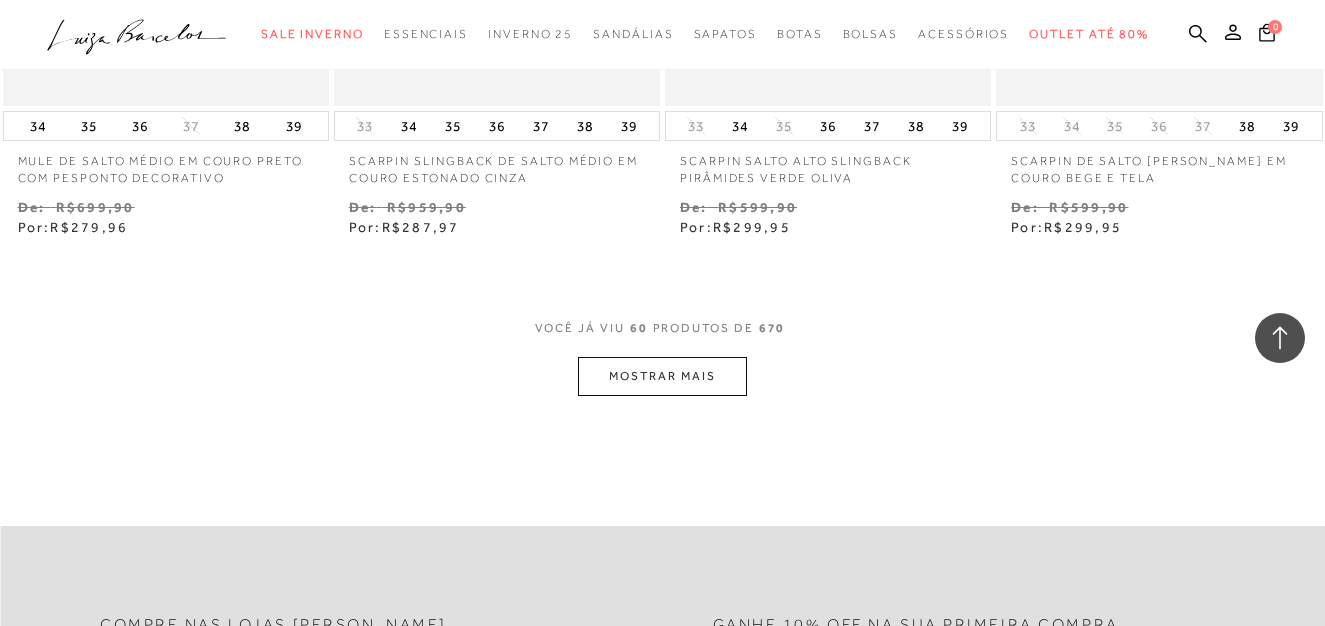 scroll, scrollTop: 9681, scrollLeft: 0, axis: vertical 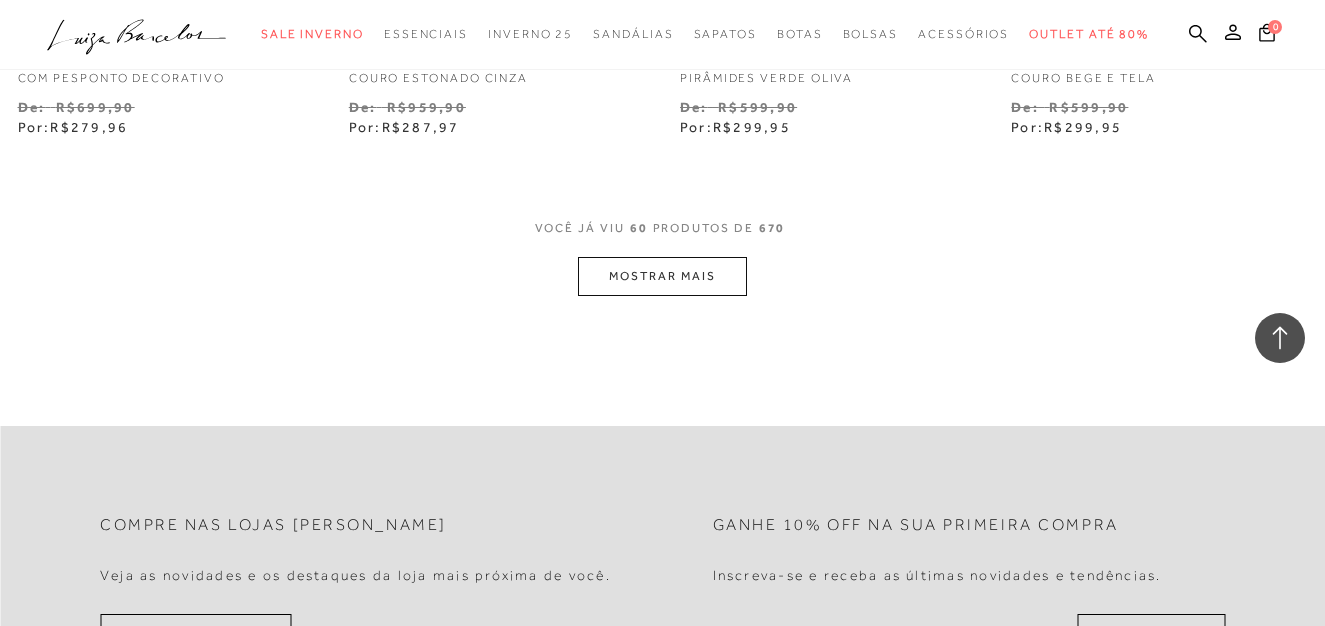 click on "MOSTRAR MAIS" at bounding box center [662, 276] 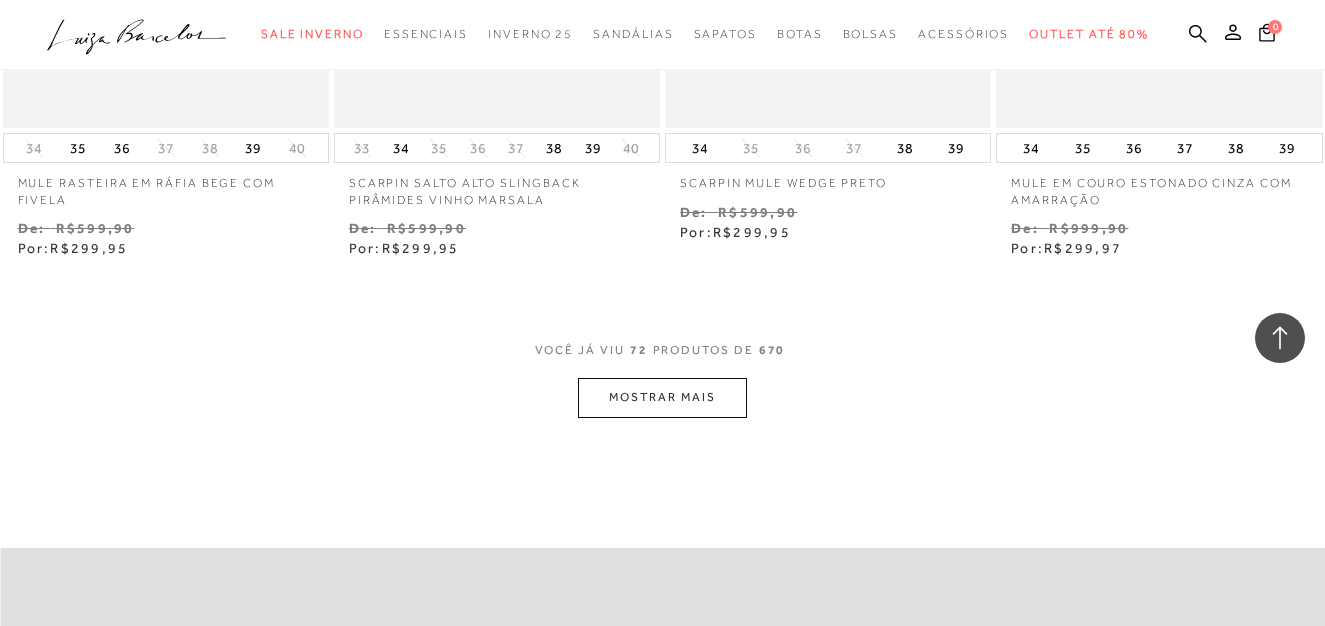 scroll, scrollTop: 11581, scrollLeft: 0, axis: vertical 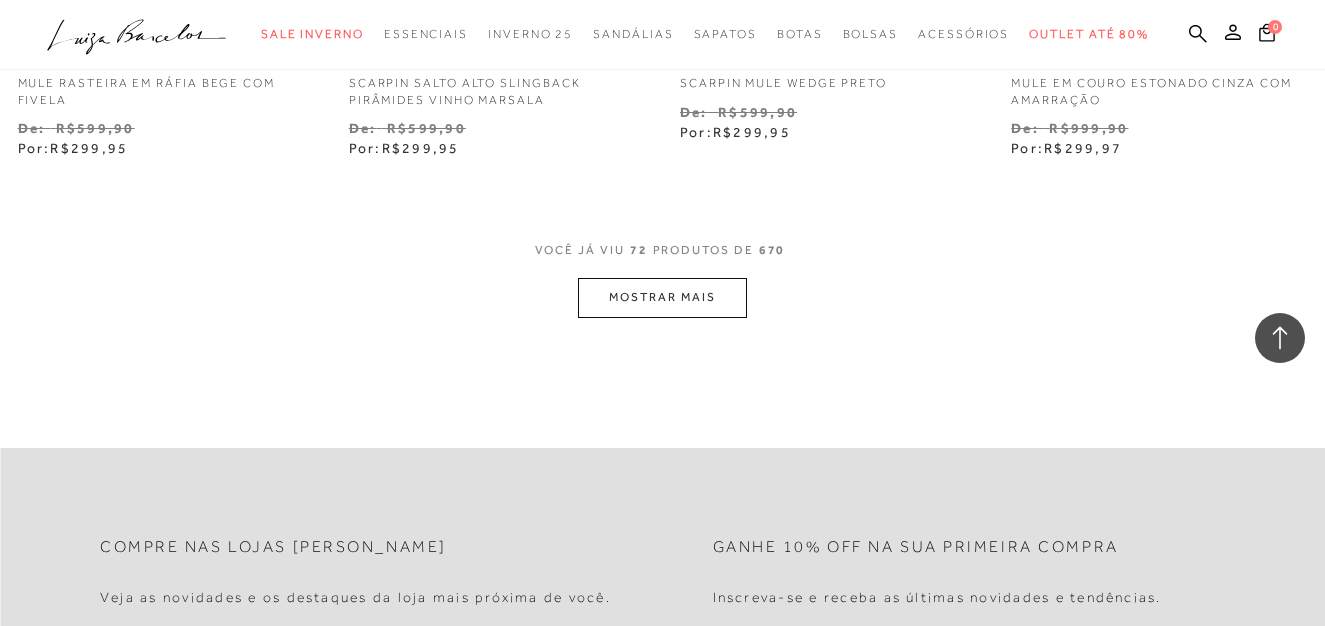 click on "MOSTRAR MAIS" at bounding box center [662, 297] 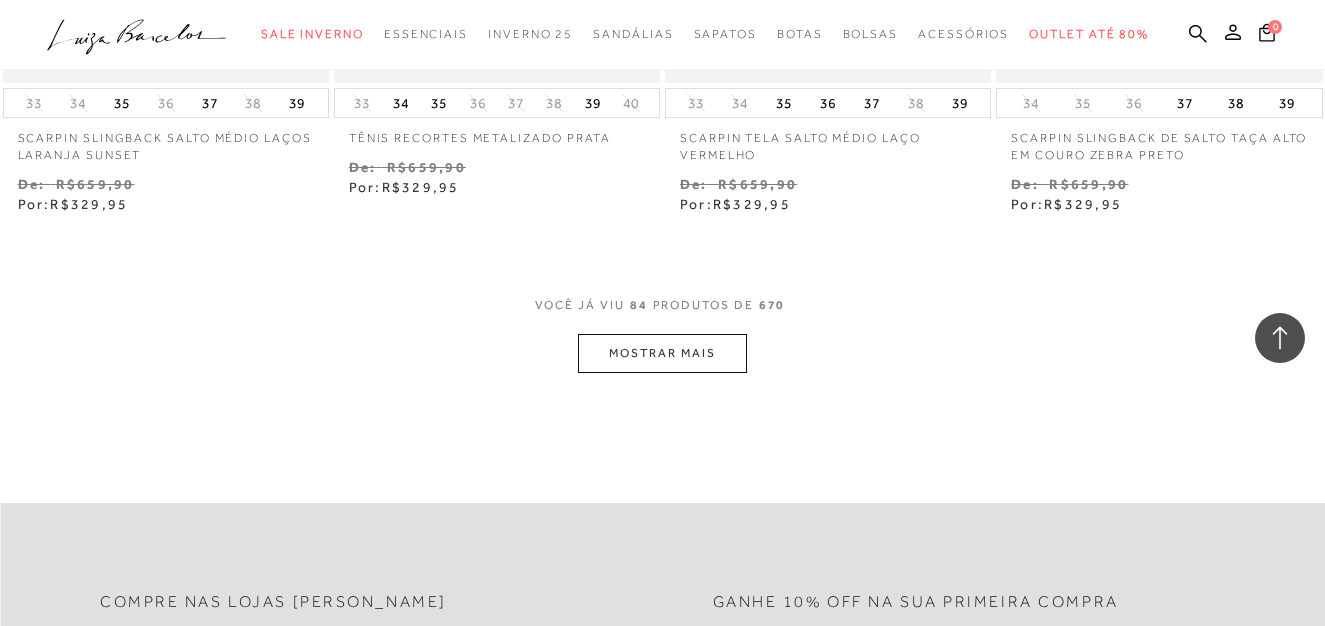 scroll, scrollTop: 13681, scrollLeft: 0, axis: vertical 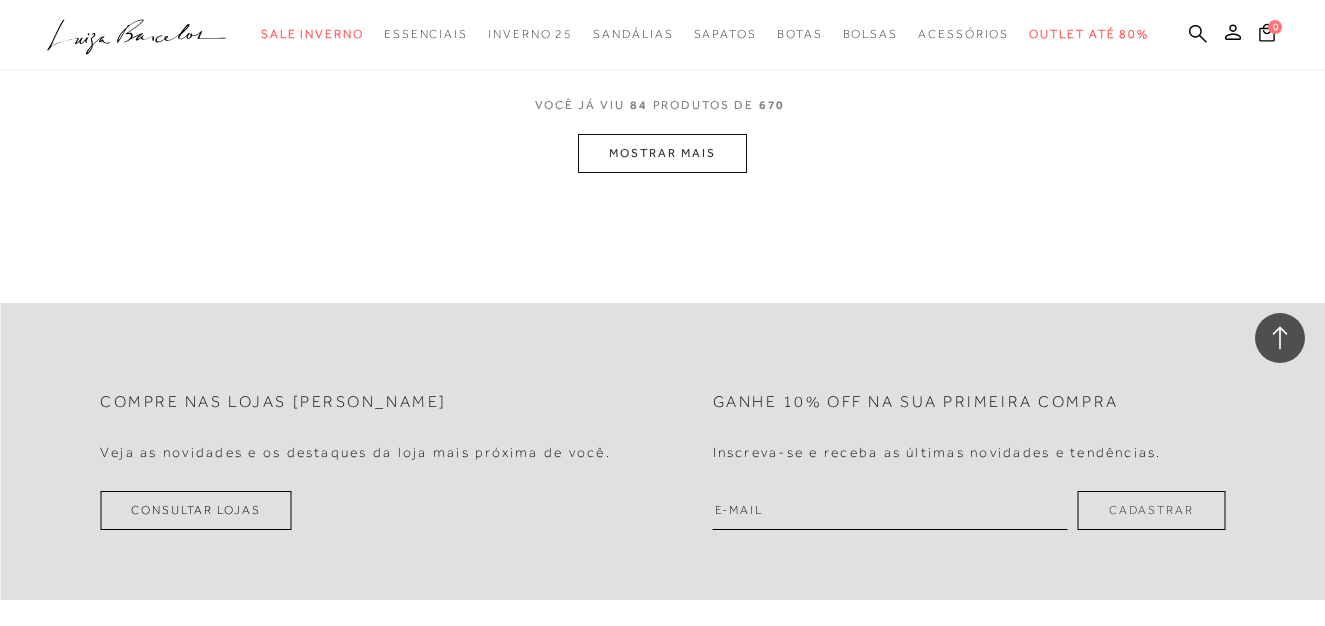 click on "MOSTRAR MAIS" at bounding box center [662, 153] 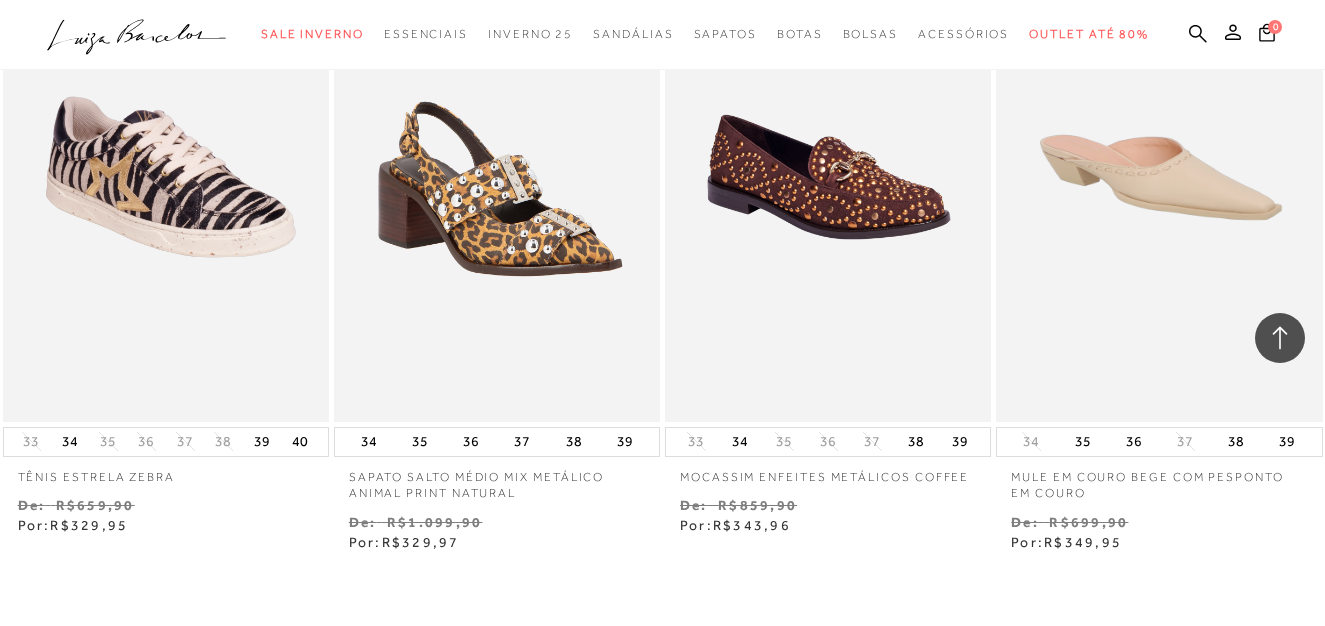 scroll, scrollTop: 15481, scrollLeft: 0, axis: vertical 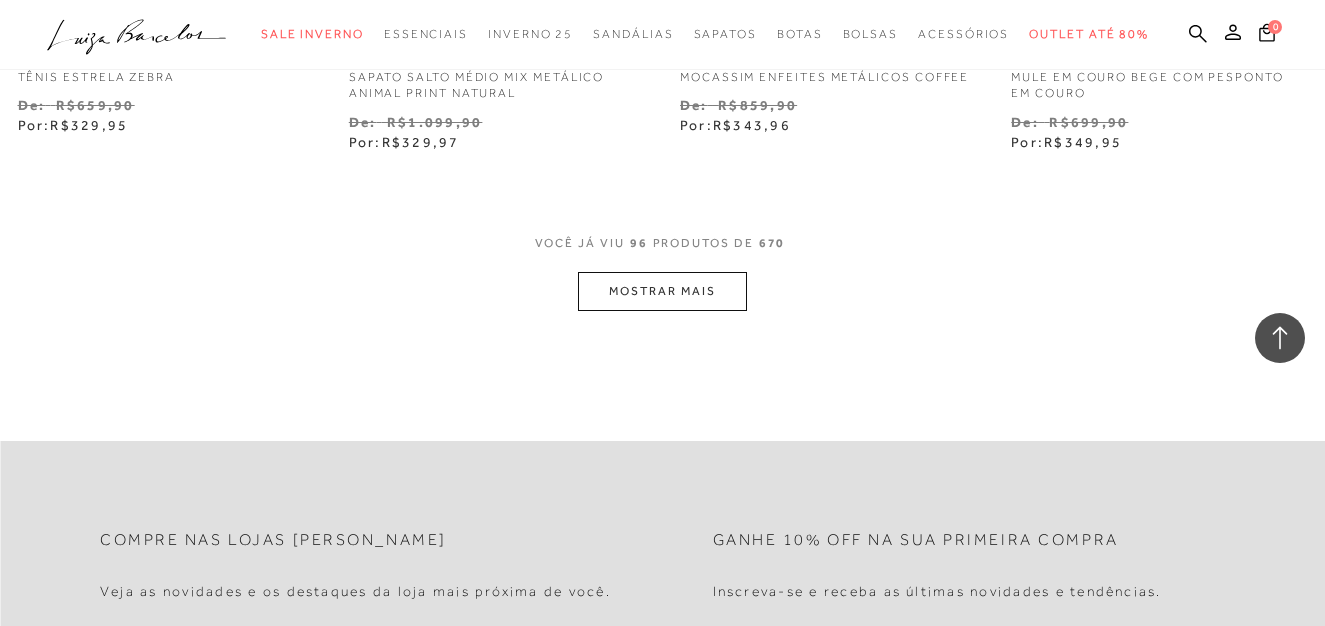 click on "MOSTRAR MAIS" at bounding box center [662, 291] 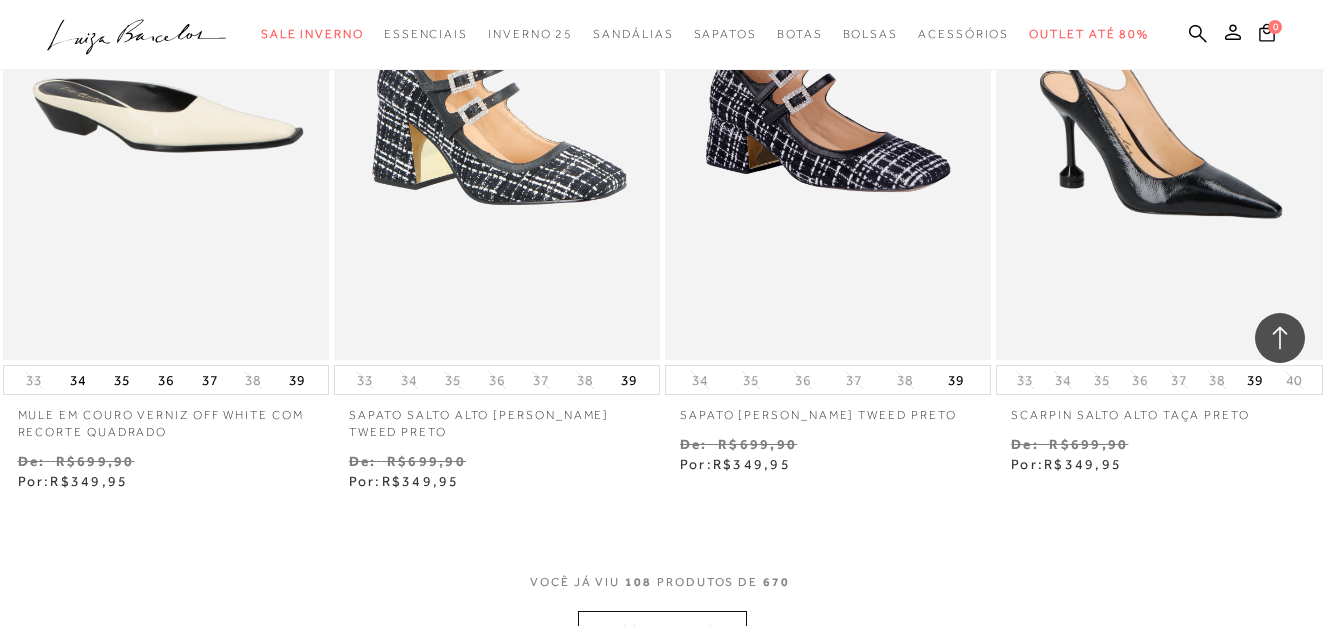 scroll, scrollTop: 17381, scrollLeft: 0, axis: vertical 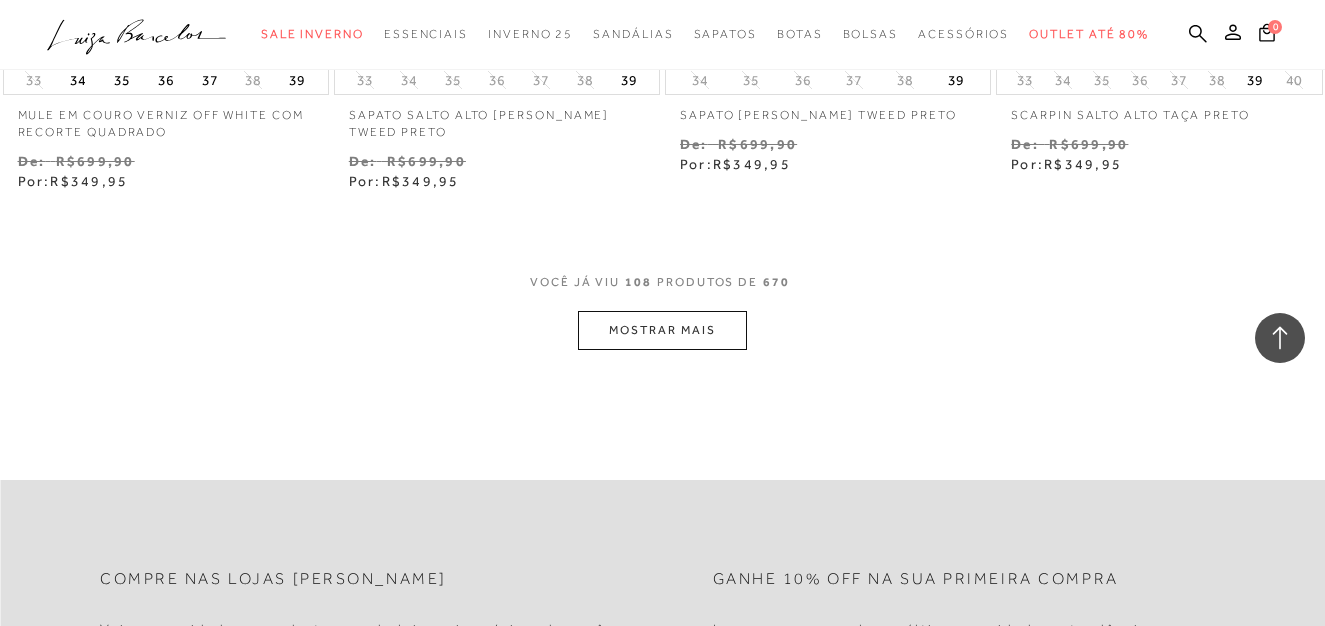 click on "MOSTRAR MAIS" at bounding box center (662, 330) 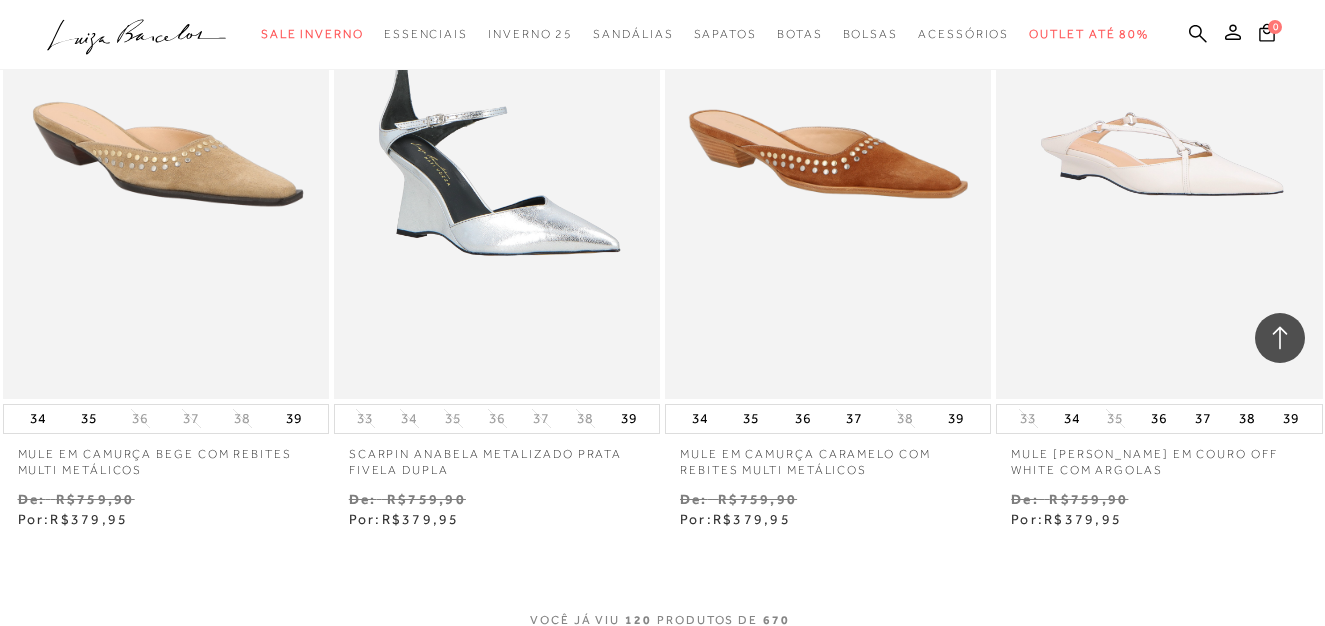 scroll, scrollTop: 19381, scrollLeft: 0, axis: vertical 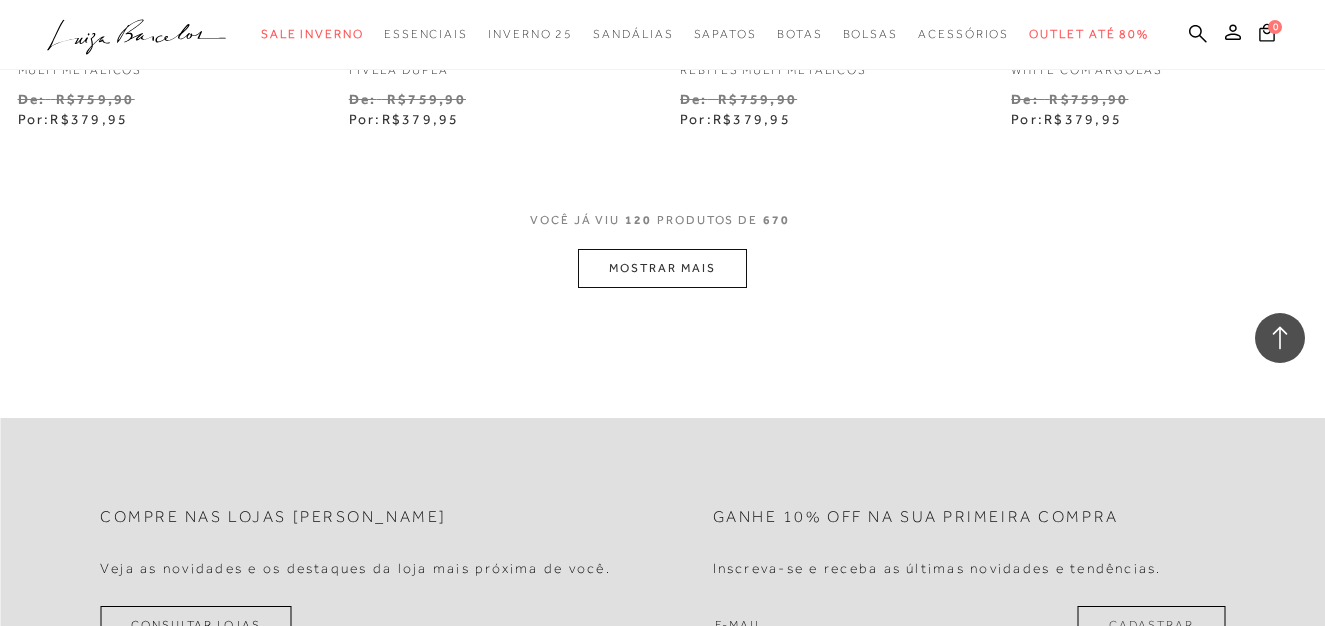 click on "MOSTRAR MAIS" at bounding box center [662, 268] 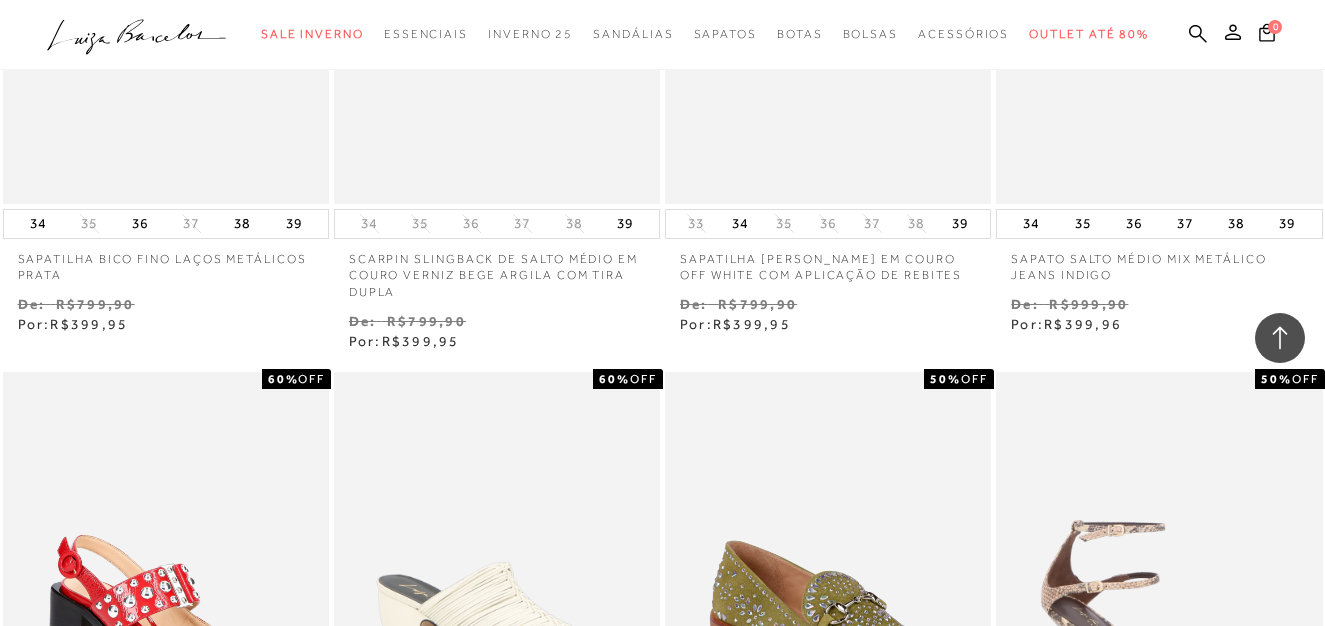 scroll, scrollTop: 21157, scrollLeft: 0, axis: vertical 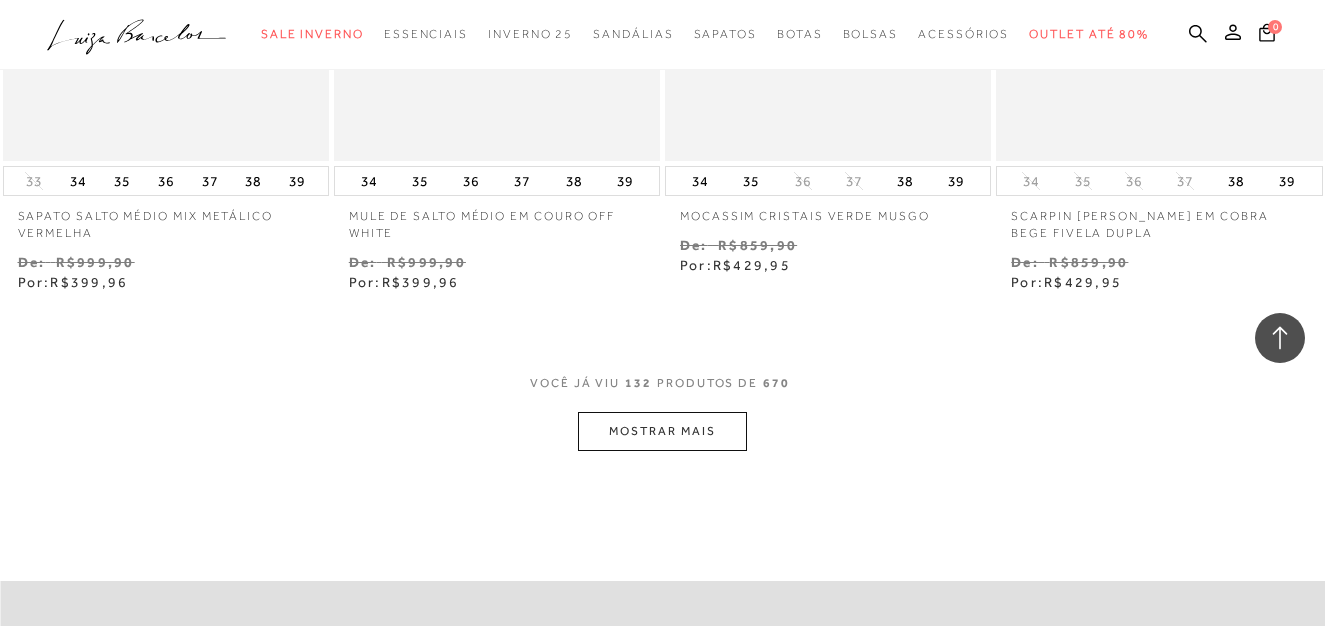 click on "MOSTRAR MAIS" at bounding box center (662, 431) 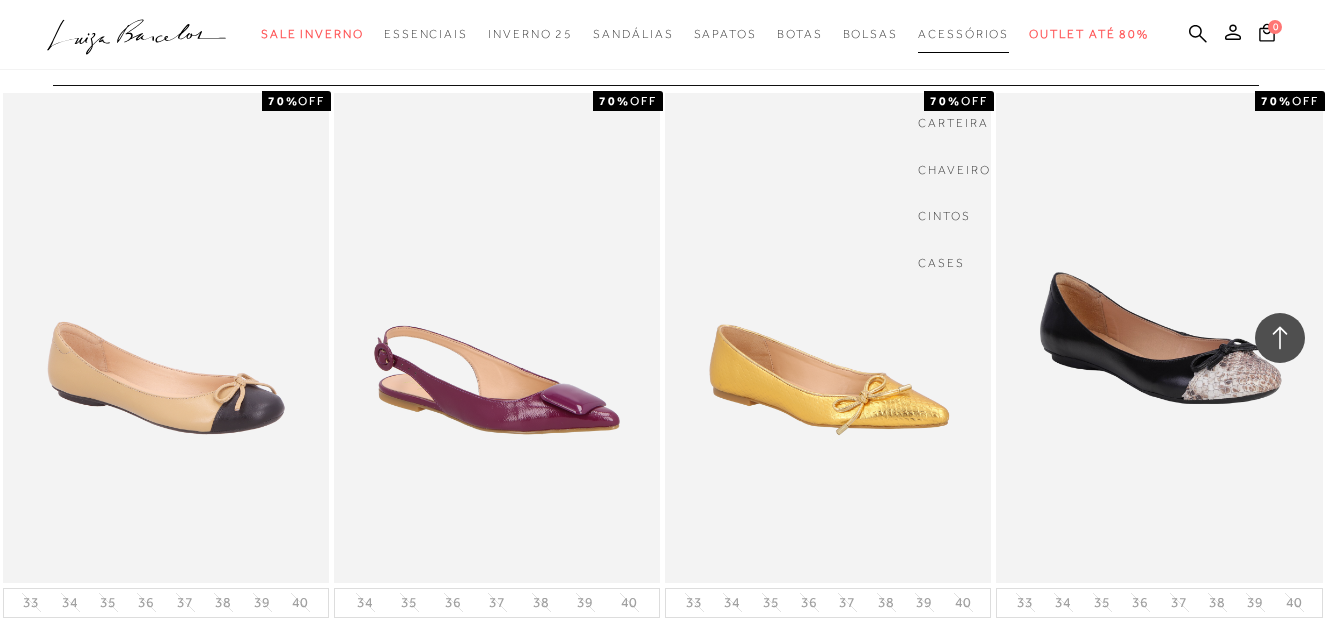 scroll, scrollTop: 22157, scrollLeft: 0, axis: vertical 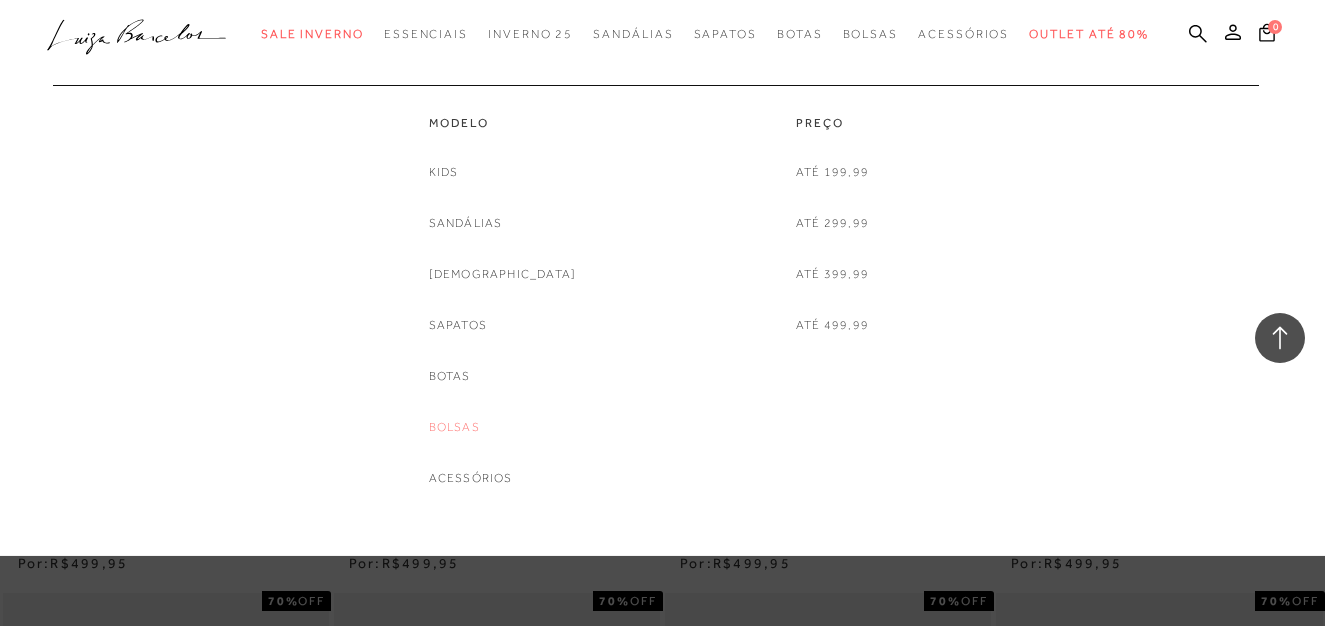 click on "Bolsas" at bounding box center [454, 427] 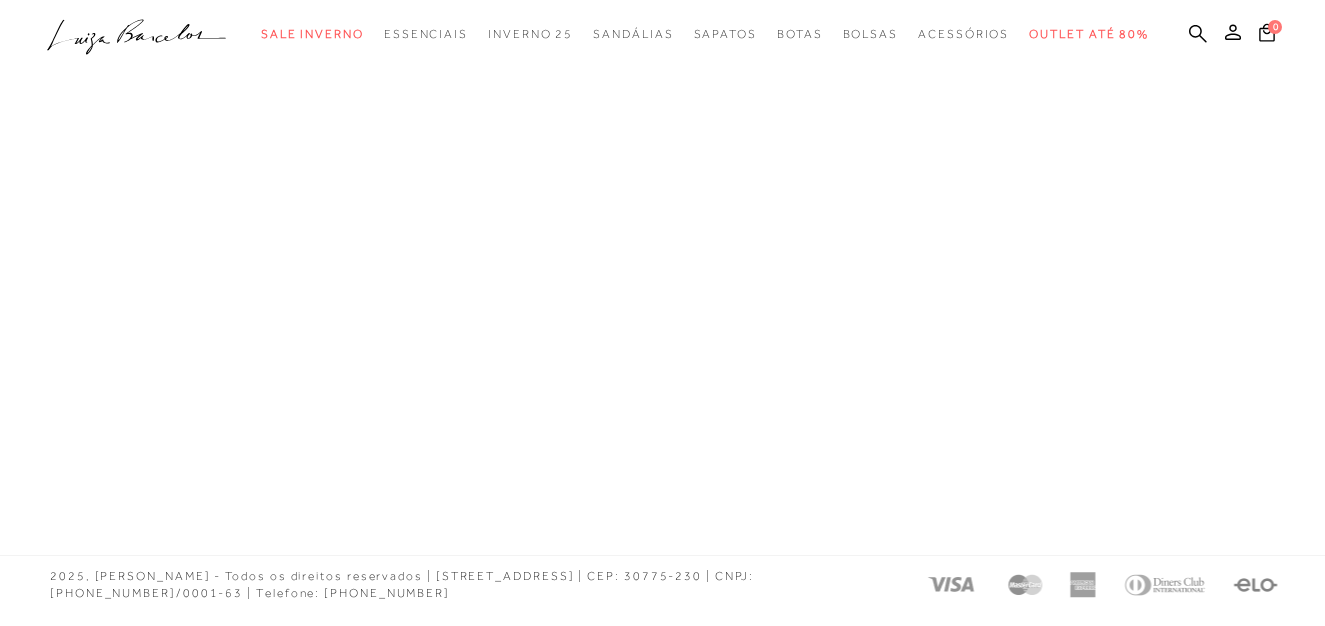 scroll, scrollTop: 1181, scrollLeft: 0, axis: vertical 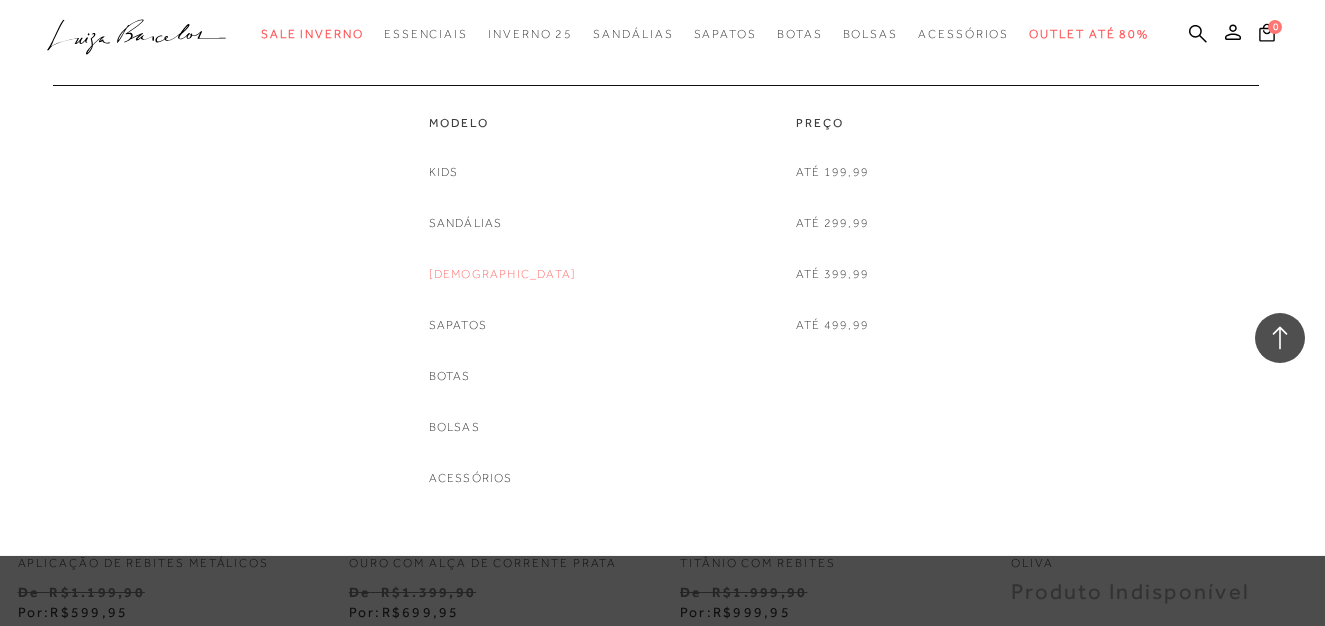 click on "[DEMOGRAPHIC_DATA]" at bounding box center [503, 274] 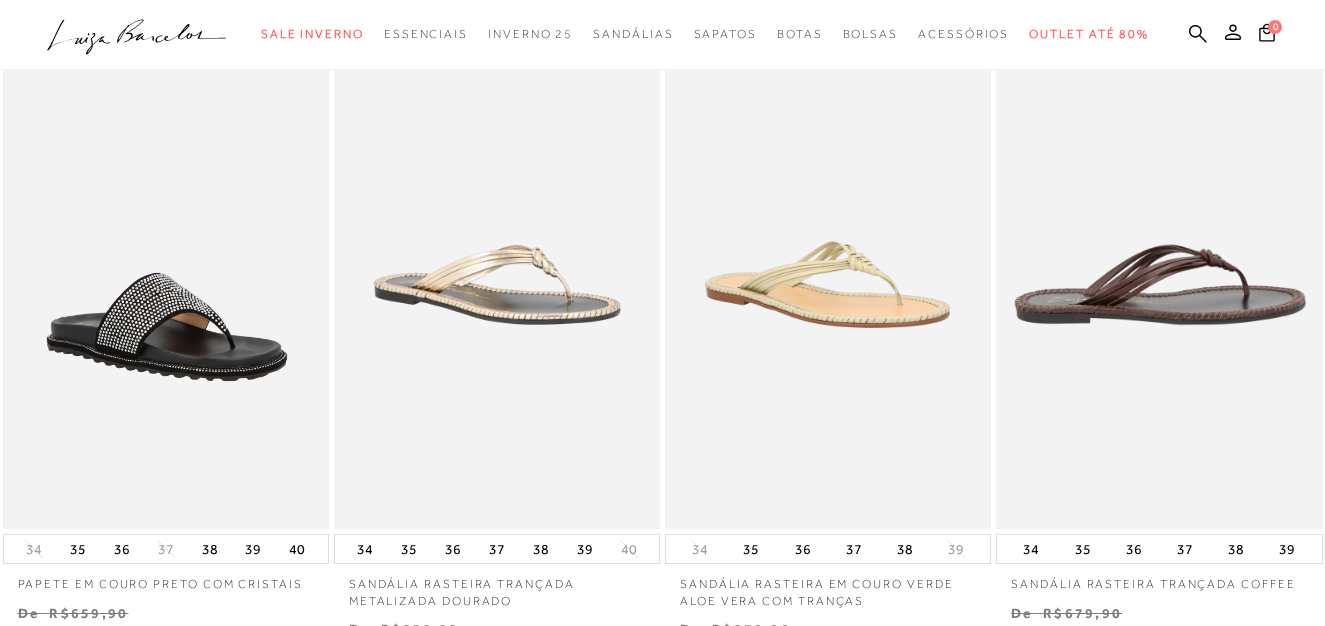 scroll, scrollTop: 0, scrollLeft: 0, axis: both 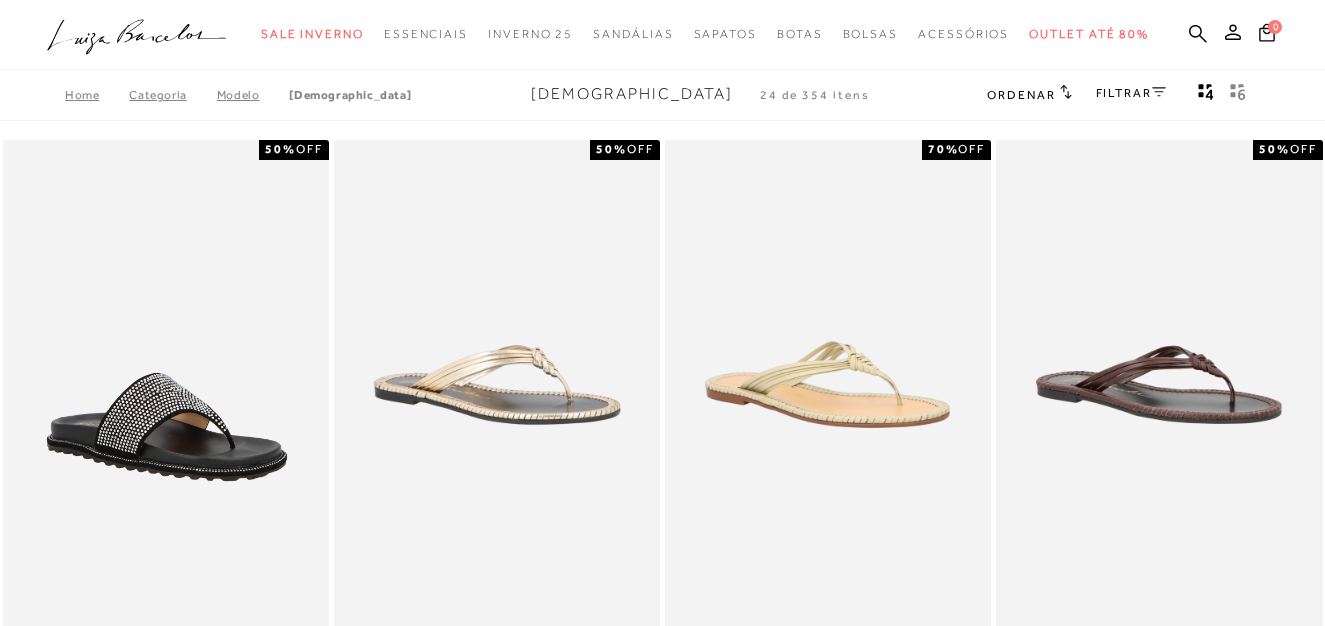click on "FILTRAR" at bounding box center (1131, 93) 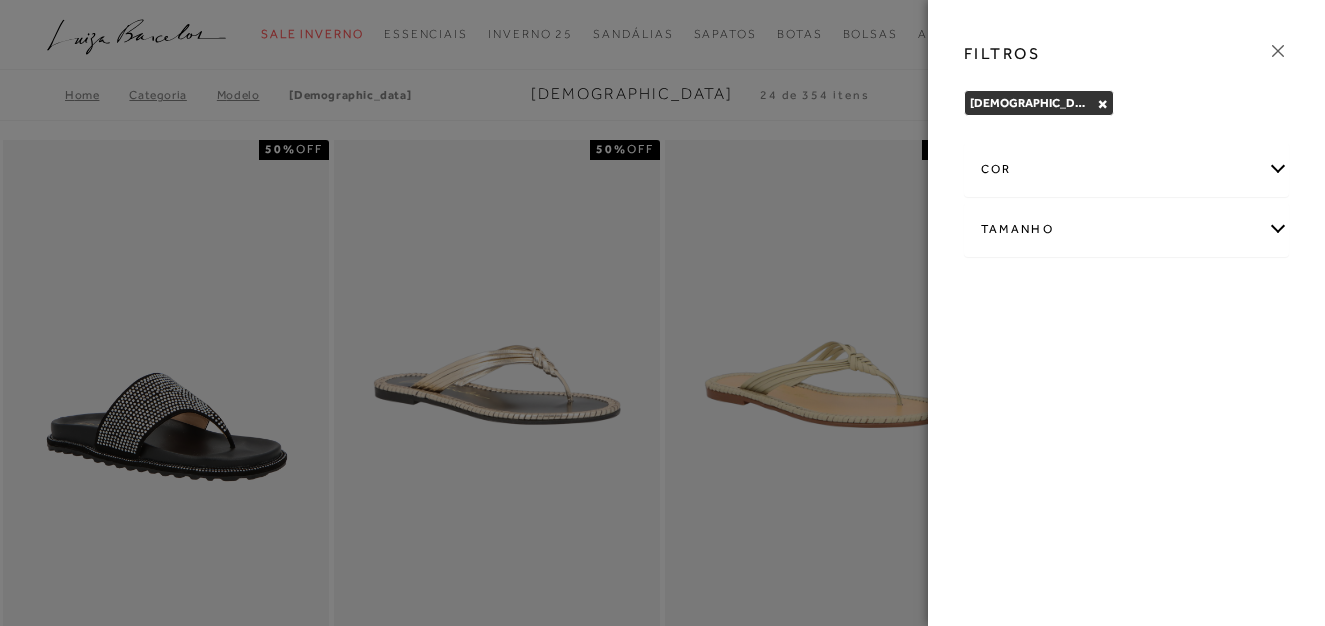 click on "Tamanho" at bounding box center (1127, 229) 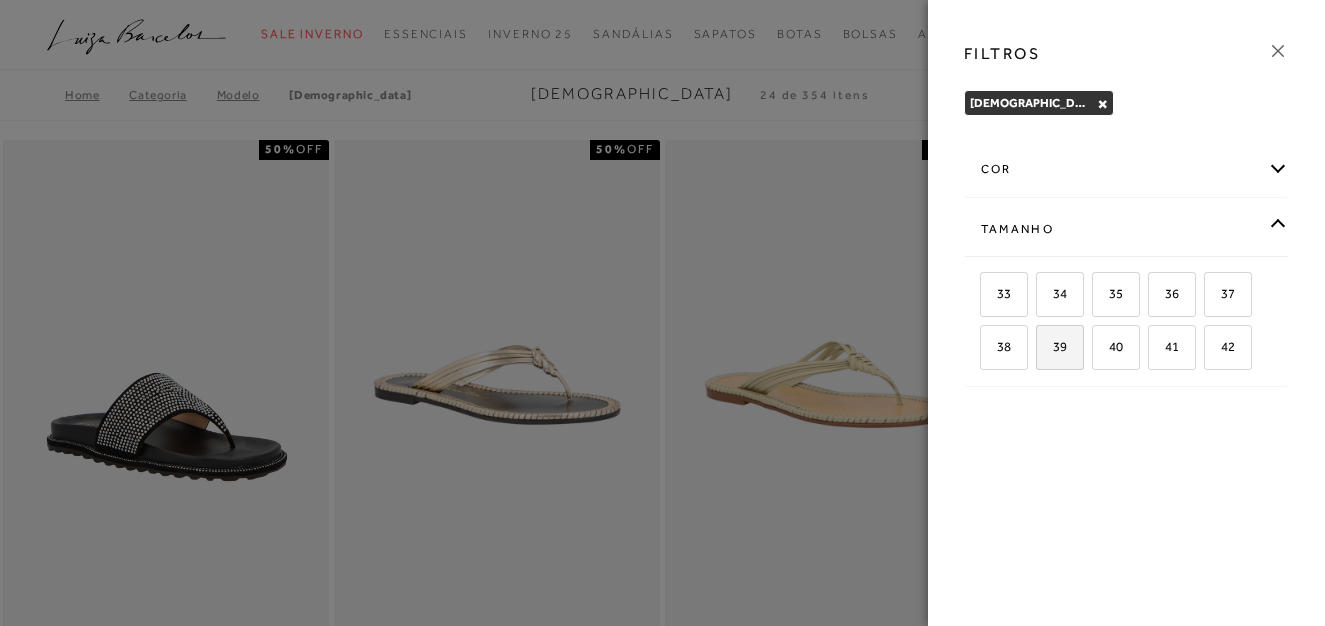 click on "39" at bounding box center (1060, 347) 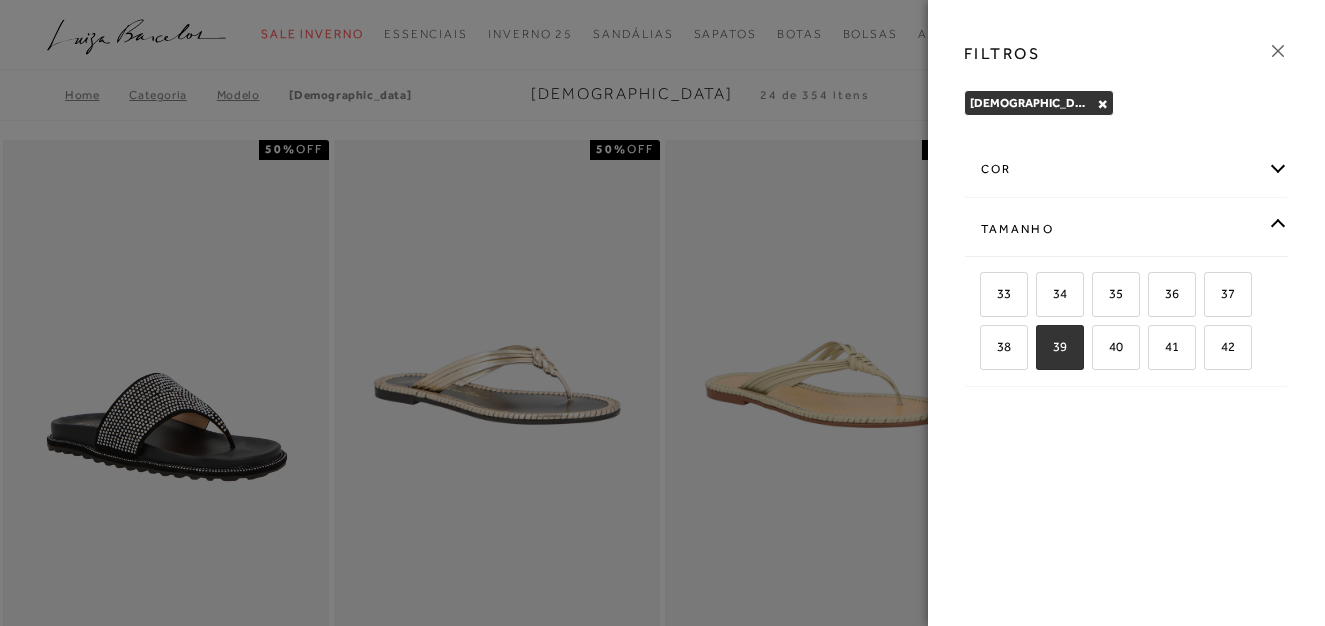checkbox on "true" 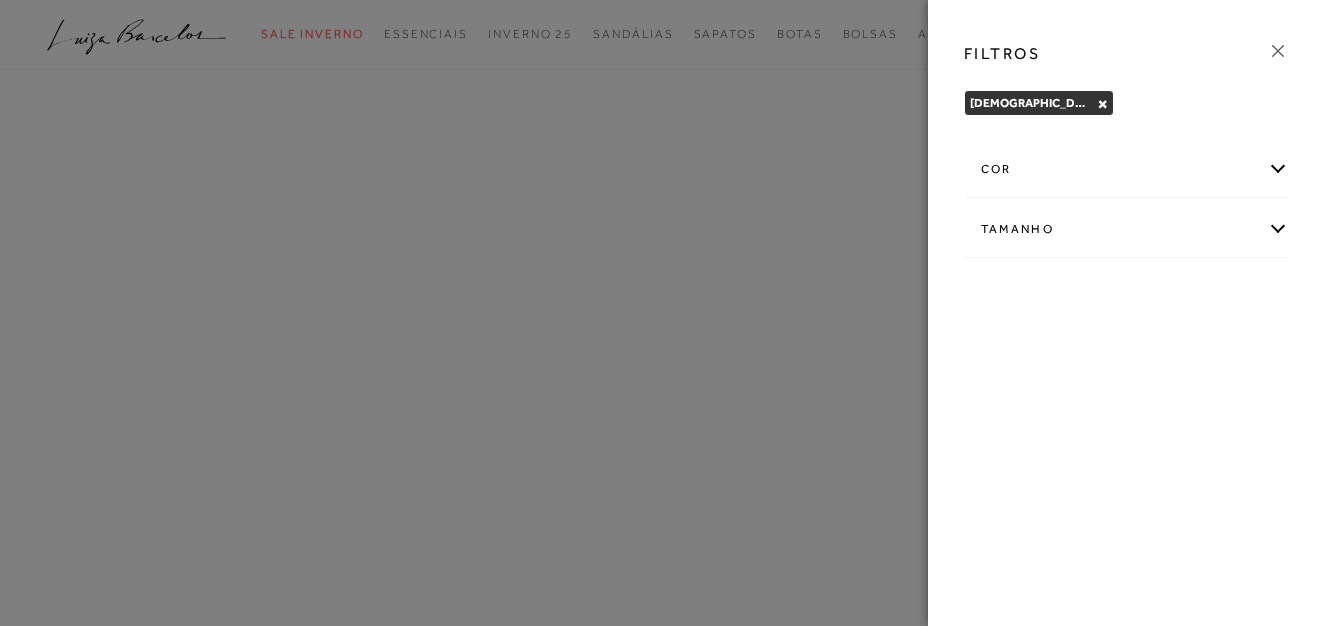 click on "FILTROS
[DEMOGRAPHIC_DATA]
×
Limpar todos os refinamentos
cor
AMARELO ANIMAL PRINT AZUL" at bounding box center (1127, 313) 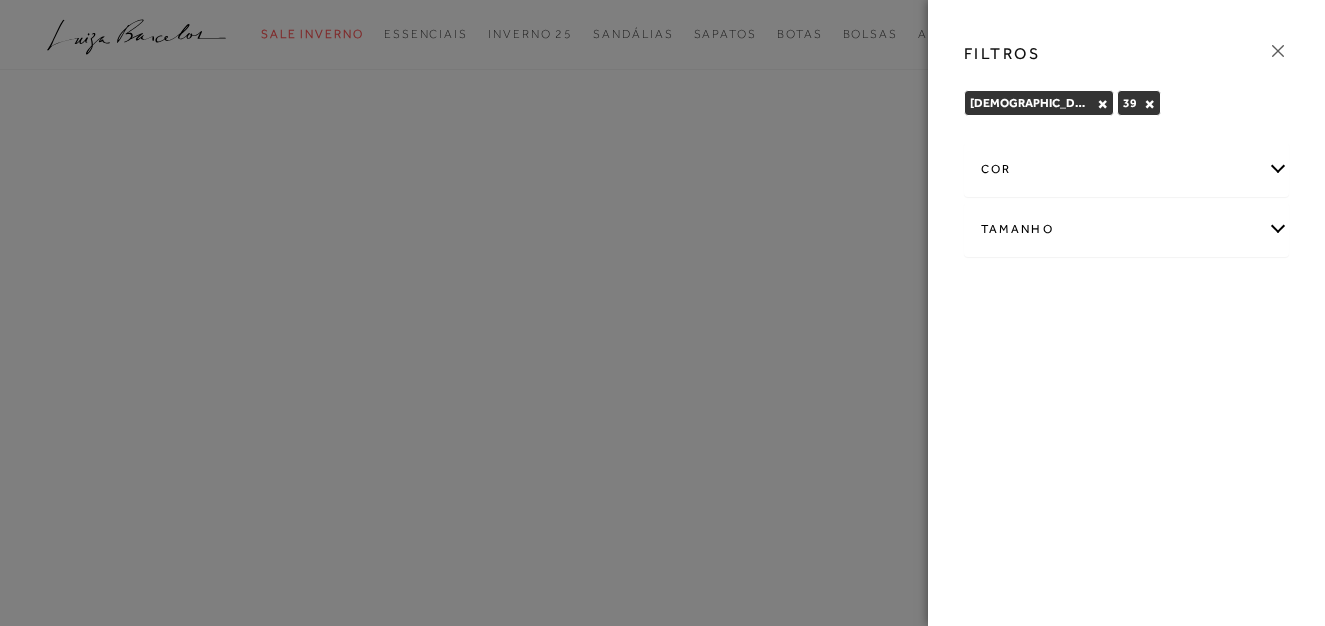 drag, startPoint x: 1254, startPoint y: 224, endPoint x: 1210, endPoint y: 252, distance: 52.153618 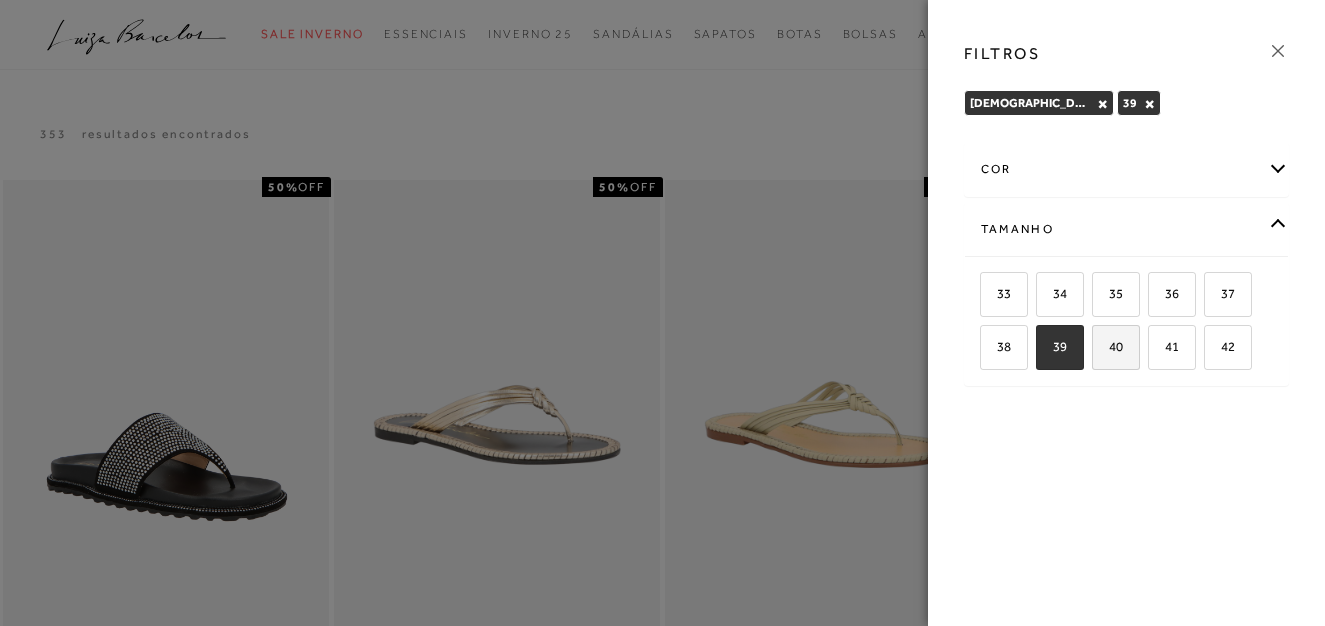 click on "40" at bounding box center [1108, 346] 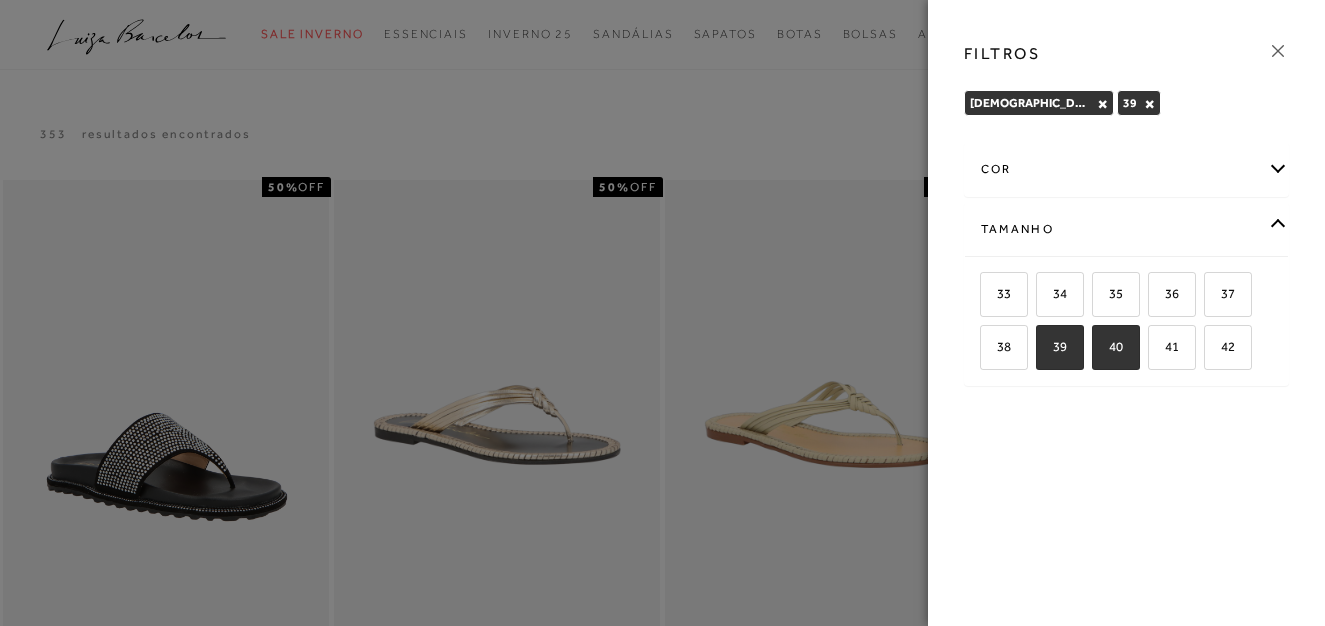 checkbox on "true" 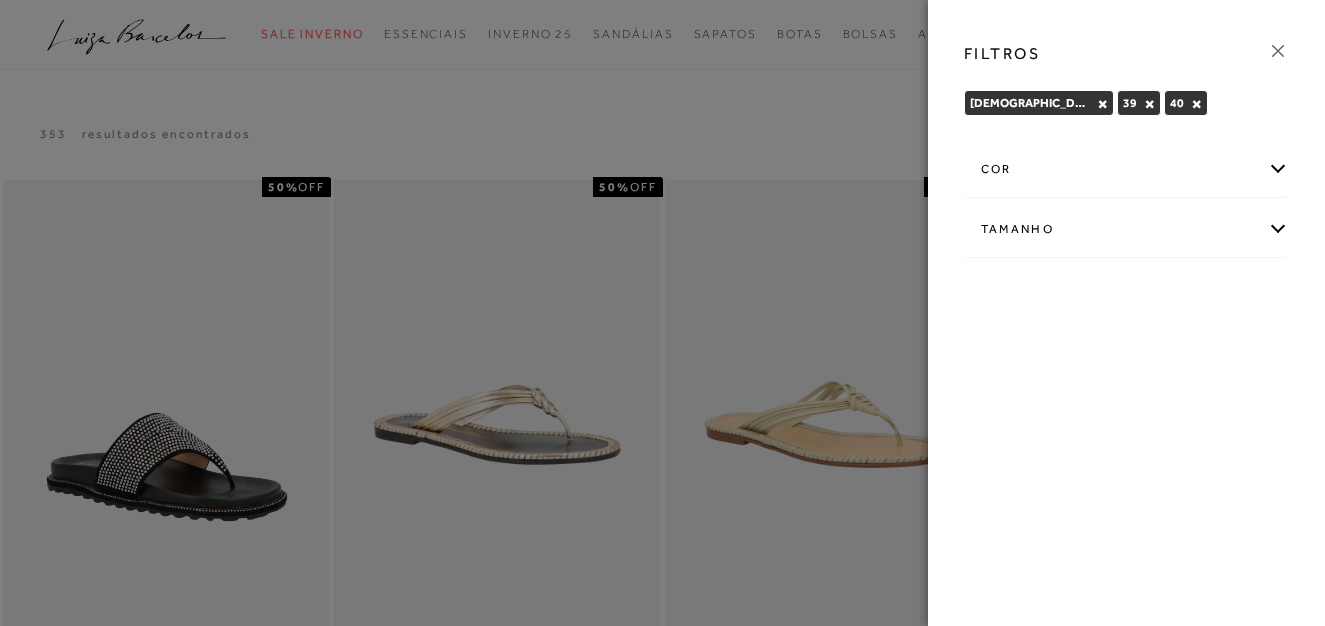 click on "cor" at bounding box center [1127, 169] 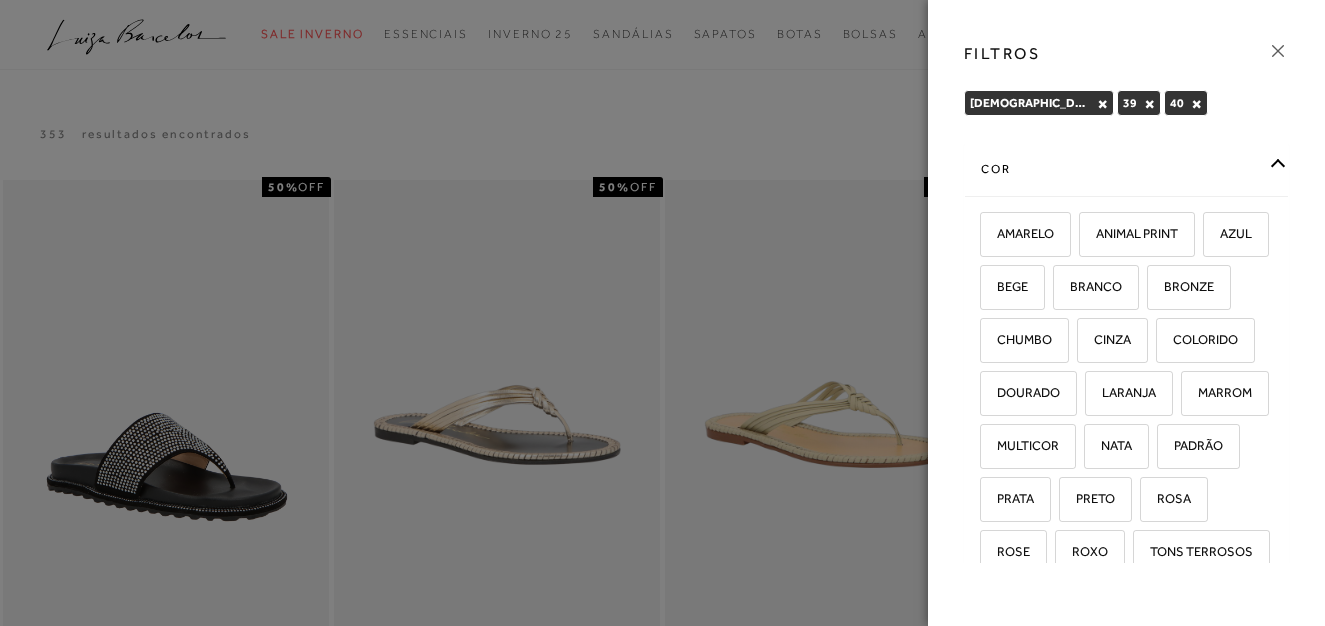 click on "cor
AMARELO
-" at bounding box center (1127, 350) 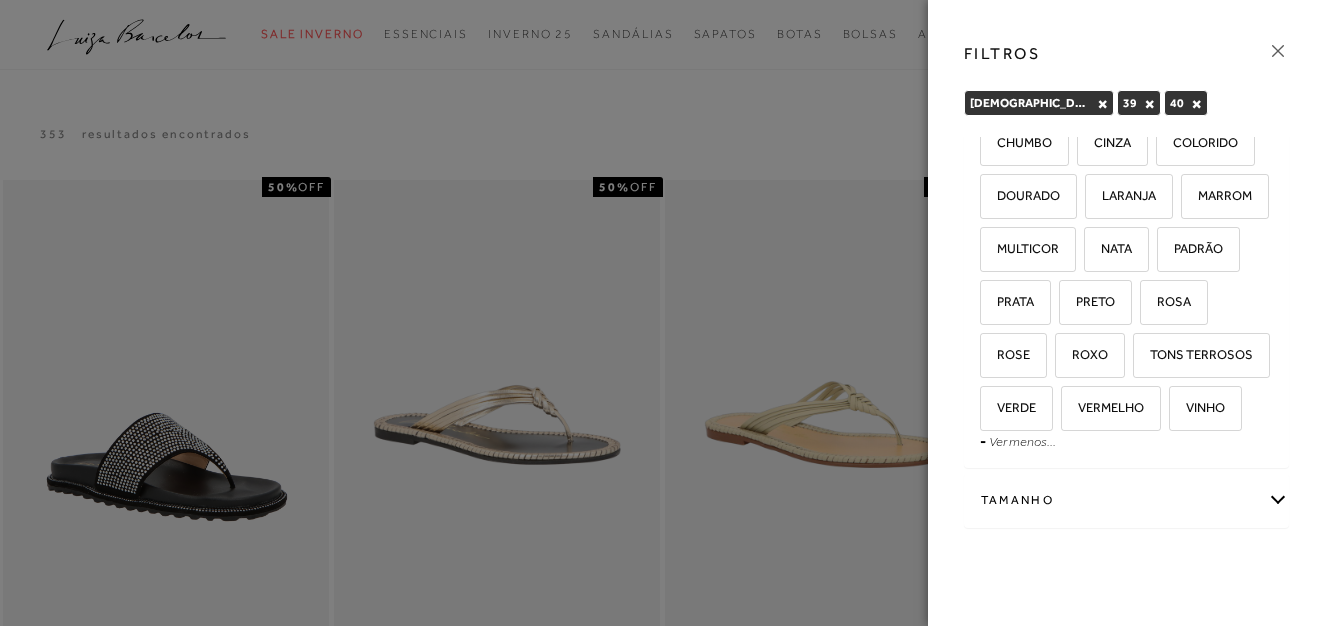 scroll, scrollTop: 303, scrollLeft: 0, axis: vertical 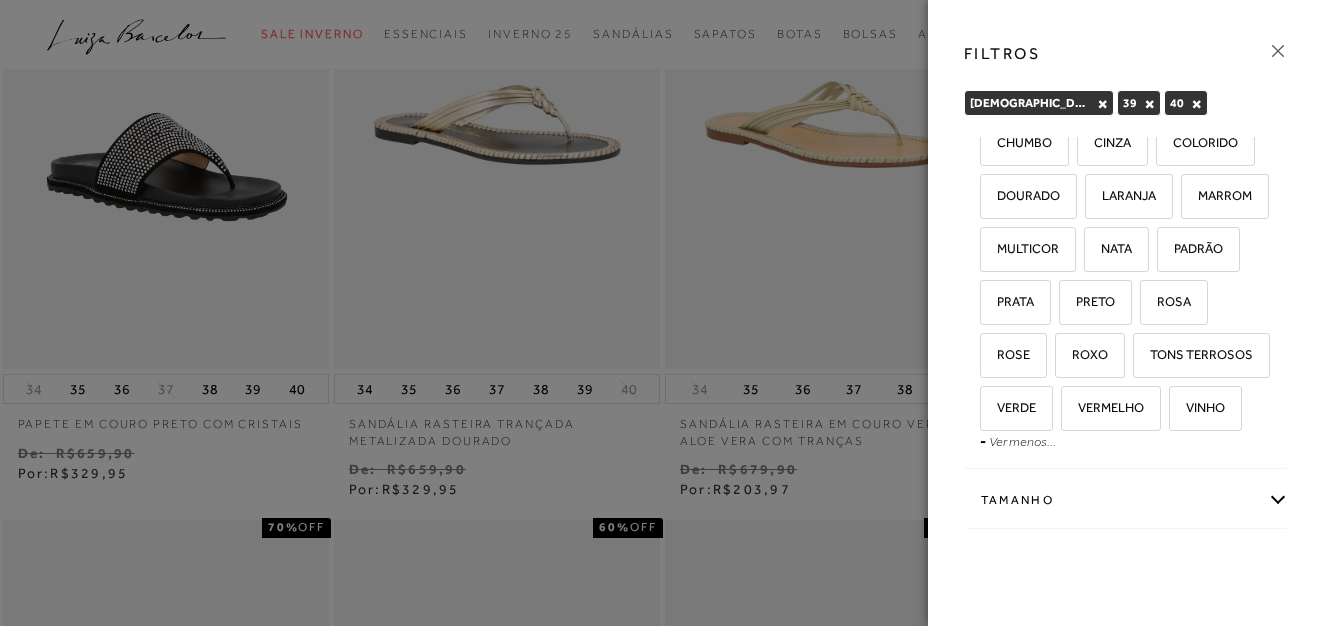 click at bounding box center [662, 313] 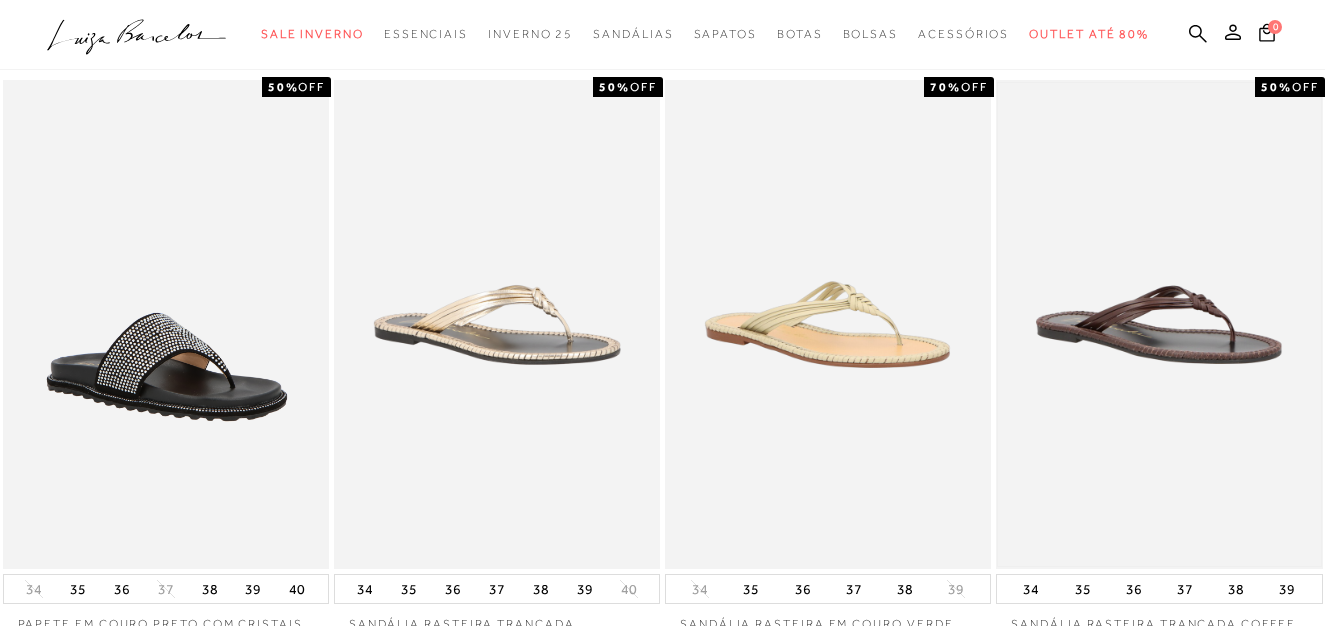 scroll, scrollTop: 0, scrollLeft: 0, axis: both 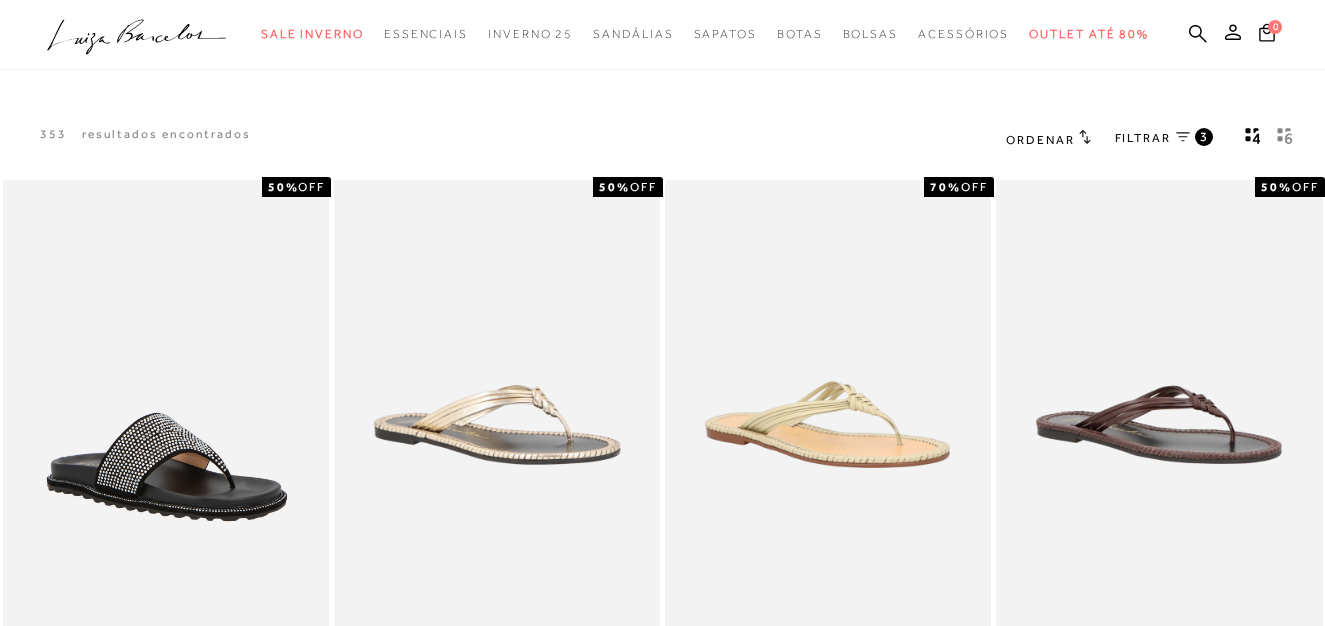 click on "Ordenar" at bounding box center (1040, 140) 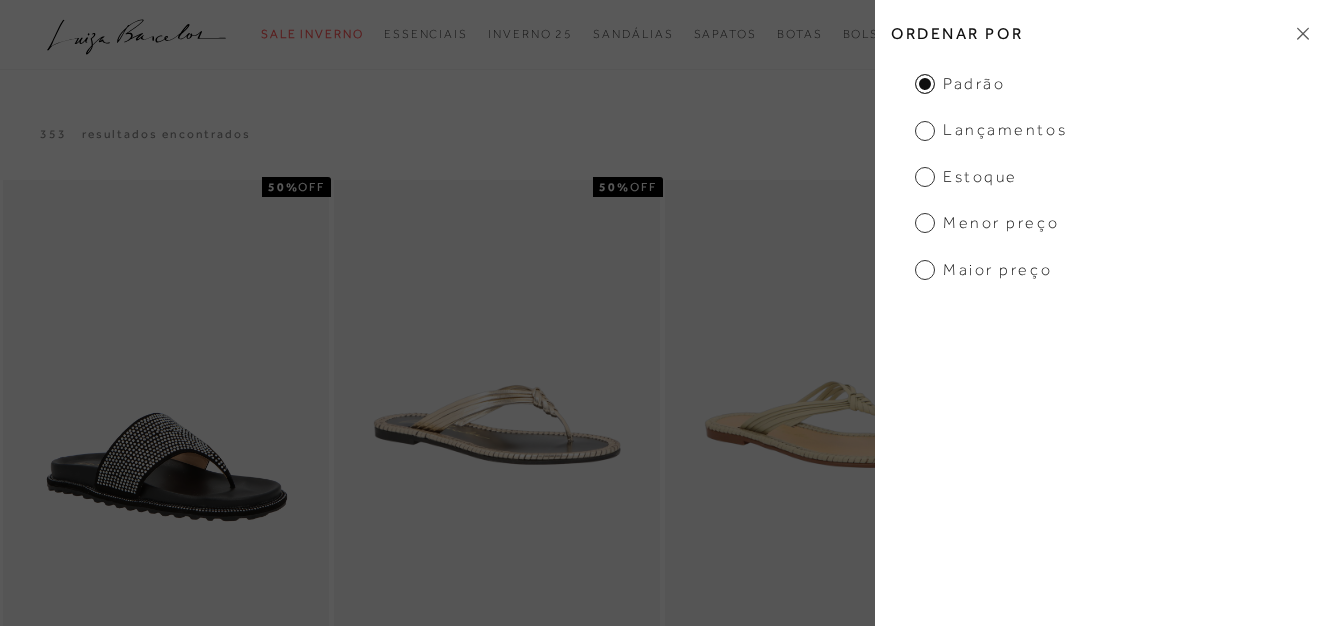 click on "Menor Preço" at bounding box center [987, 223] 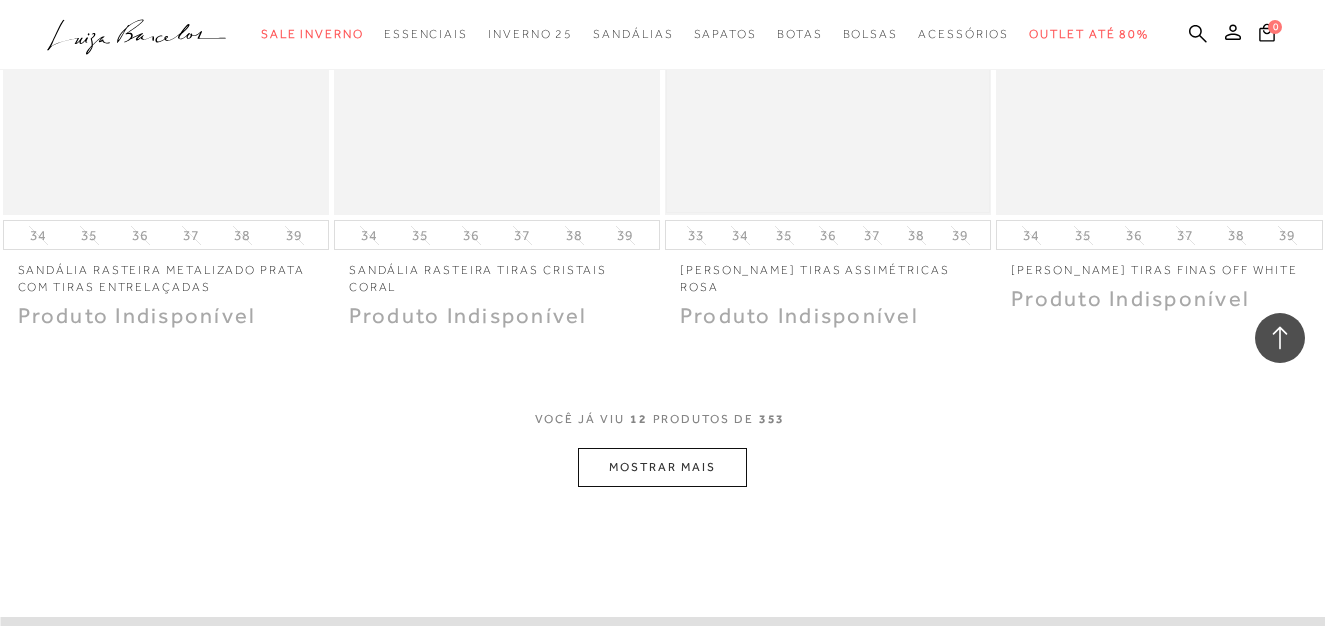scroll, scrollTop: 1900, scrollLeft: 0, axis: vertical 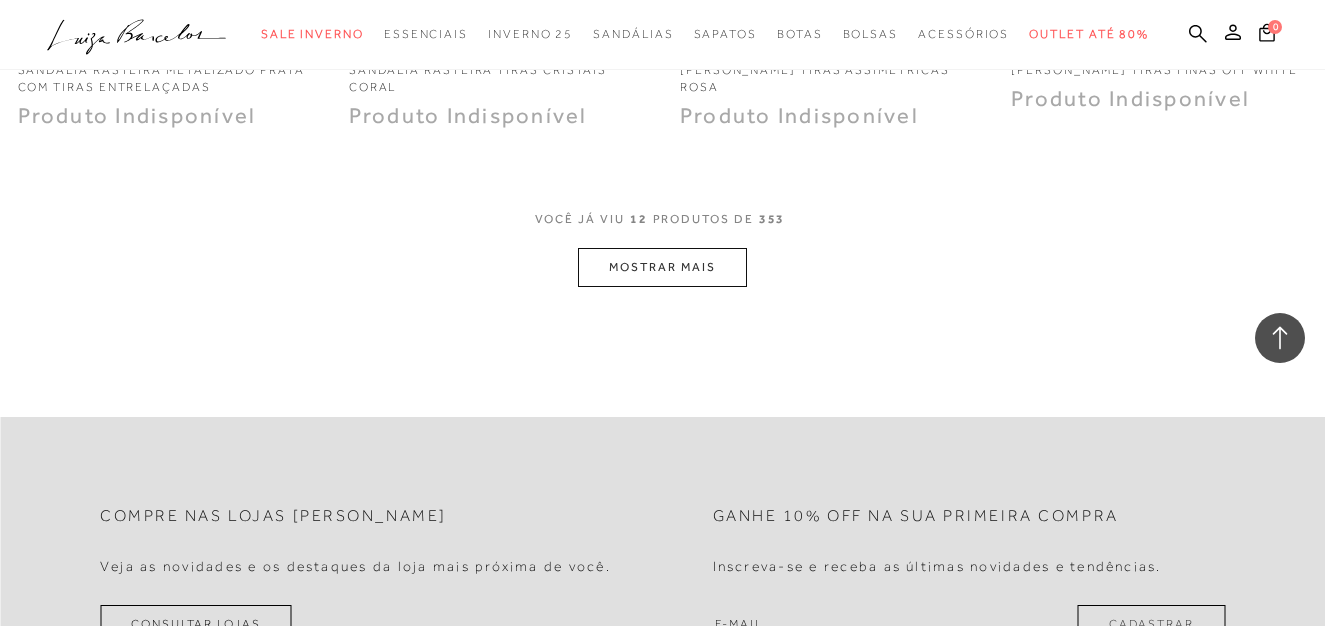 click on "MOSTRAR MAIS" at bounding box center [662, 267] 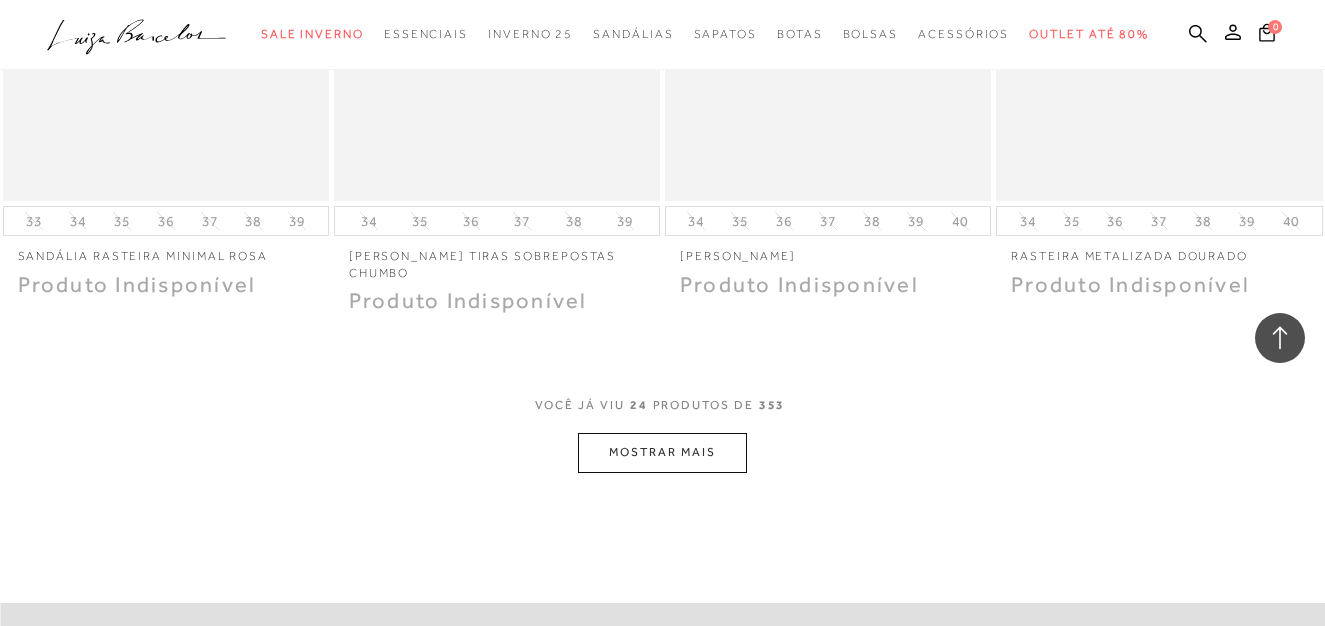 scroll, scrollTop: 3800, scrollLeft: 0, axis: vertical 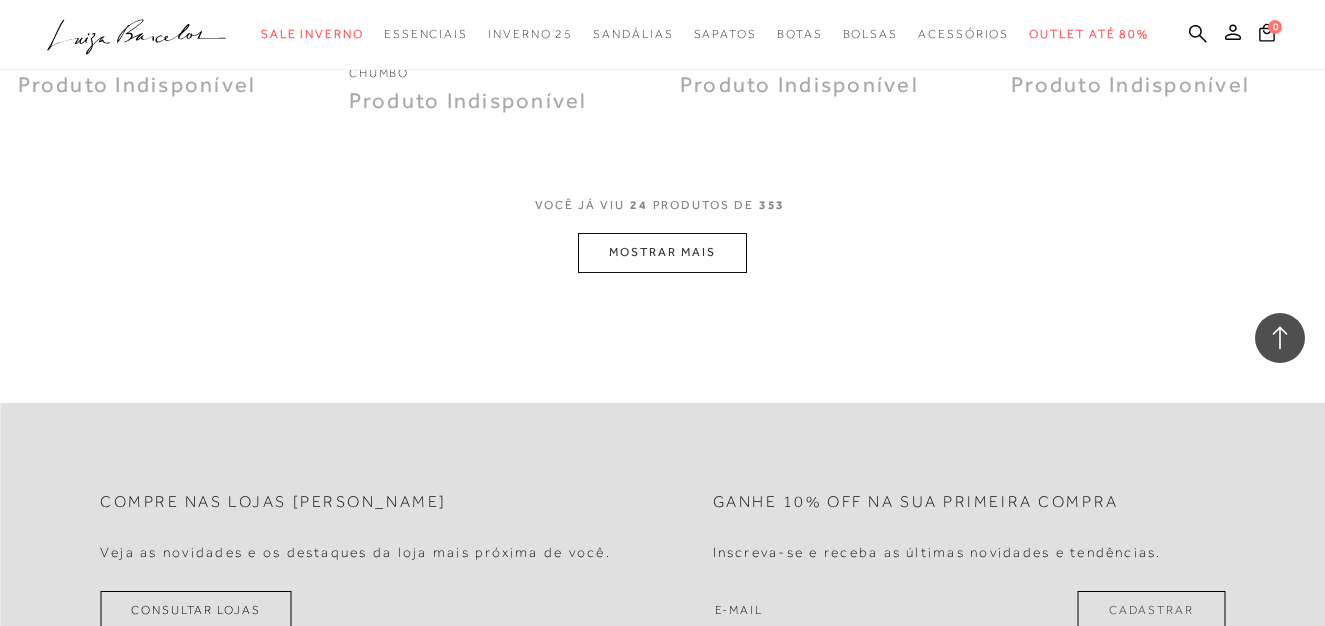 click on "MOSTRAR MAIS" at bounding box center [662, 252] 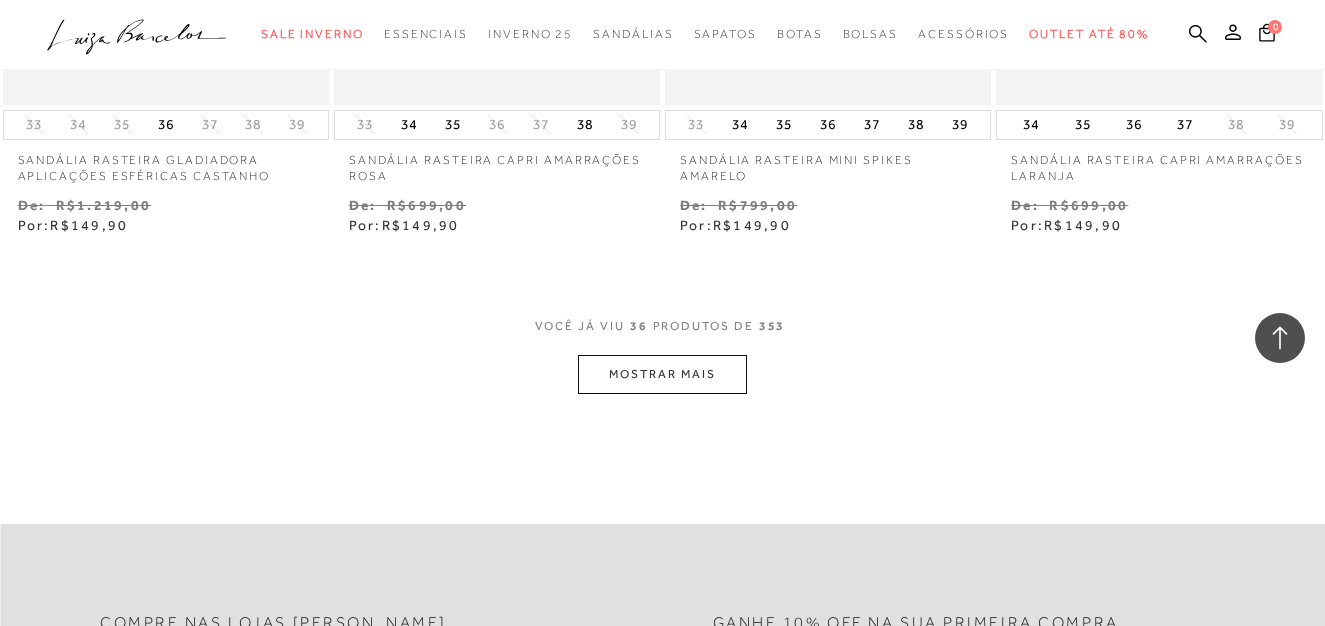 scroll, scrollTop: 5700, scrollLeft: 0, axis: vertical 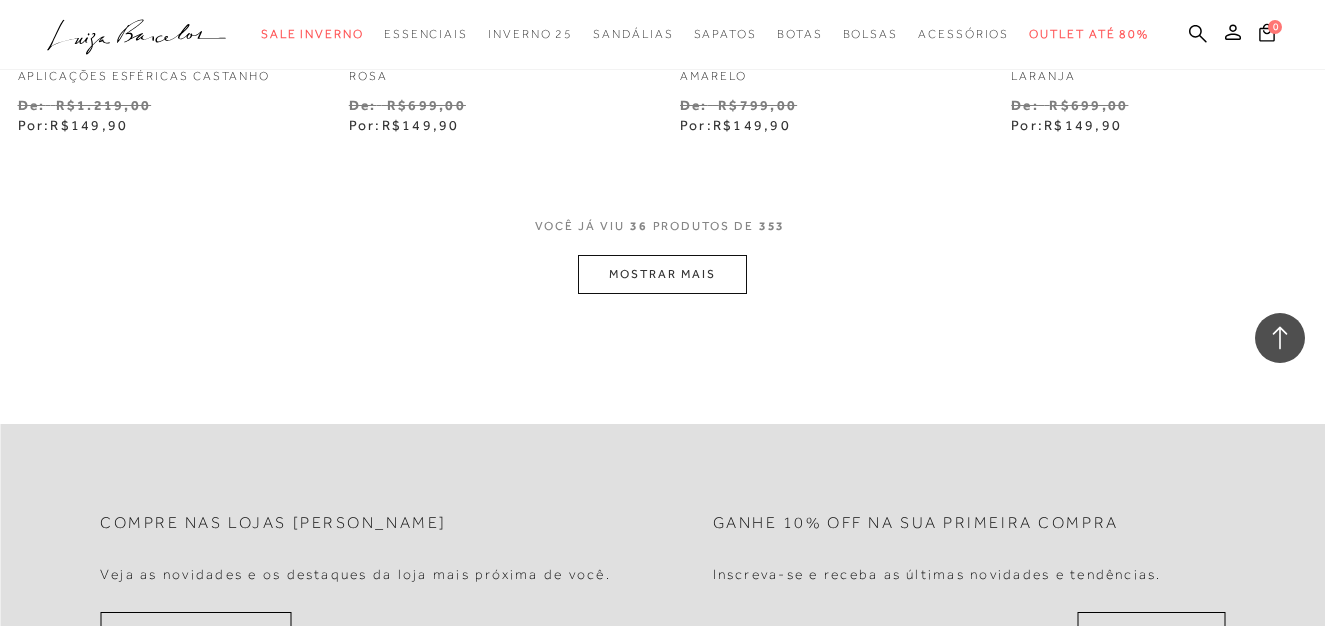 click on "MOSTRAR MAIS" at bounding box center (662, 274) 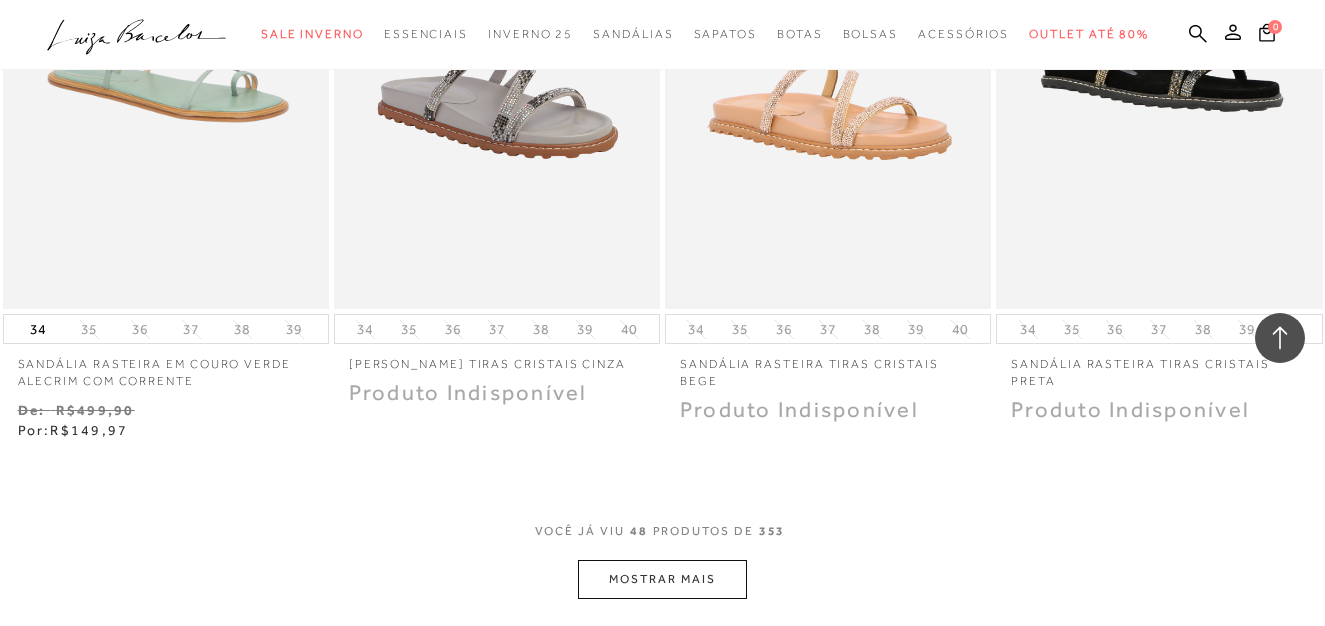 scroll, scrollTop: 7400, scrollLeft: 0, axis: vertical 